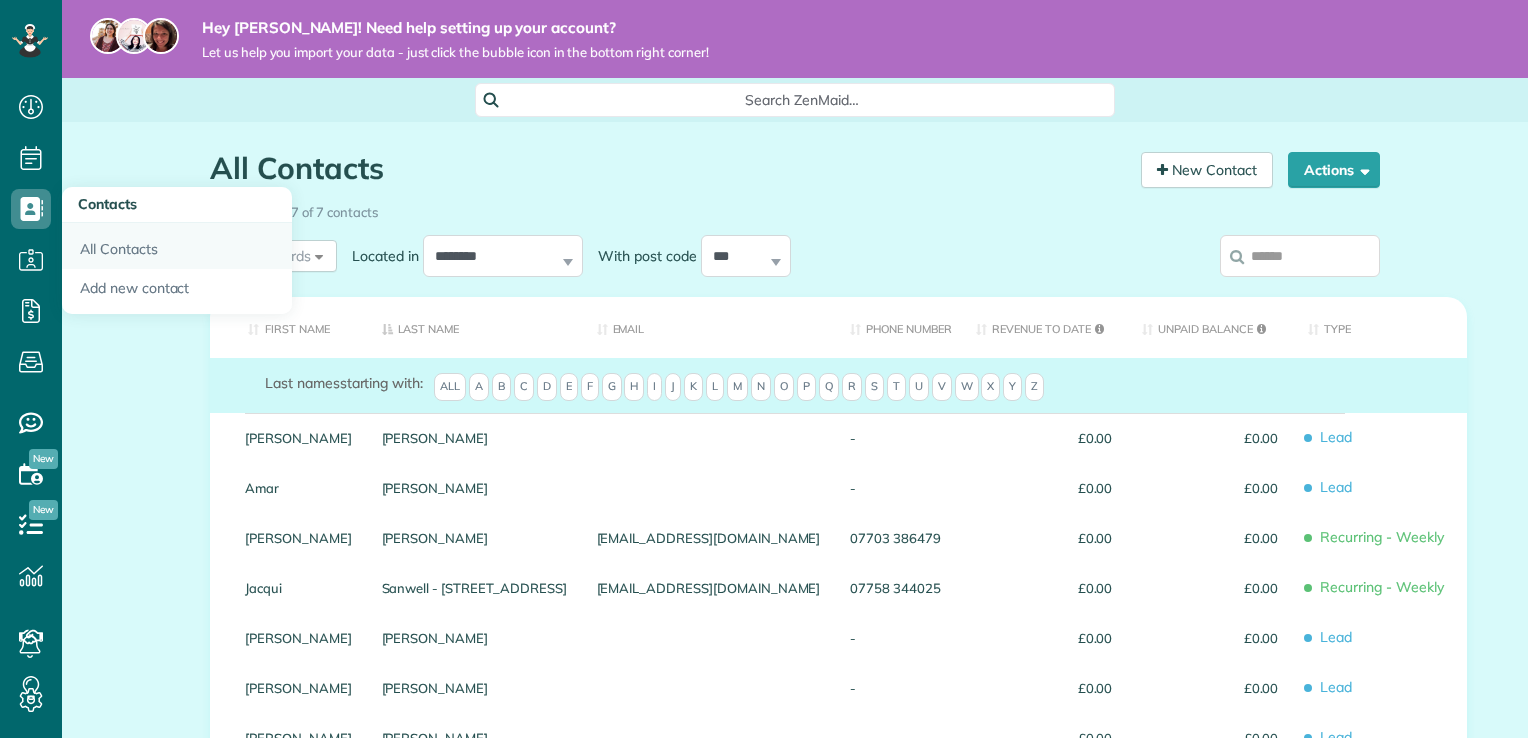 scroll, scrollTop: 738, scrollLeft: 61, axis: both 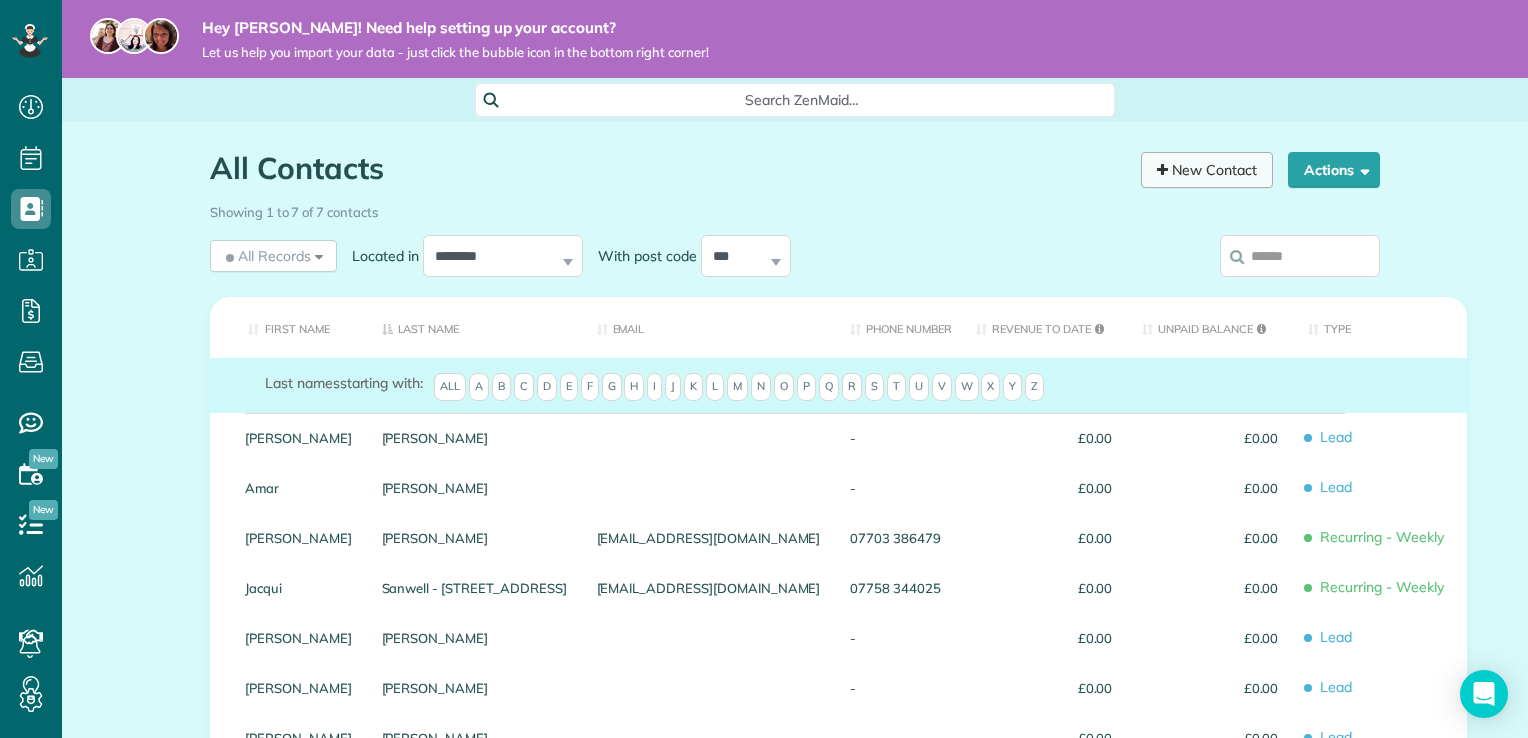 click on "New Contact" at bounding box center [1207, 170] 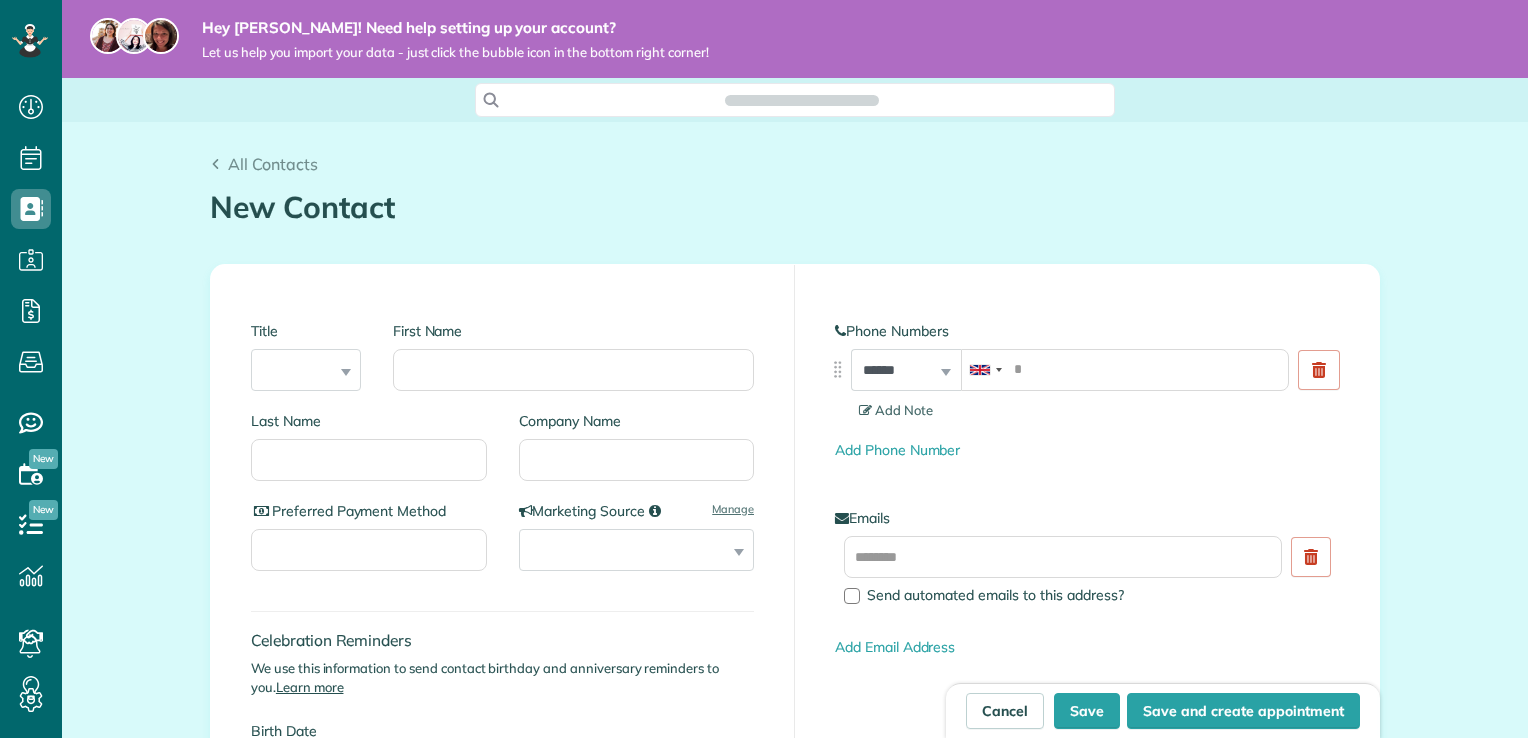 scroll, scrollTop: 9, scrollLeft: 9, axis: both 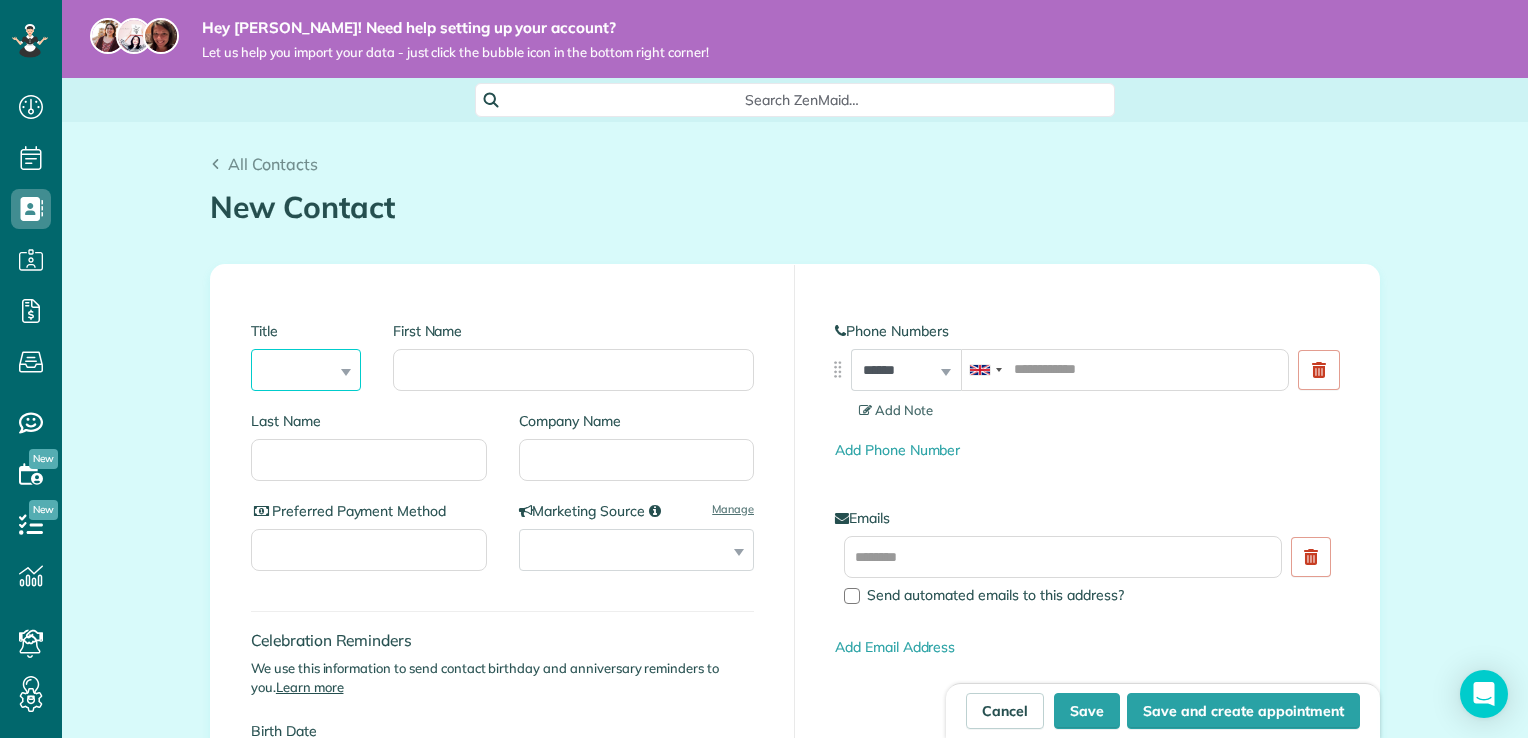 click on "***
****
***
***" at bounding box center (306, 370) 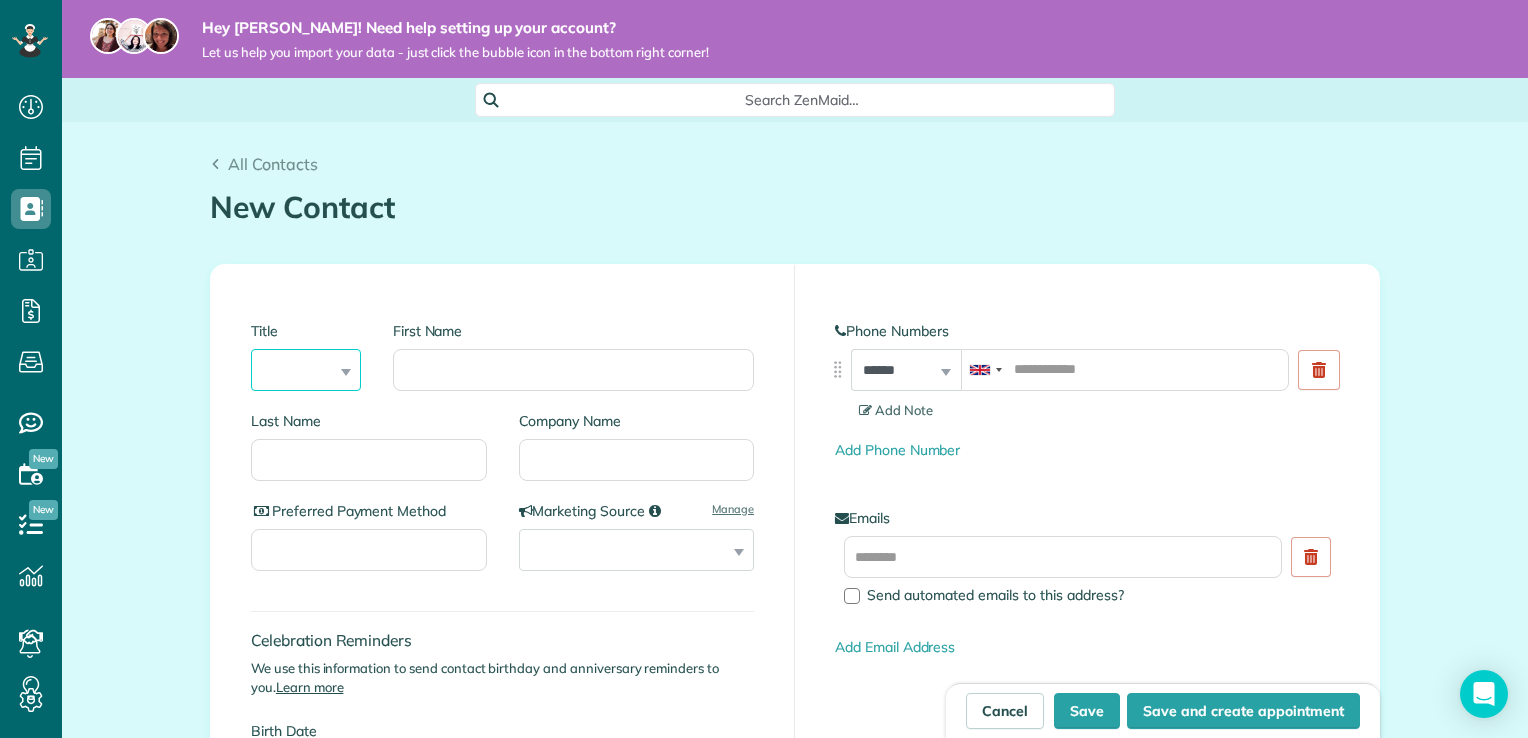 select on "***" 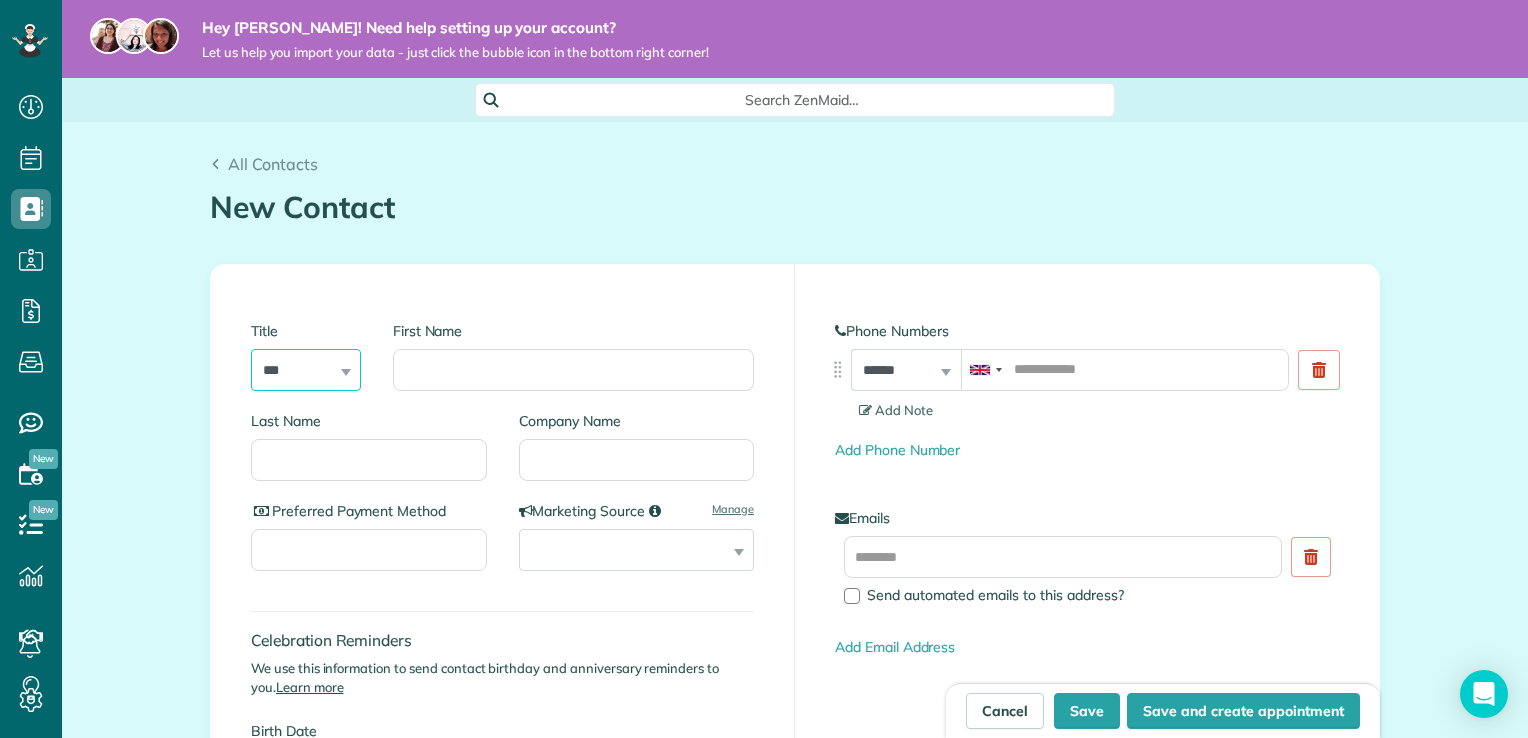 click on "***
****
***
***" at bounding box center (306, 370) 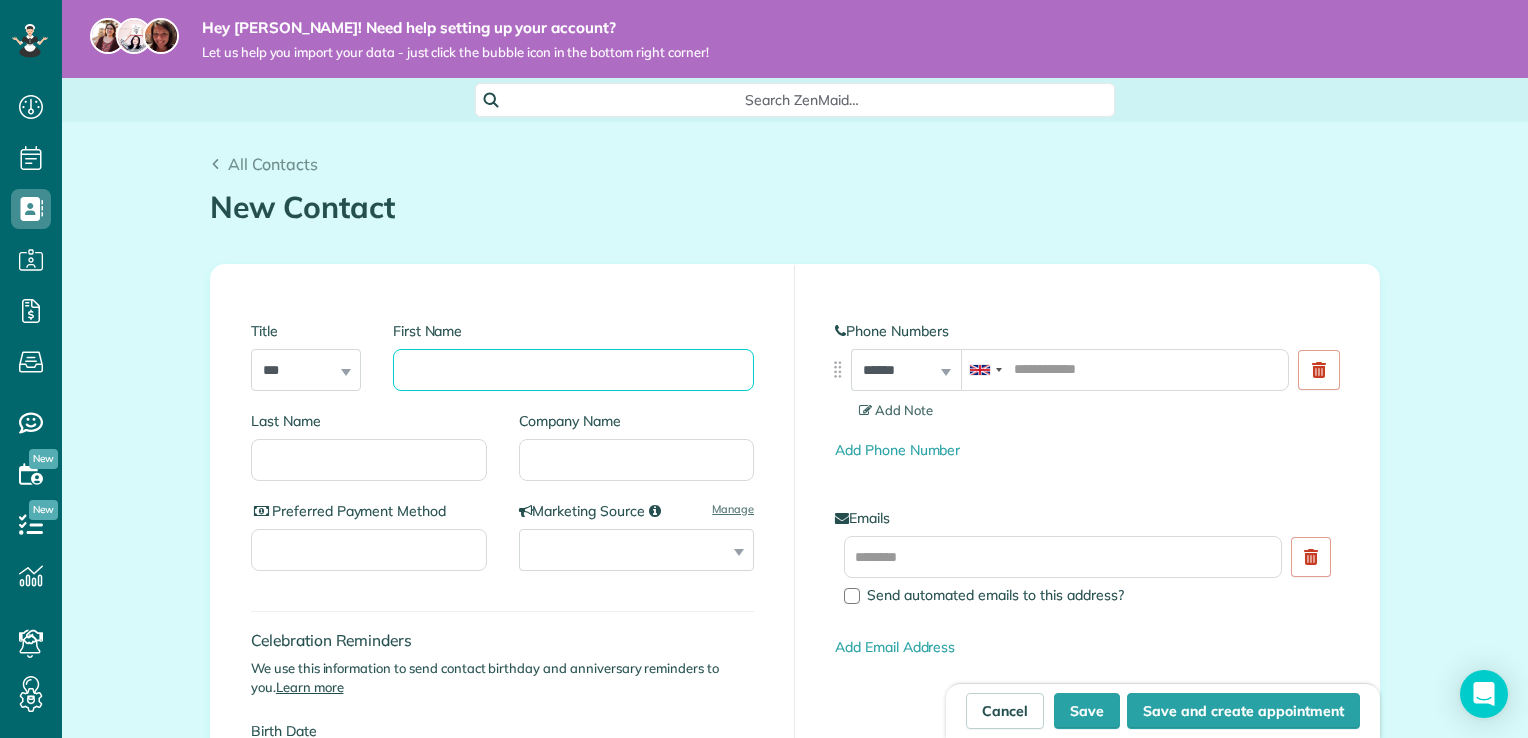 click on "First Name" at bounding box center (573, 370) 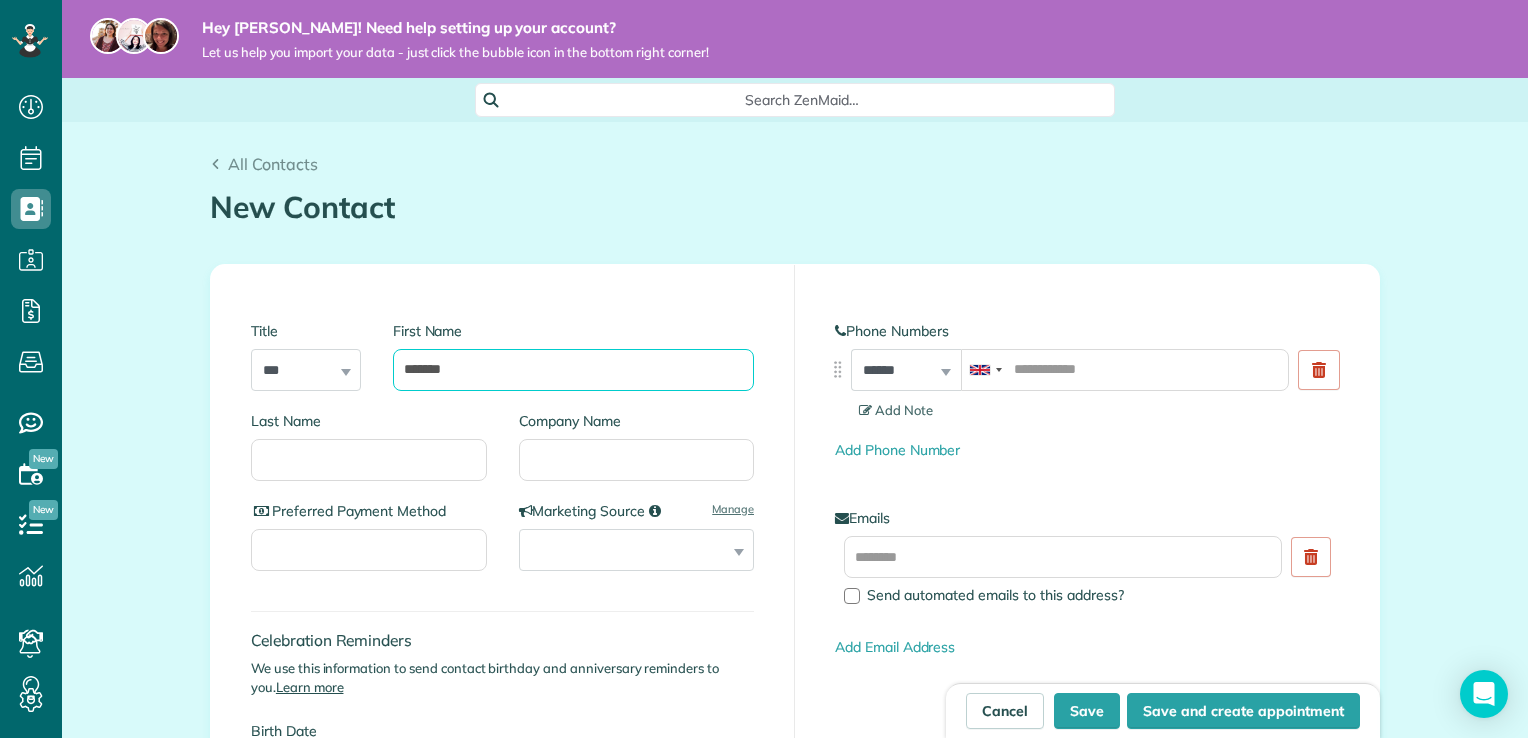 type on "*******" 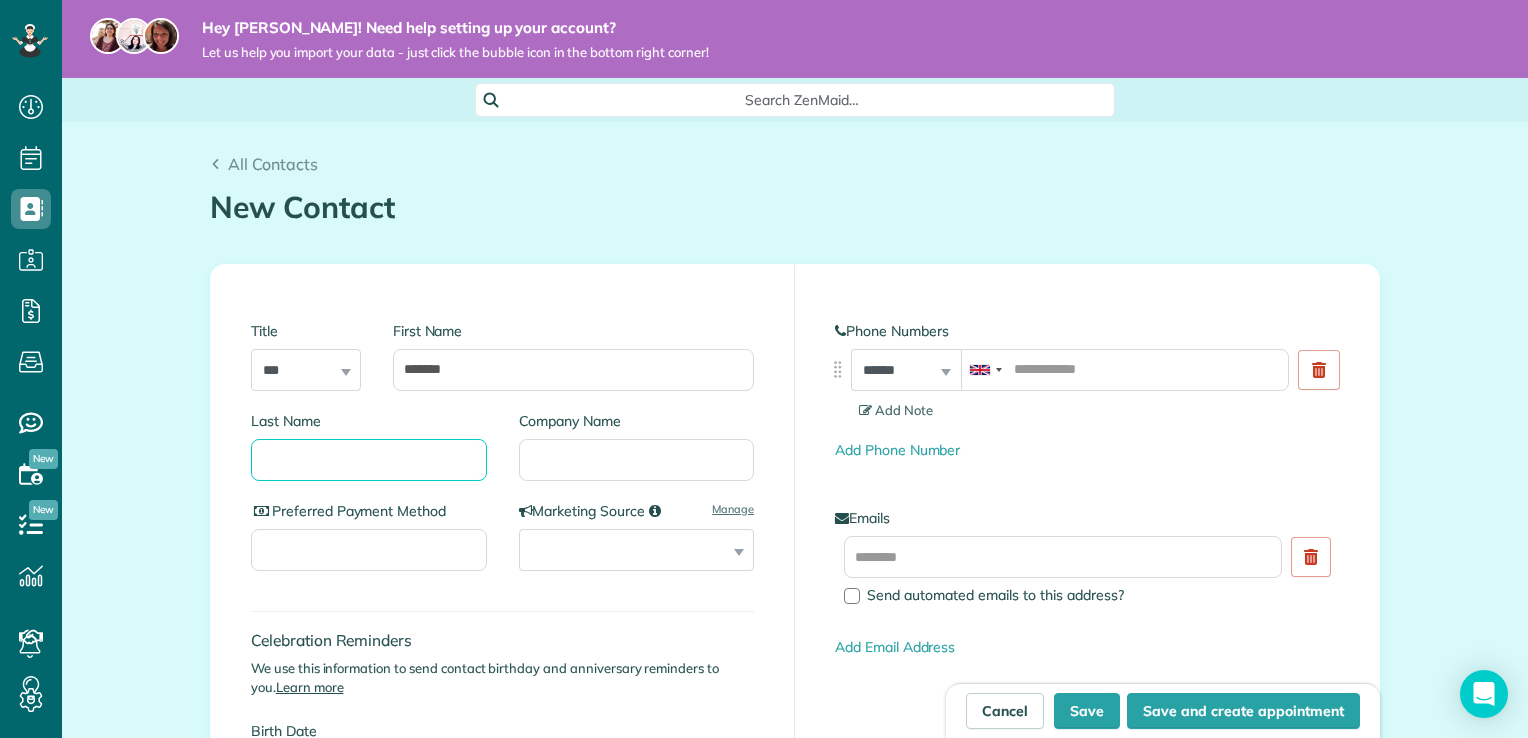 click on "Last Name" at bounding box center (369, 460) 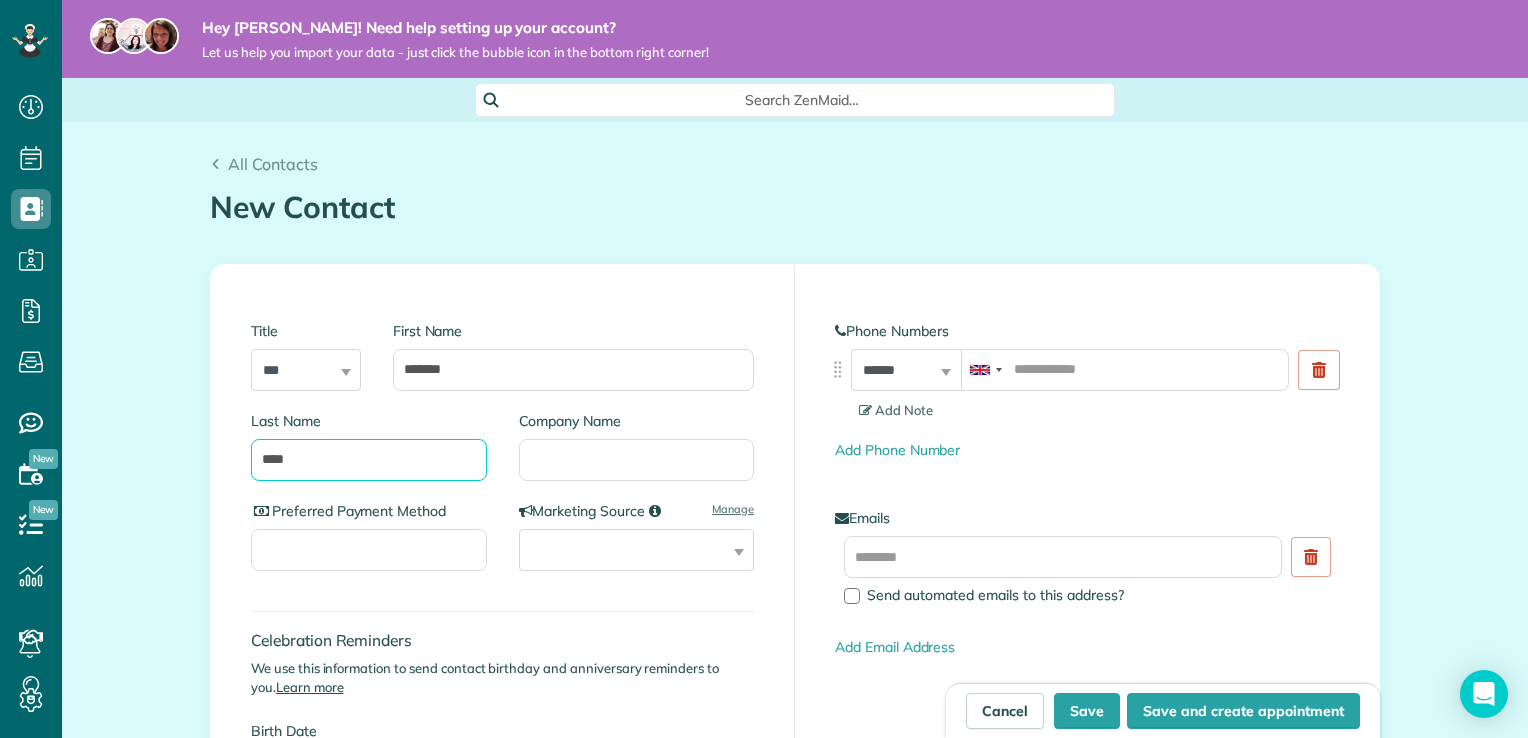 type on "****" 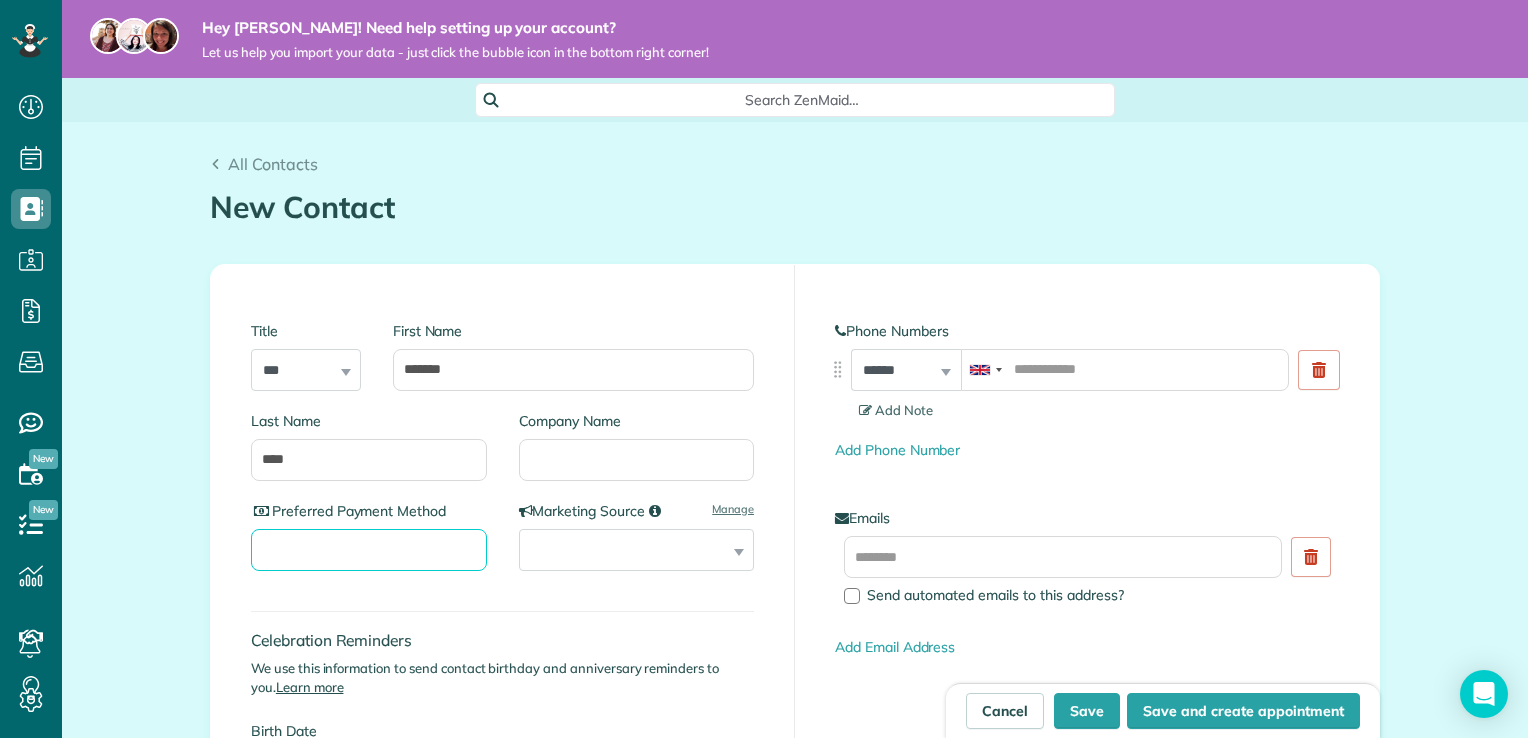 click on "Preferred Payment Method" at bounding box center (369, 550) 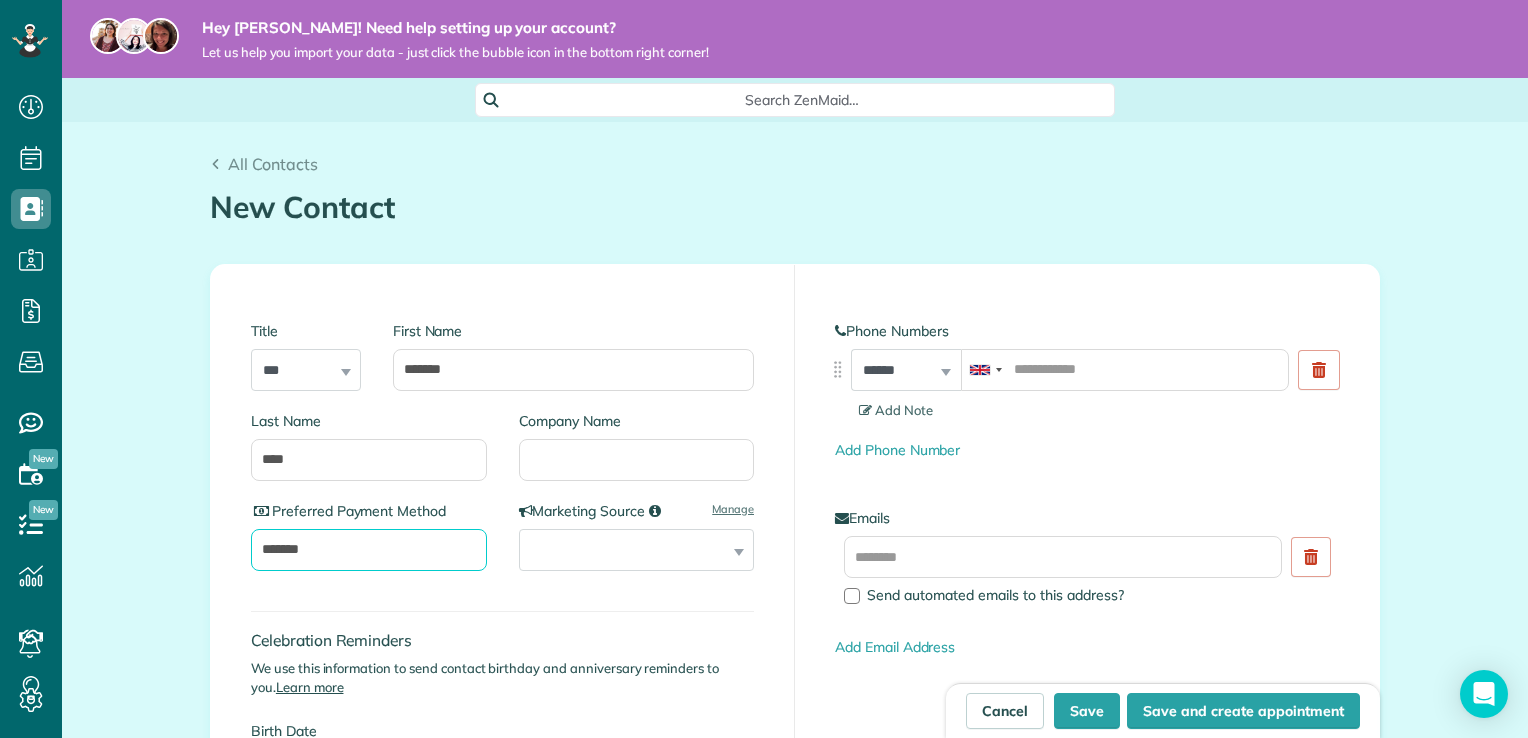 type on "*******" 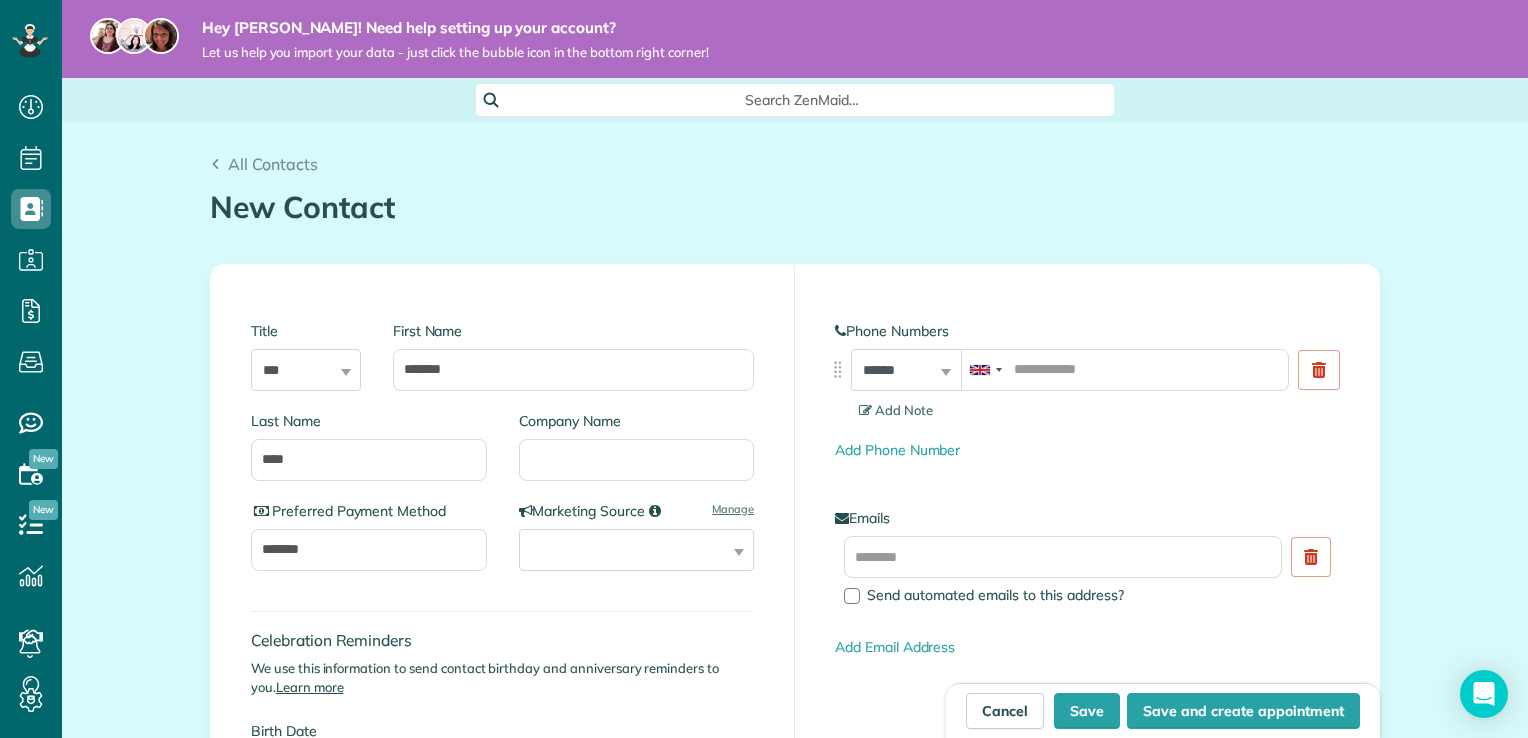 click on "**********" at bounding box center [637, 550] 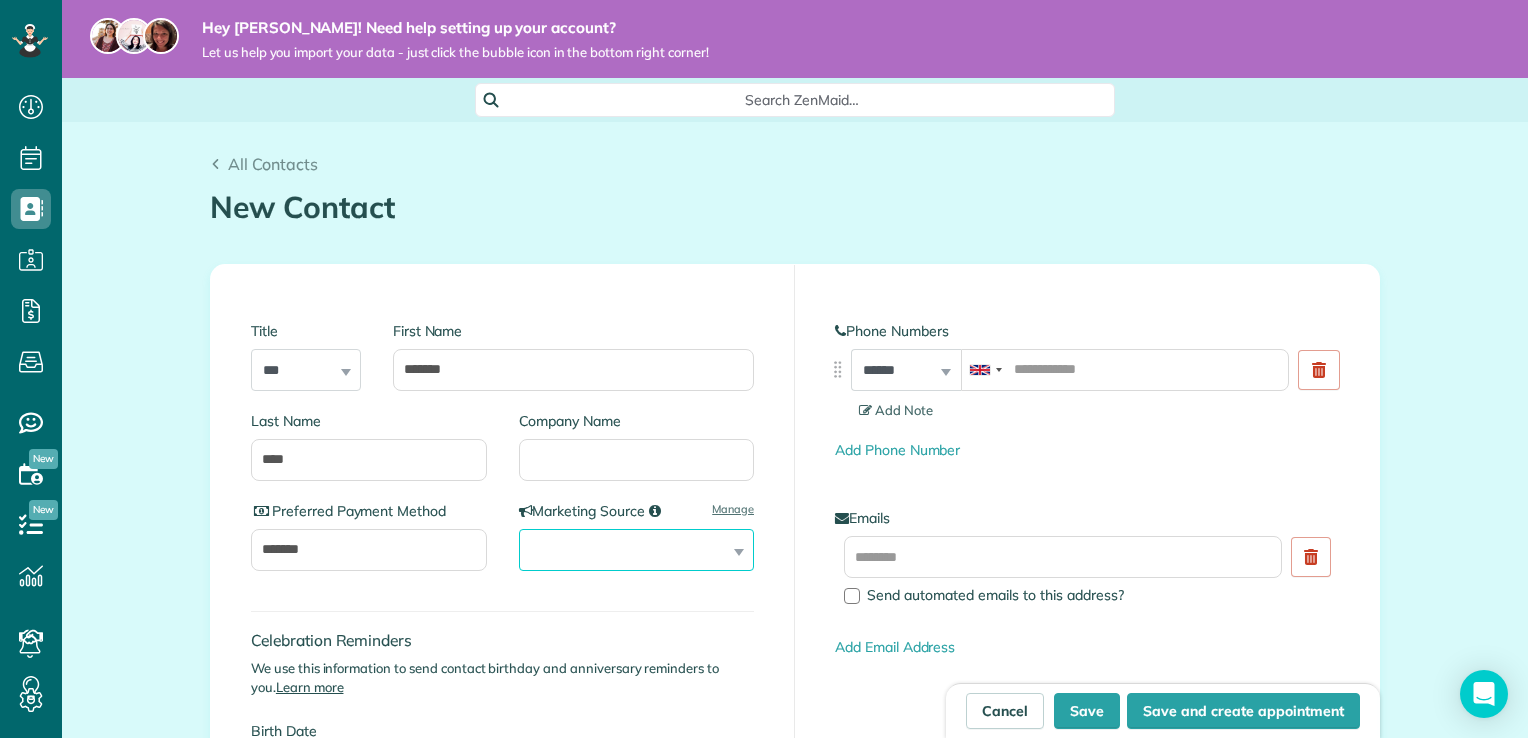 click on "**********" at bounding box center [637, 550] 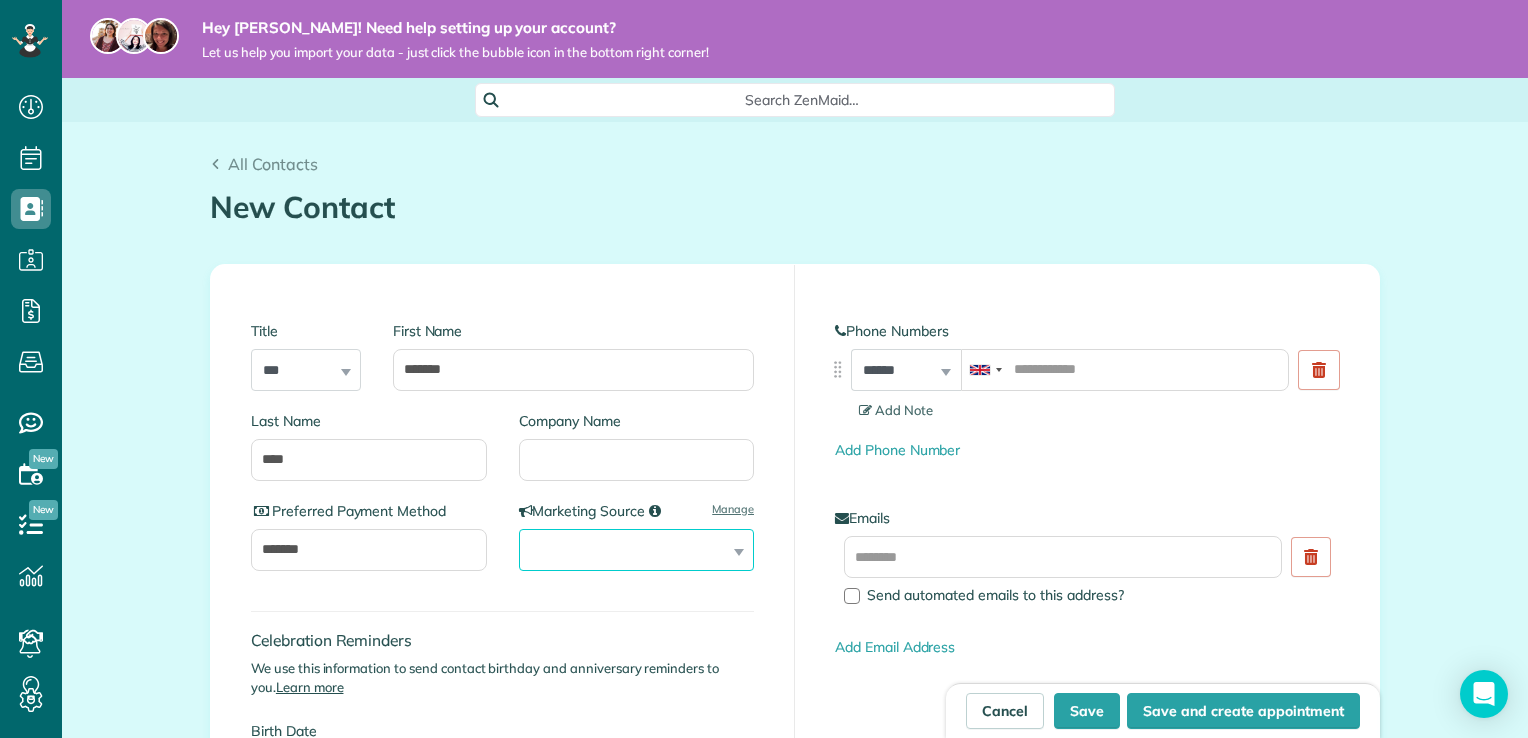 select on "******" 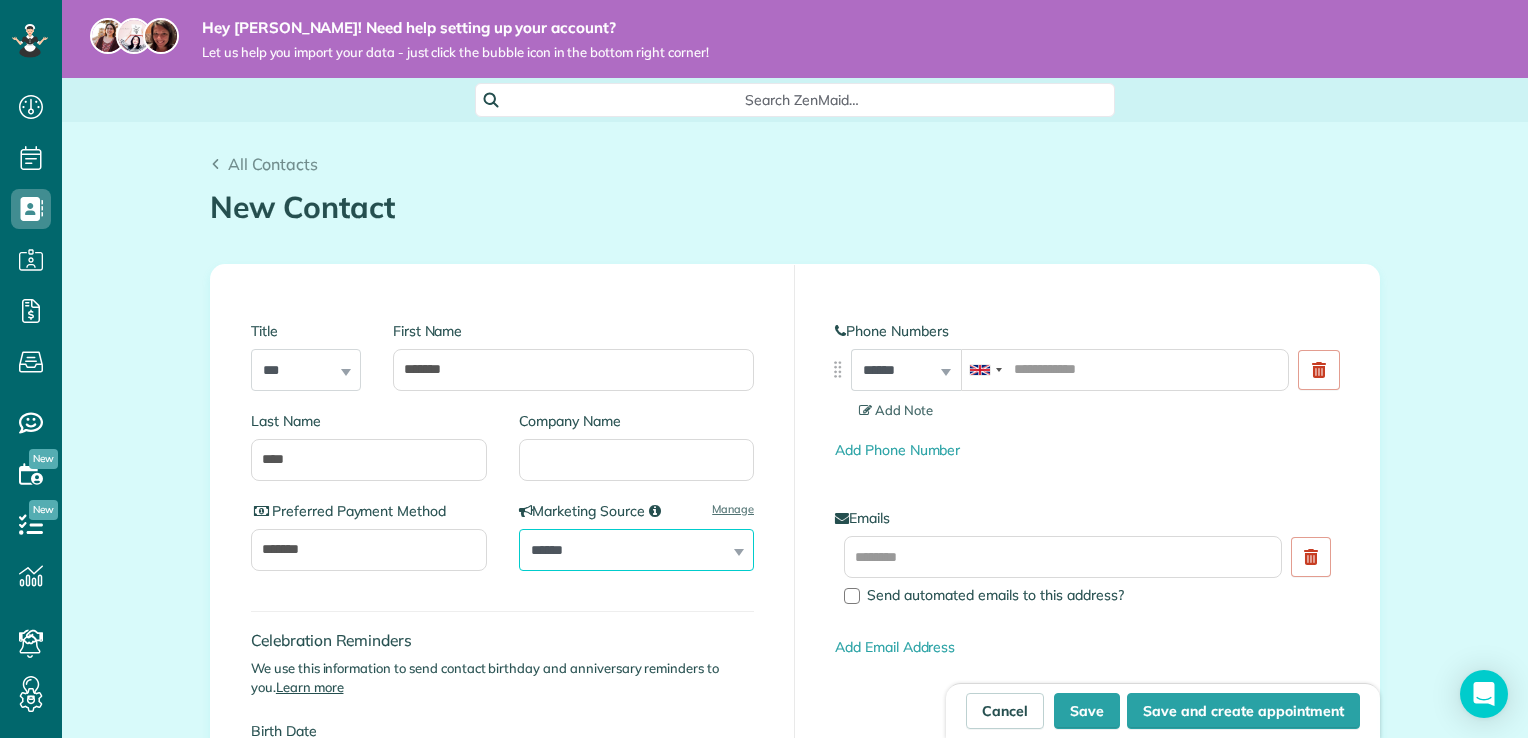 click on "**********" at bounding box center (637, 550) 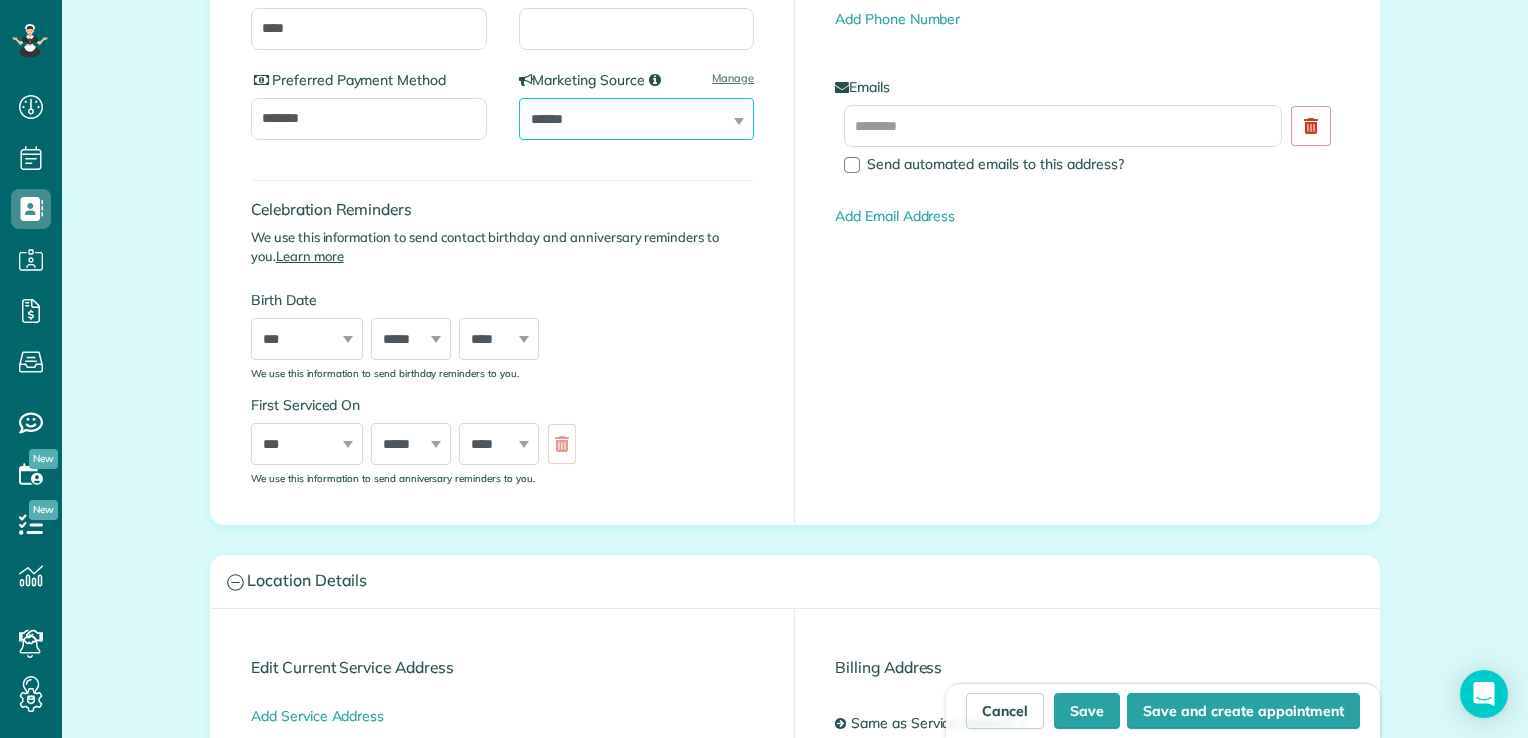 scroll, scrollTop: 432, scrollLeft: 0, axis: vertical 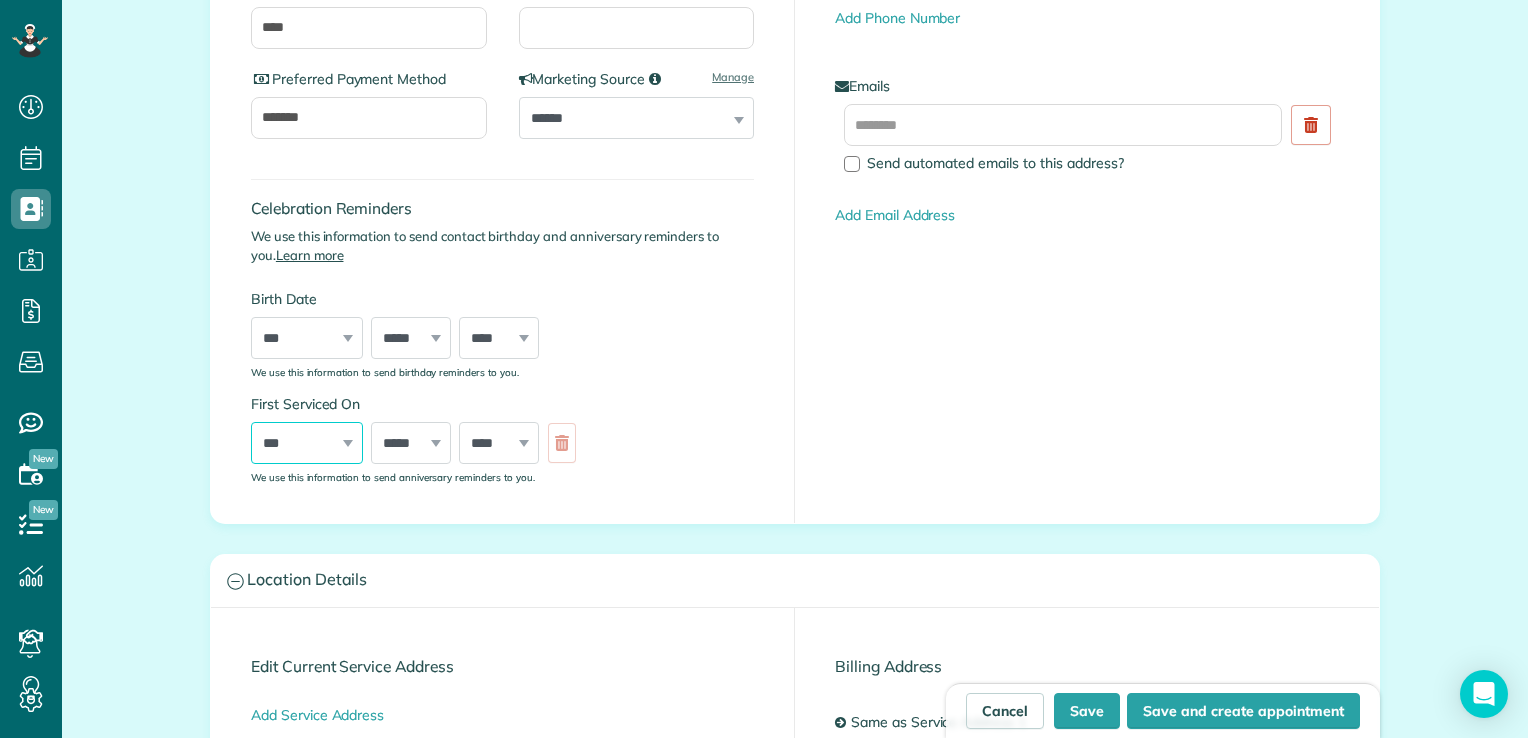 click on "***
*
*
*
*
*
*
*
*
*
**
**
**
**
**
**
**
**
**
**
**
**
**
**
**
**
**
**
**
**
**
**" at bounding box center [307, 443] 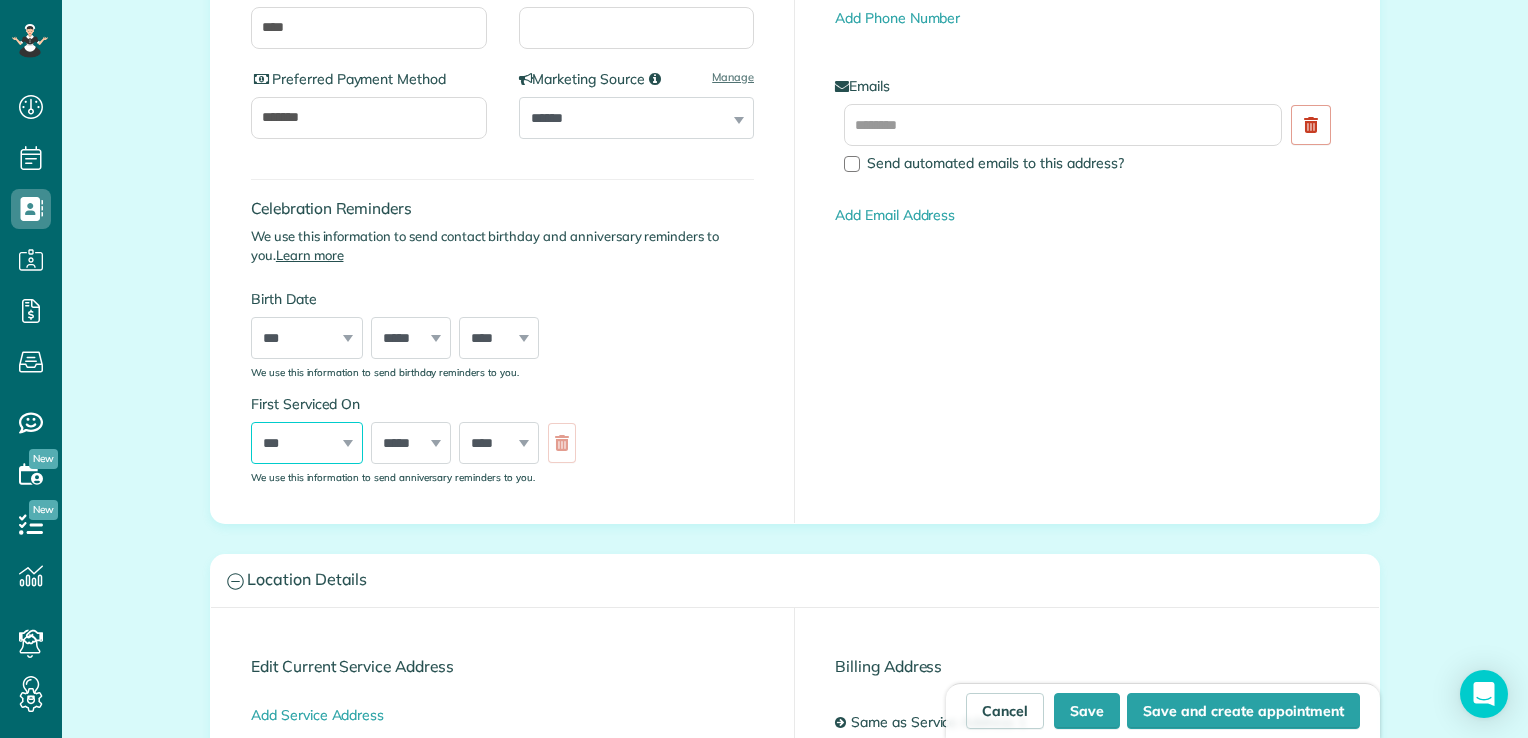 select on "**" 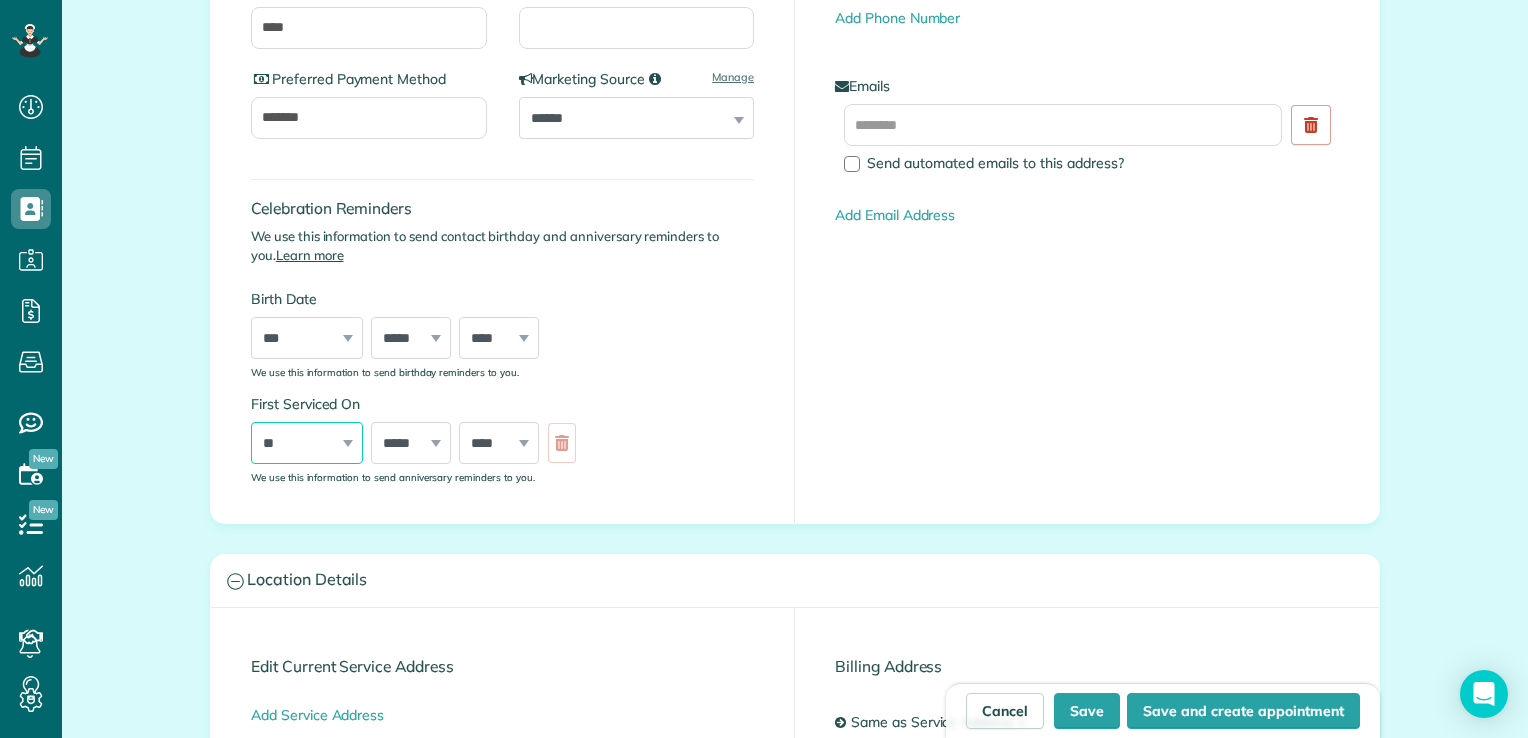 click on "***
*
*
*
*
*
*
*
*
*
**
**
**
**
**
**
**
**
**
**
**
**
**
**
**
**
**
**
**
**
**
**" at bounding box center [307, 443] 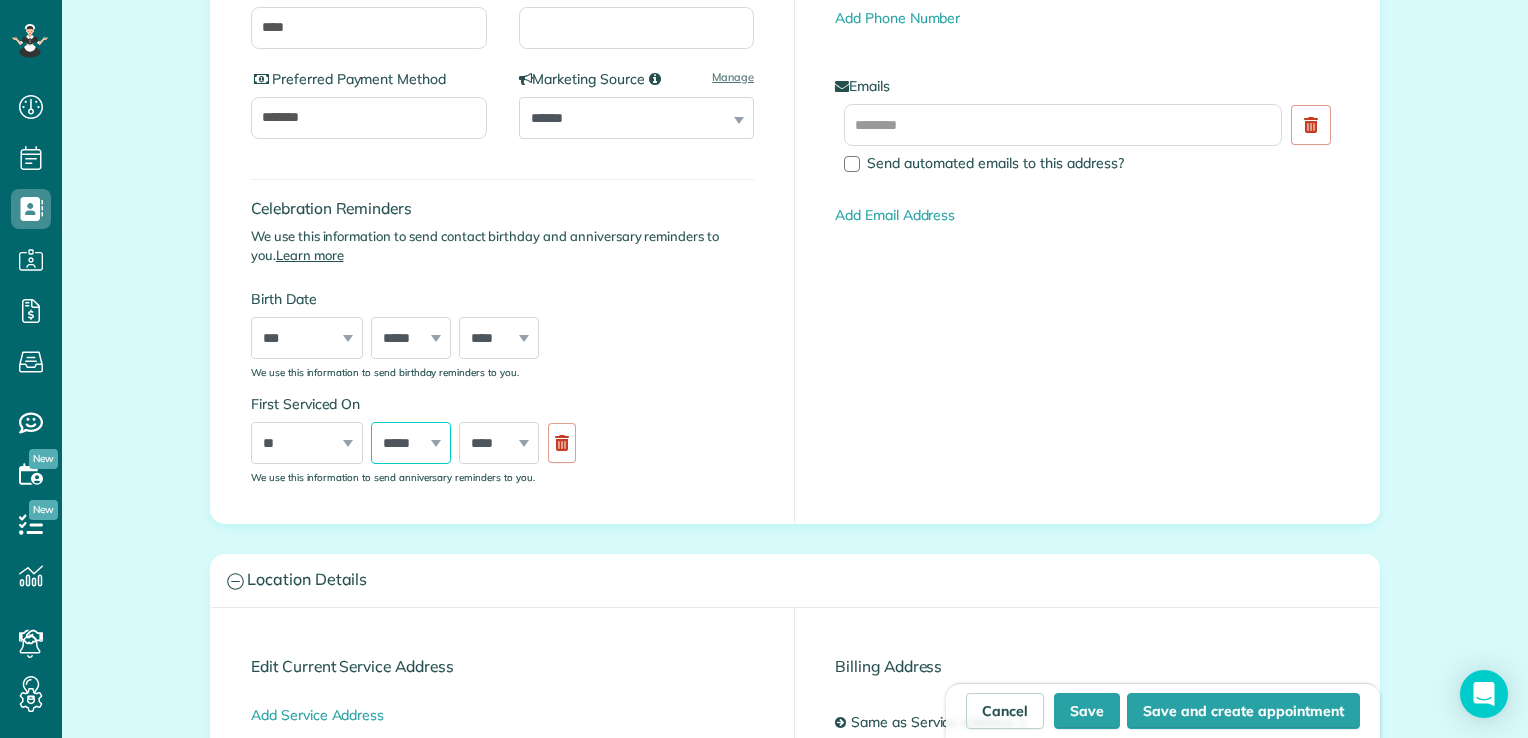 click on "*****
*******
********
*****
*****
***
****
****
******
*********
*******
********
********" at bounding box center [411, 443] 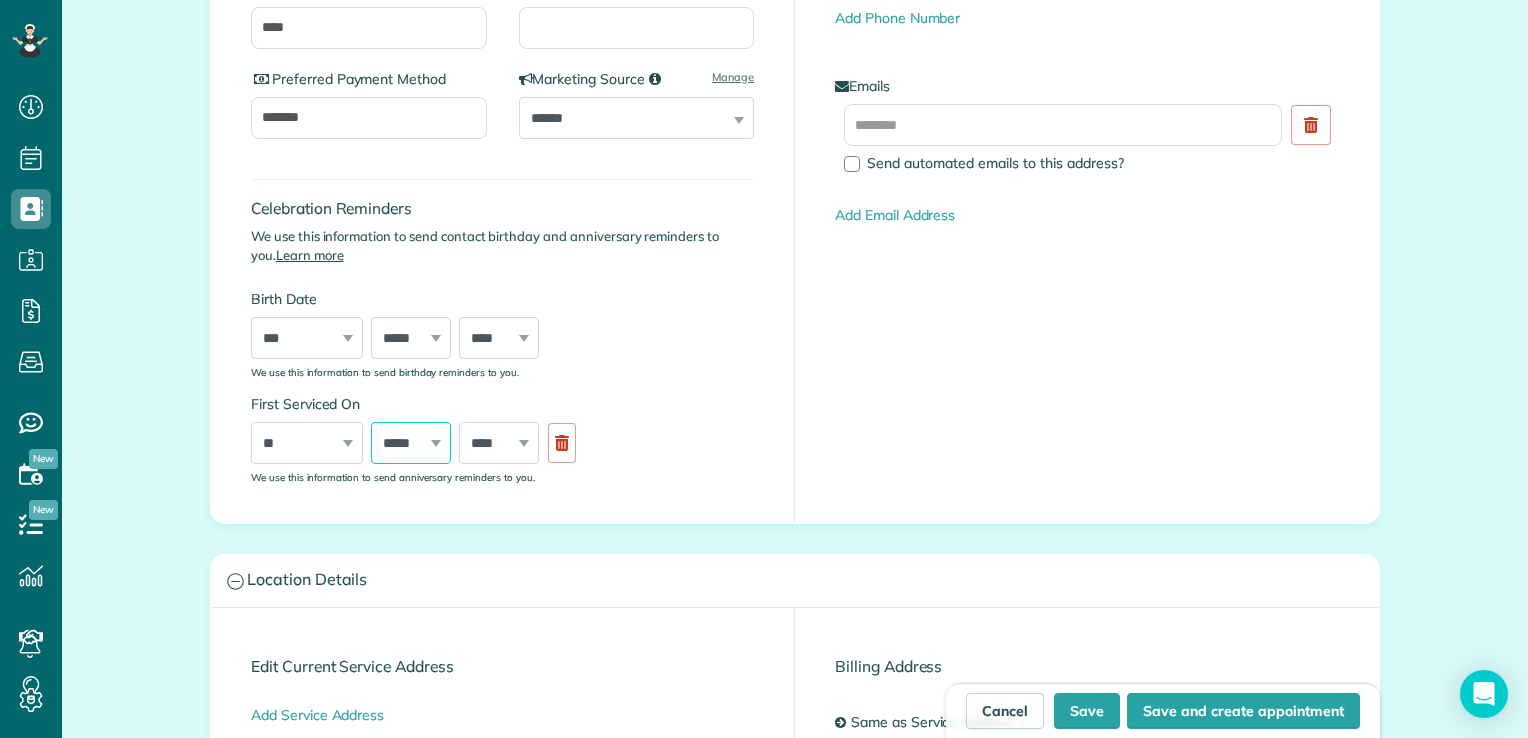 select on "*" 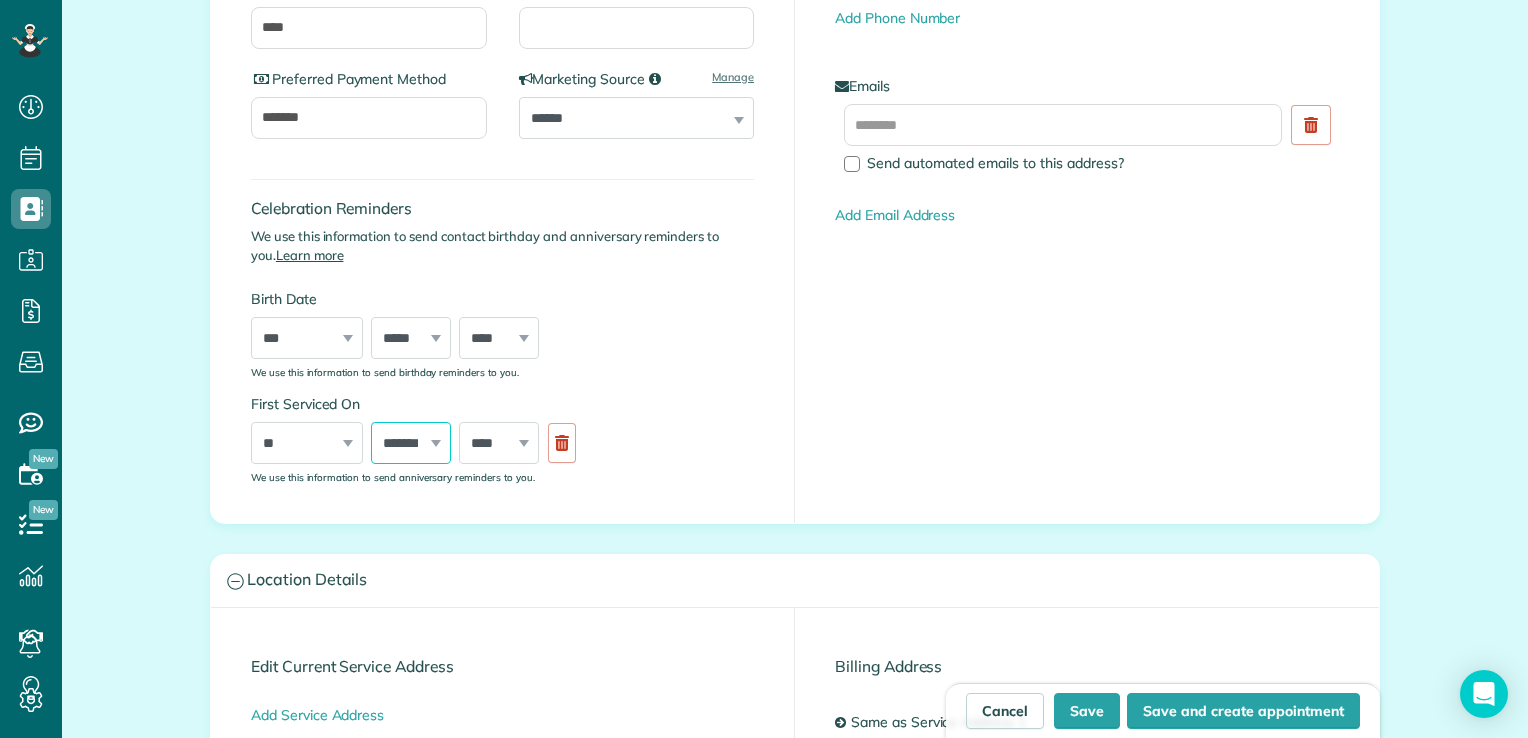 click on "*****
*******
********
*****
*****
***
****
****
******
*********
*******
********
********" at bounding box center (411, 443) 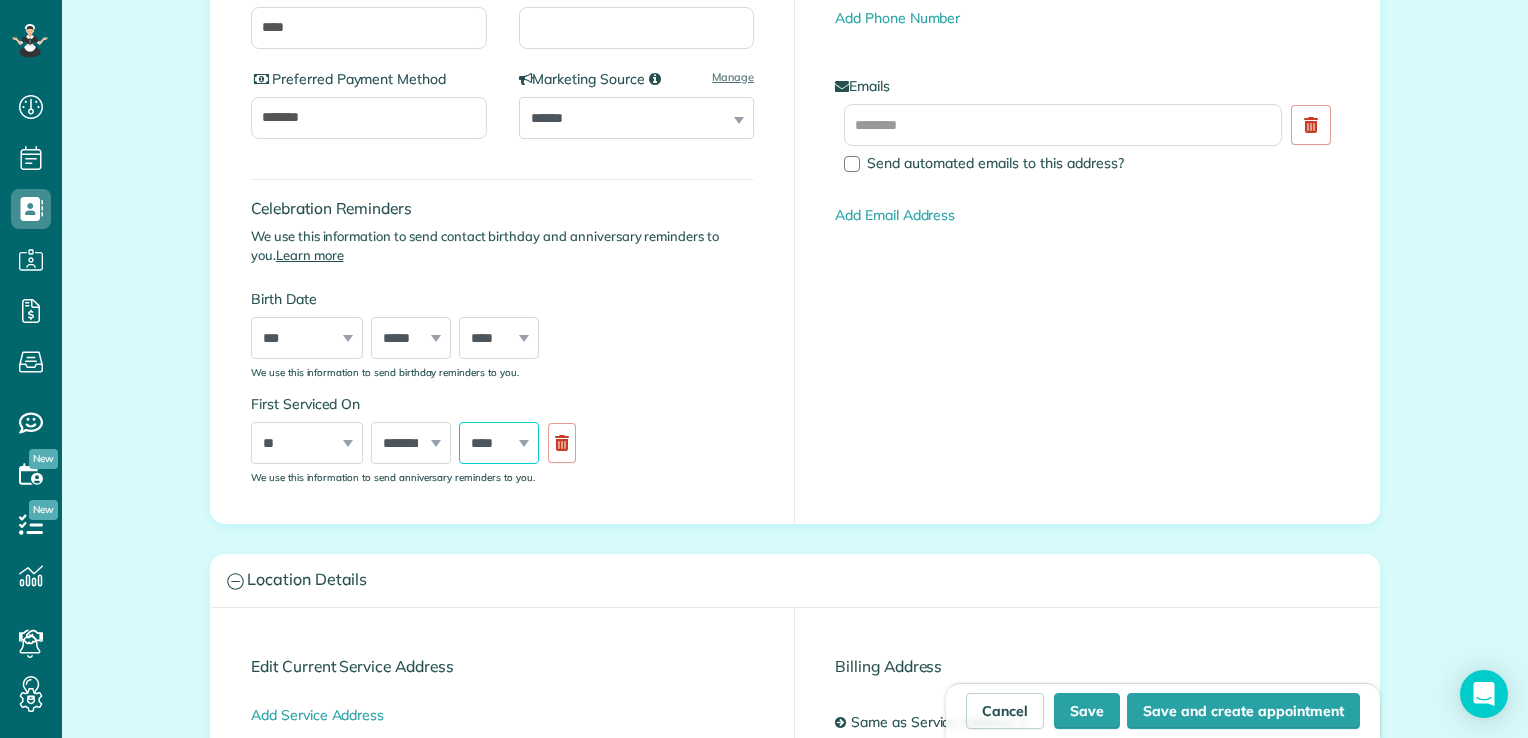 click on "****
****
****
****
****
****
****
****
****
****
****
****
****
****
****
****
****
****
****
****
****
****
****
****
****
****
****
****
****
****
****
****
****
****
****
****
****
****
****
****
****
****
****
****
****
****
****
****
****
****
****
****" at bounding box center (499, 443) 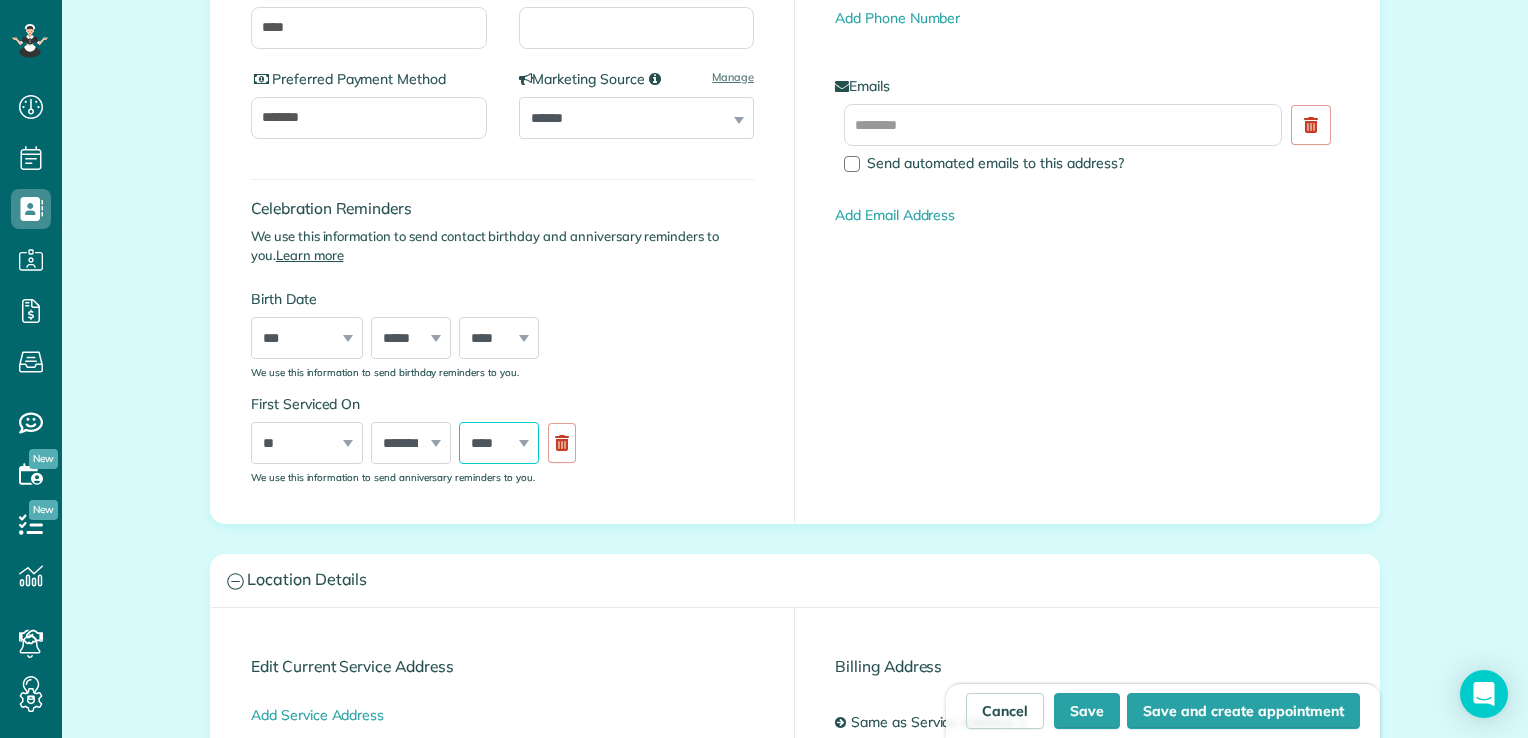 select on "****" 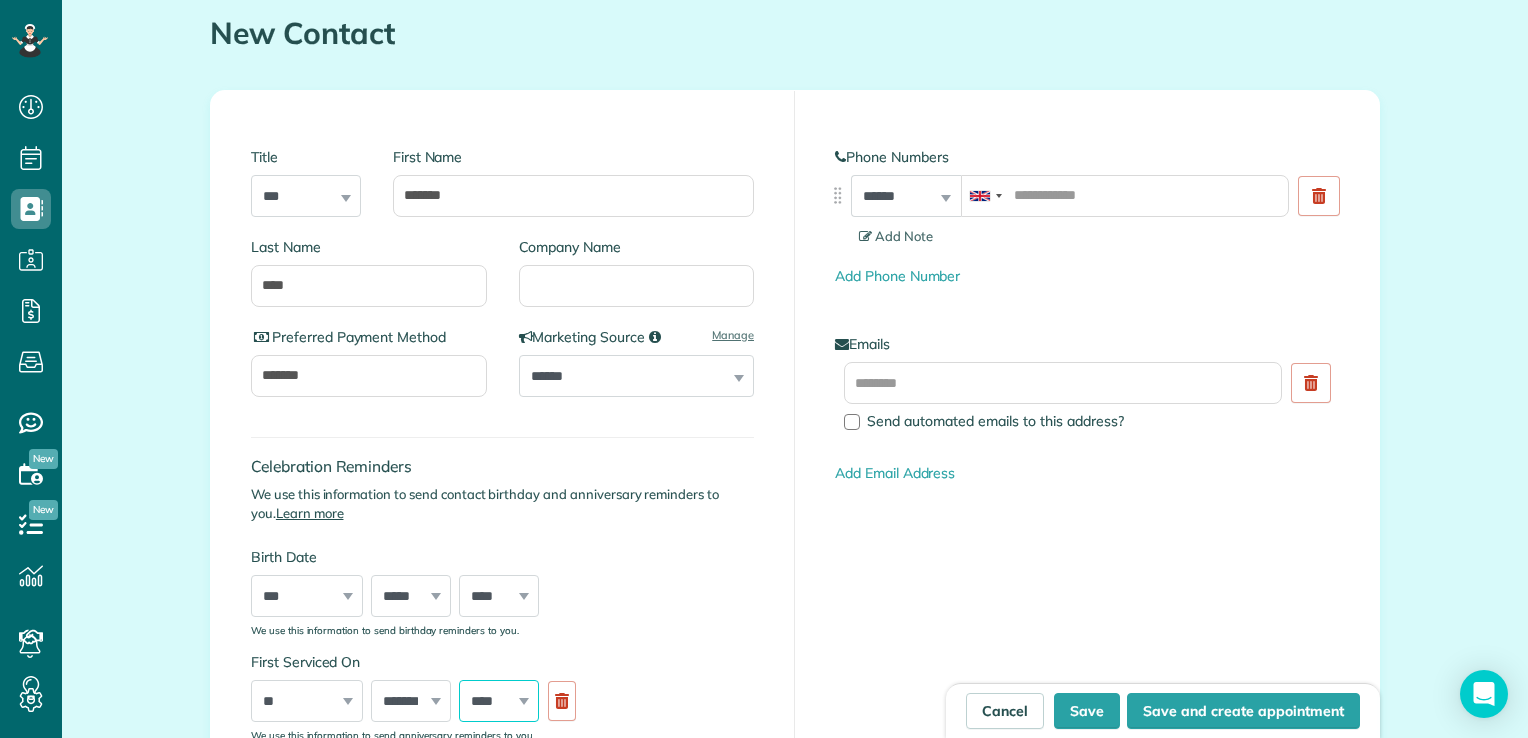 scroll, scrollTop: 172, scrollLeft: 0, axis: vertical 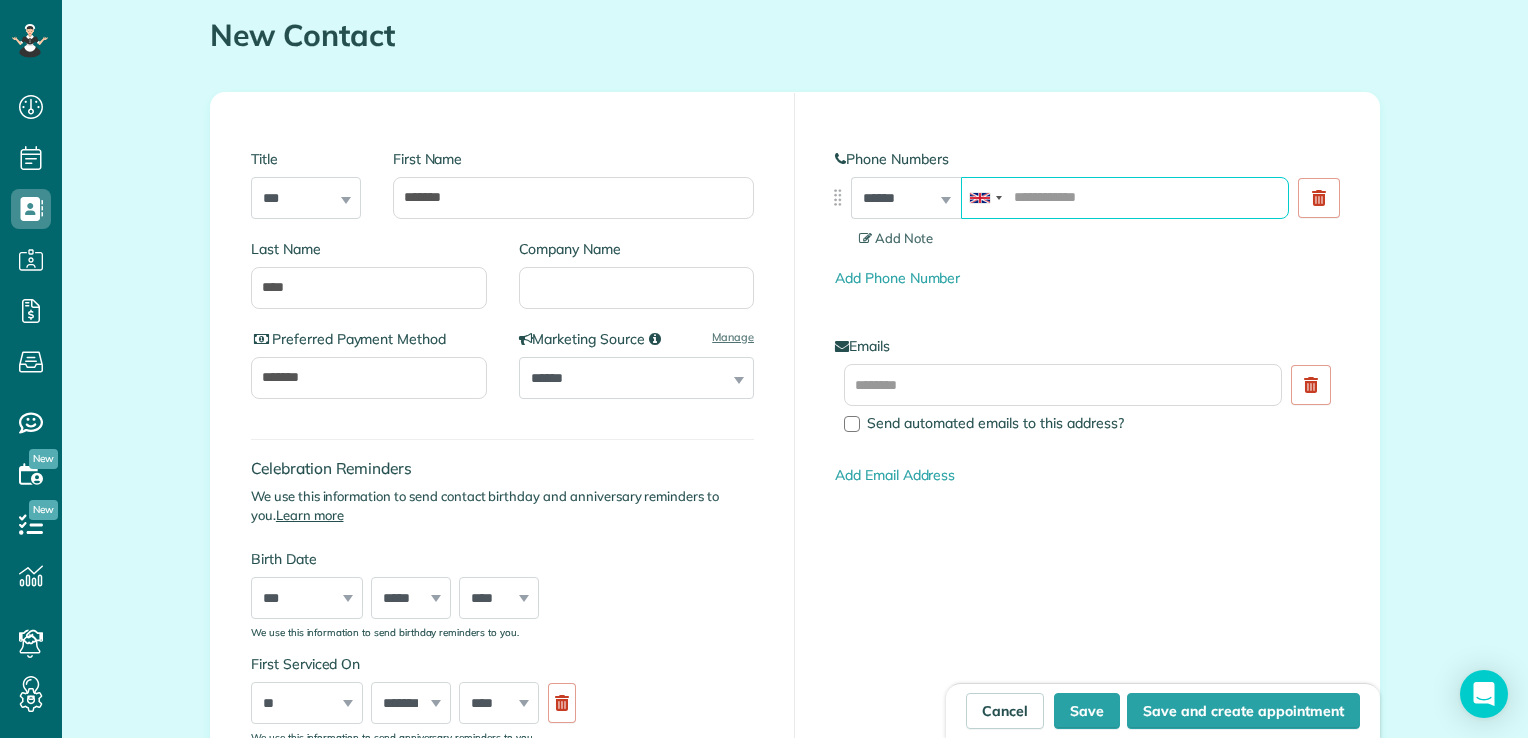 click at bounding box center (1125, 198) 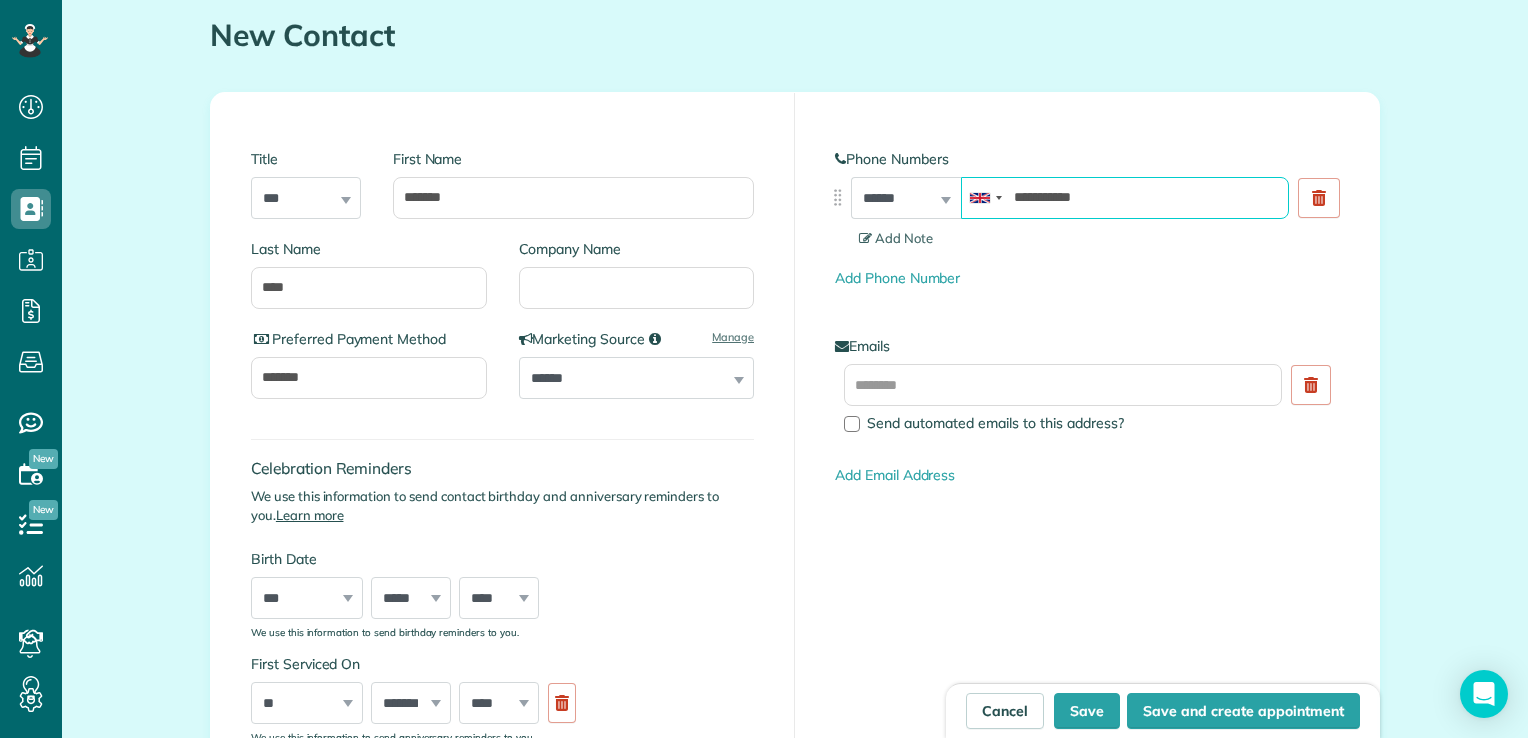 type on "**********" 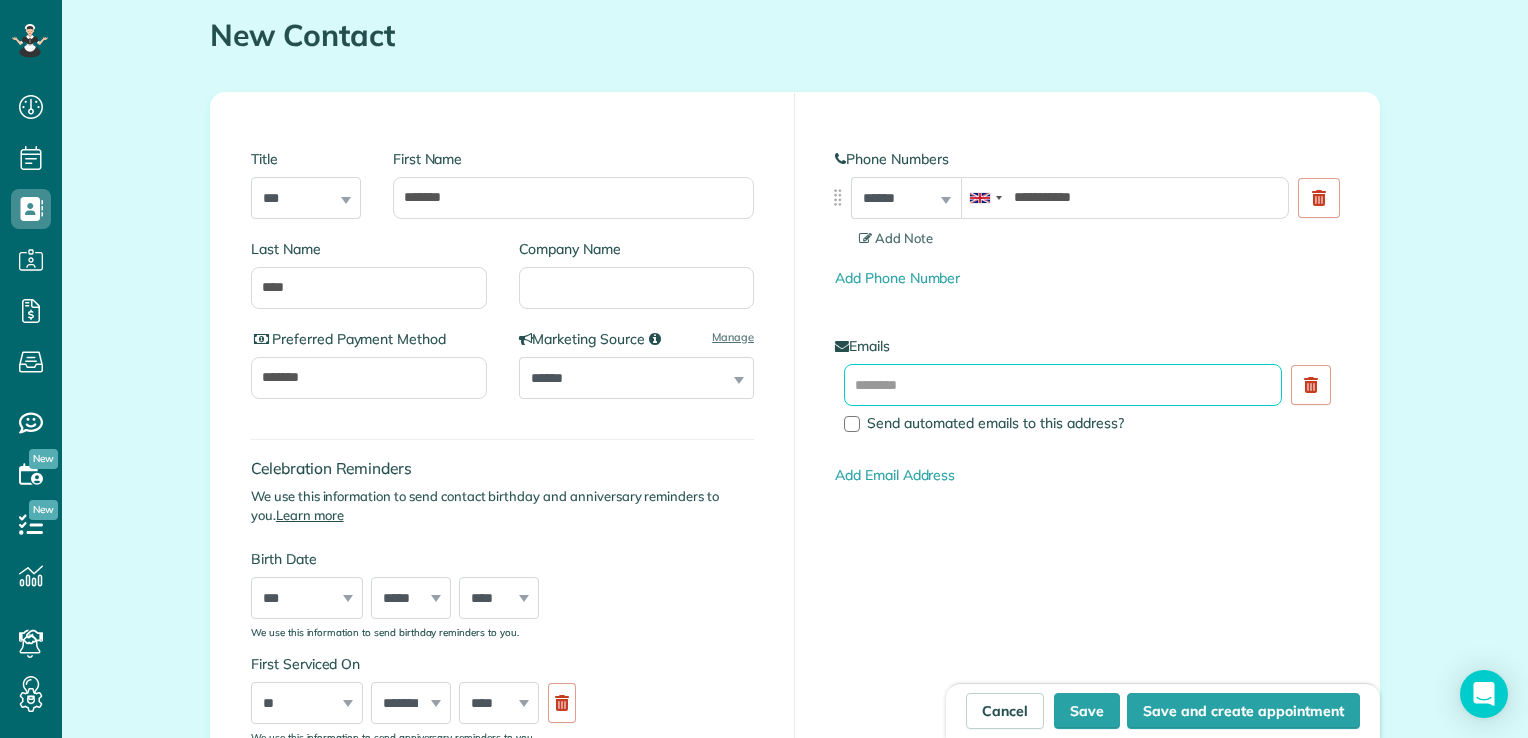 click at bounding box center [1063, 385] 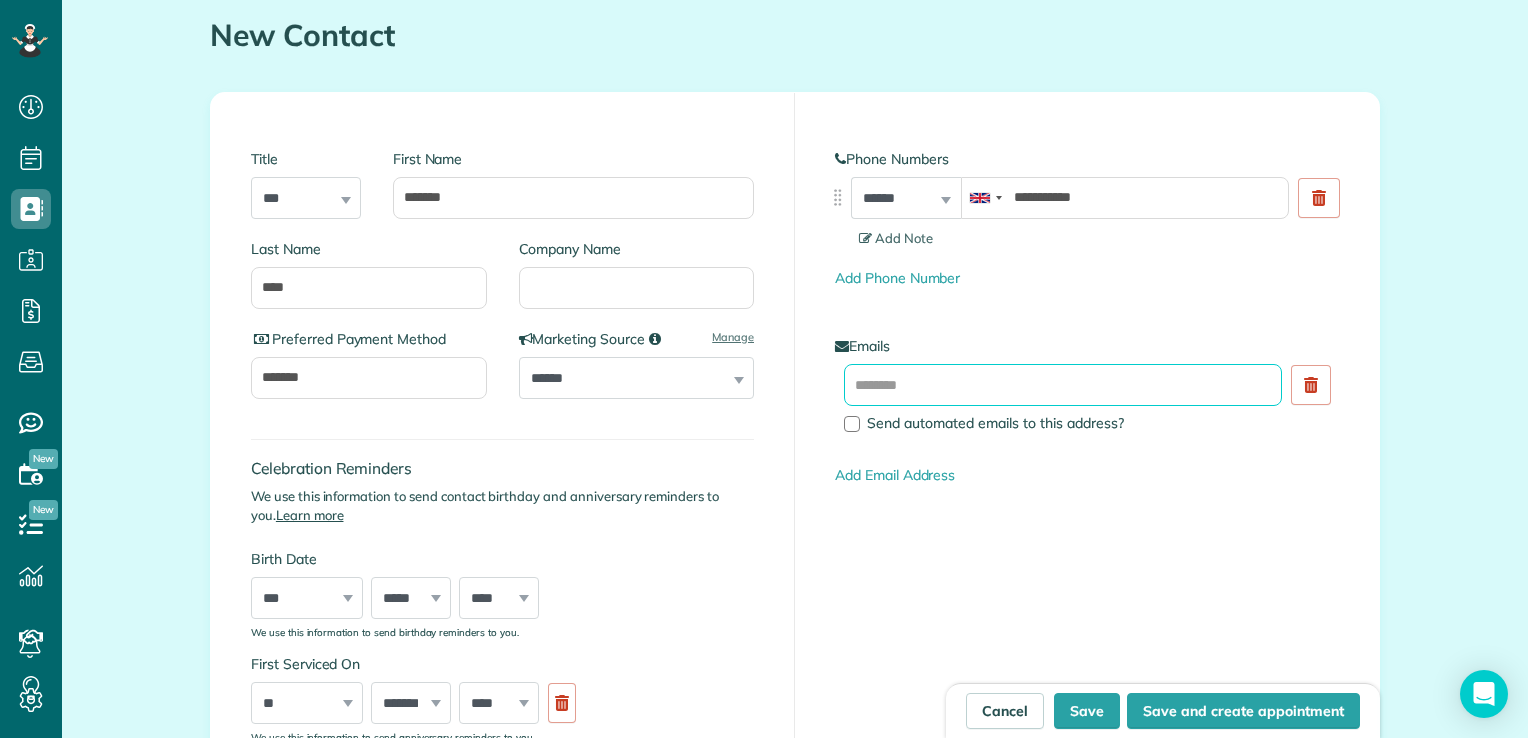 click at bounding box center (1063, 385) 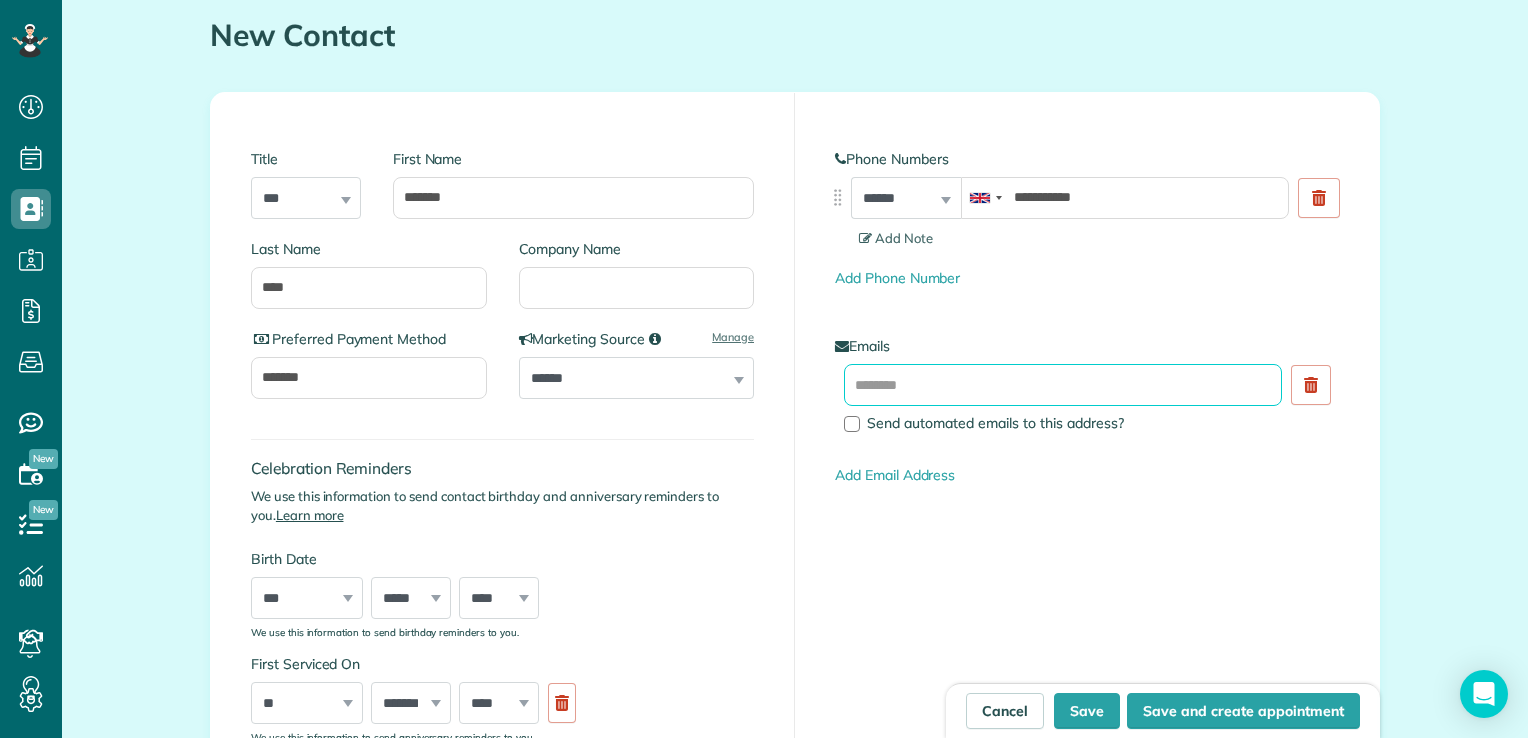 paste on "**********" 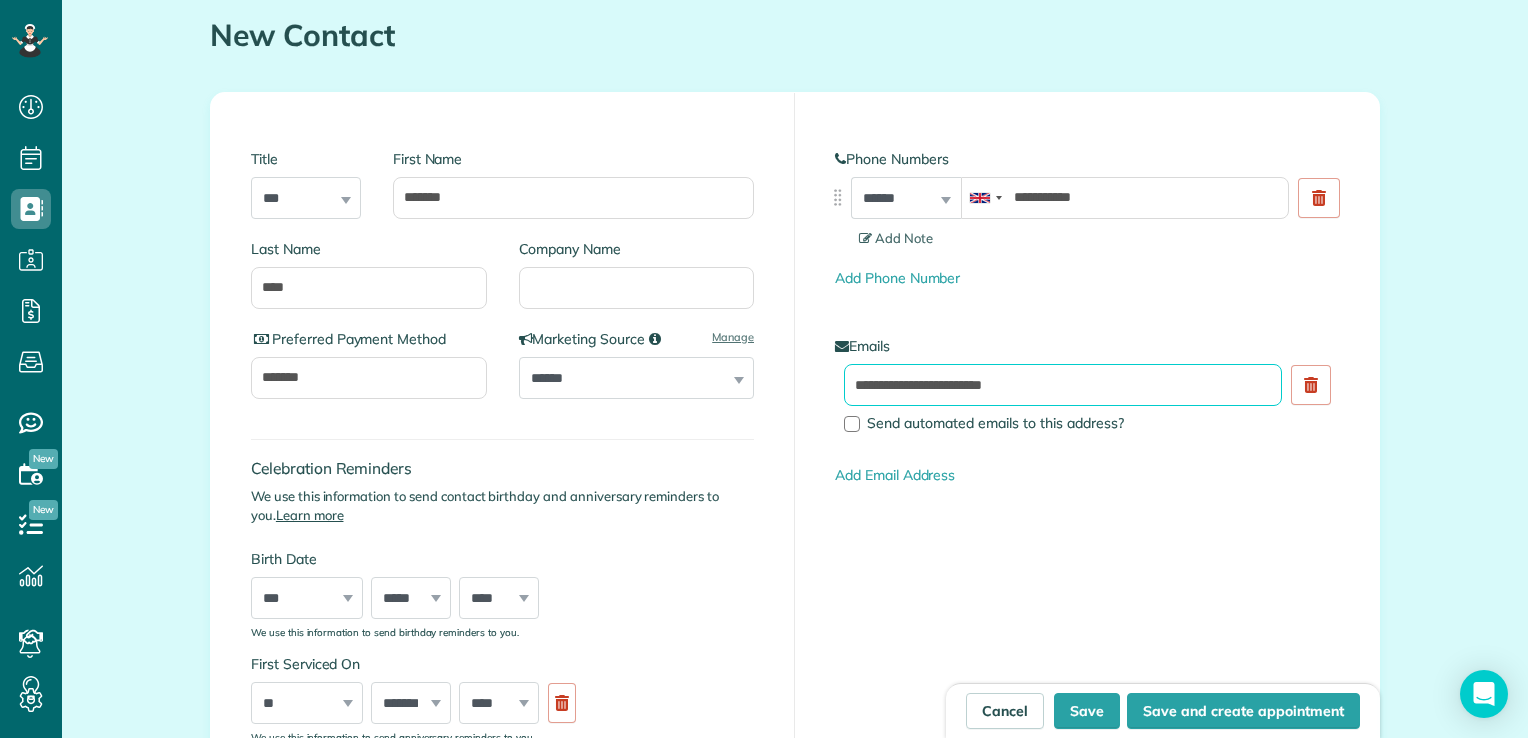 type on "**********" 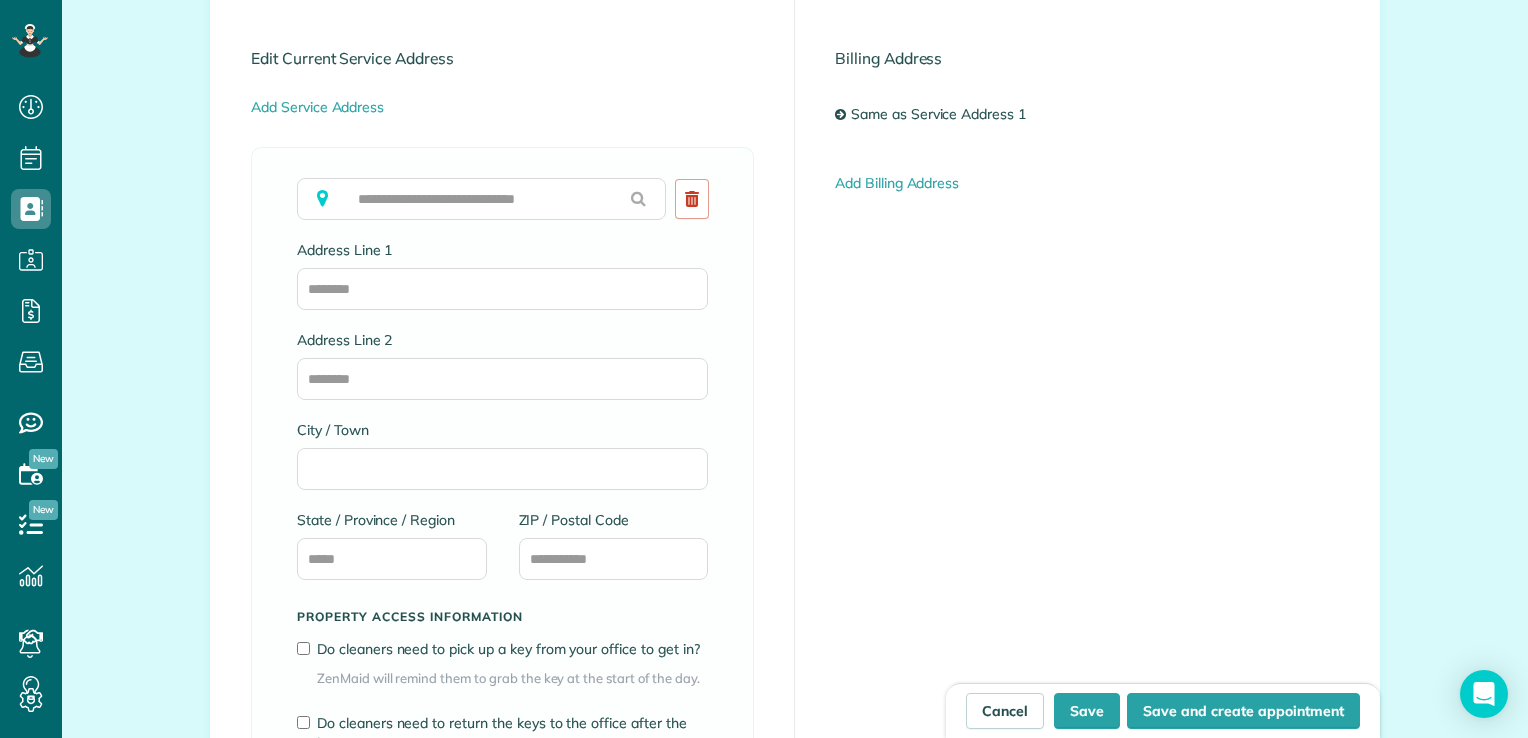 scroll, scrollTop: 1042, scrollLeft: 0, axis: vertical 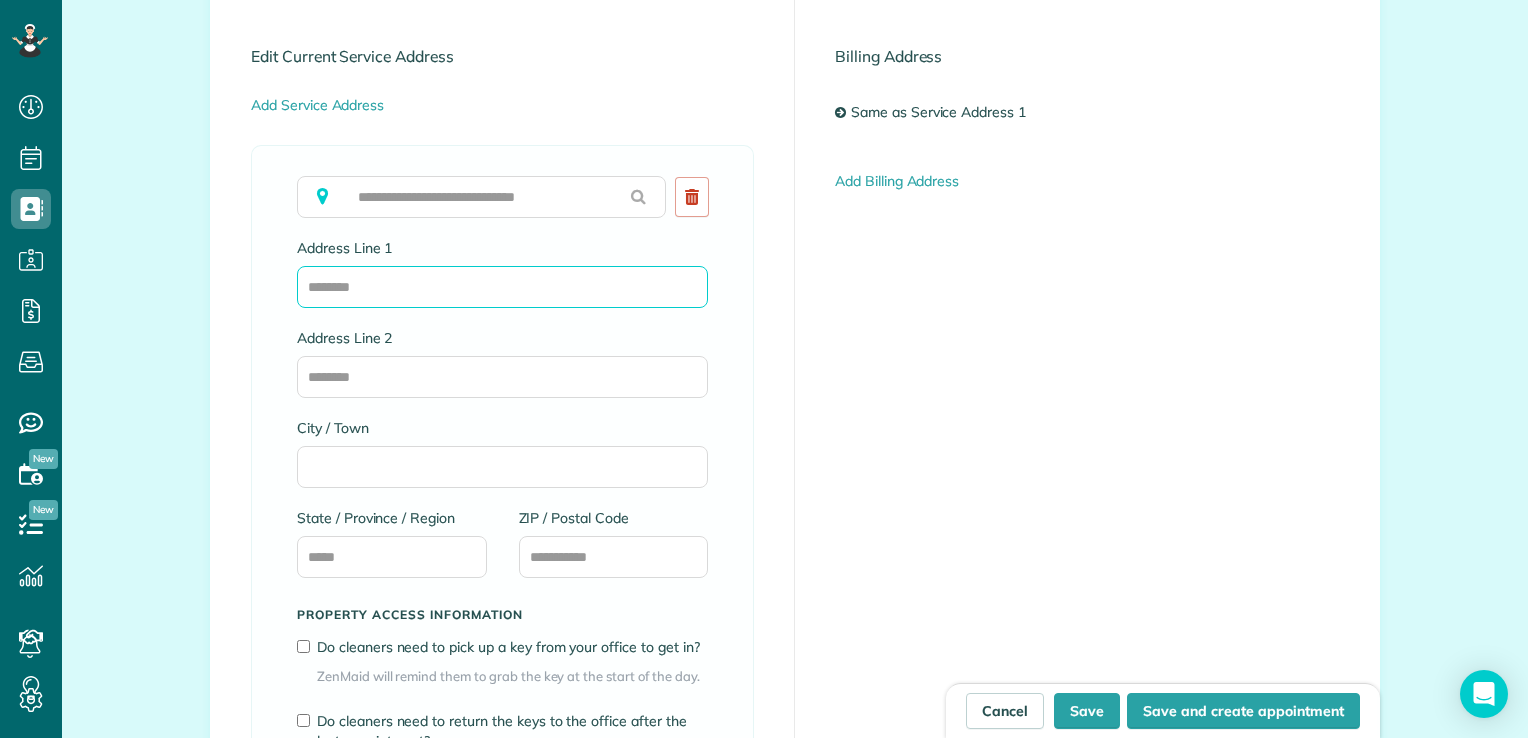 click on "Address Line 1" at bounding box center (502, 287) 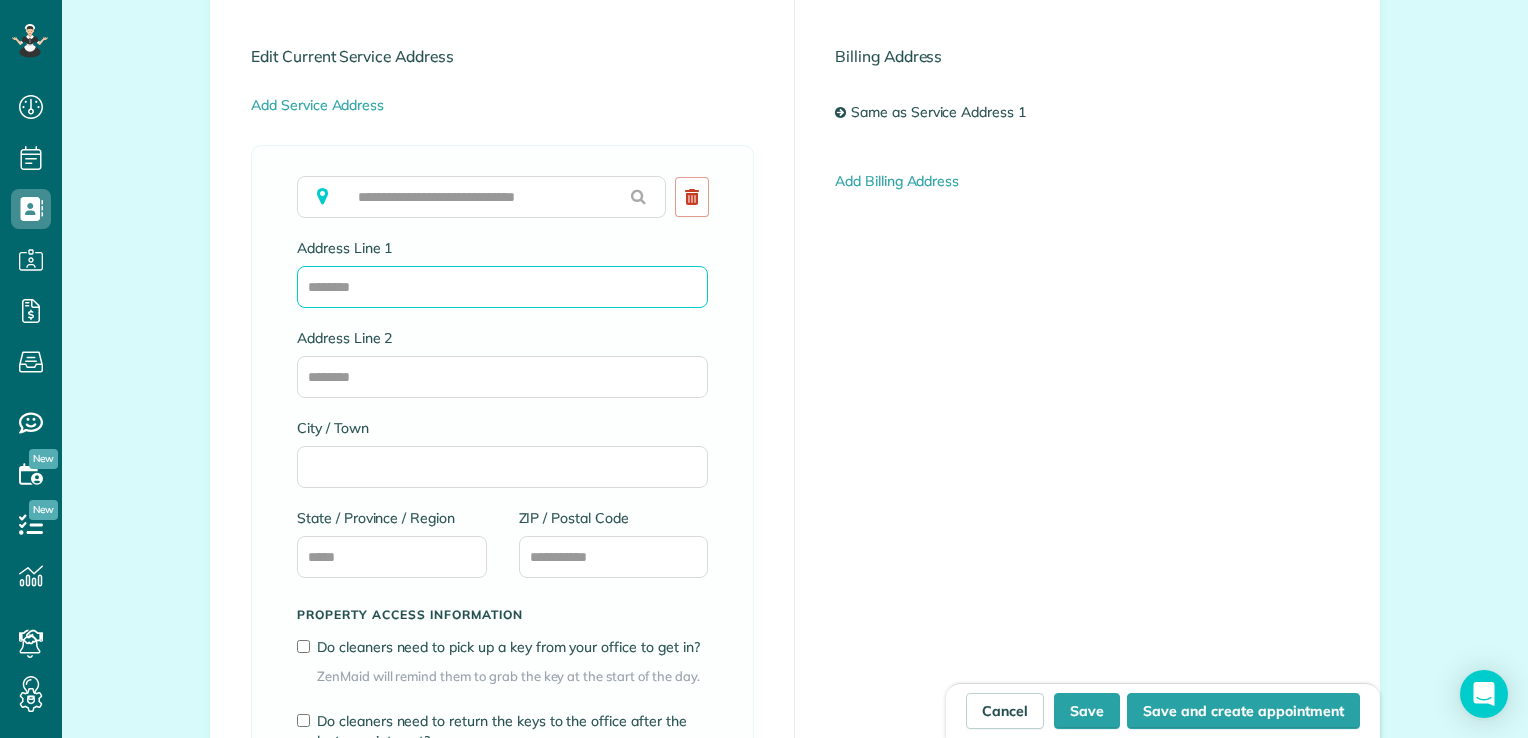 click on "Address Line 1" at bounding box center (502, 287) 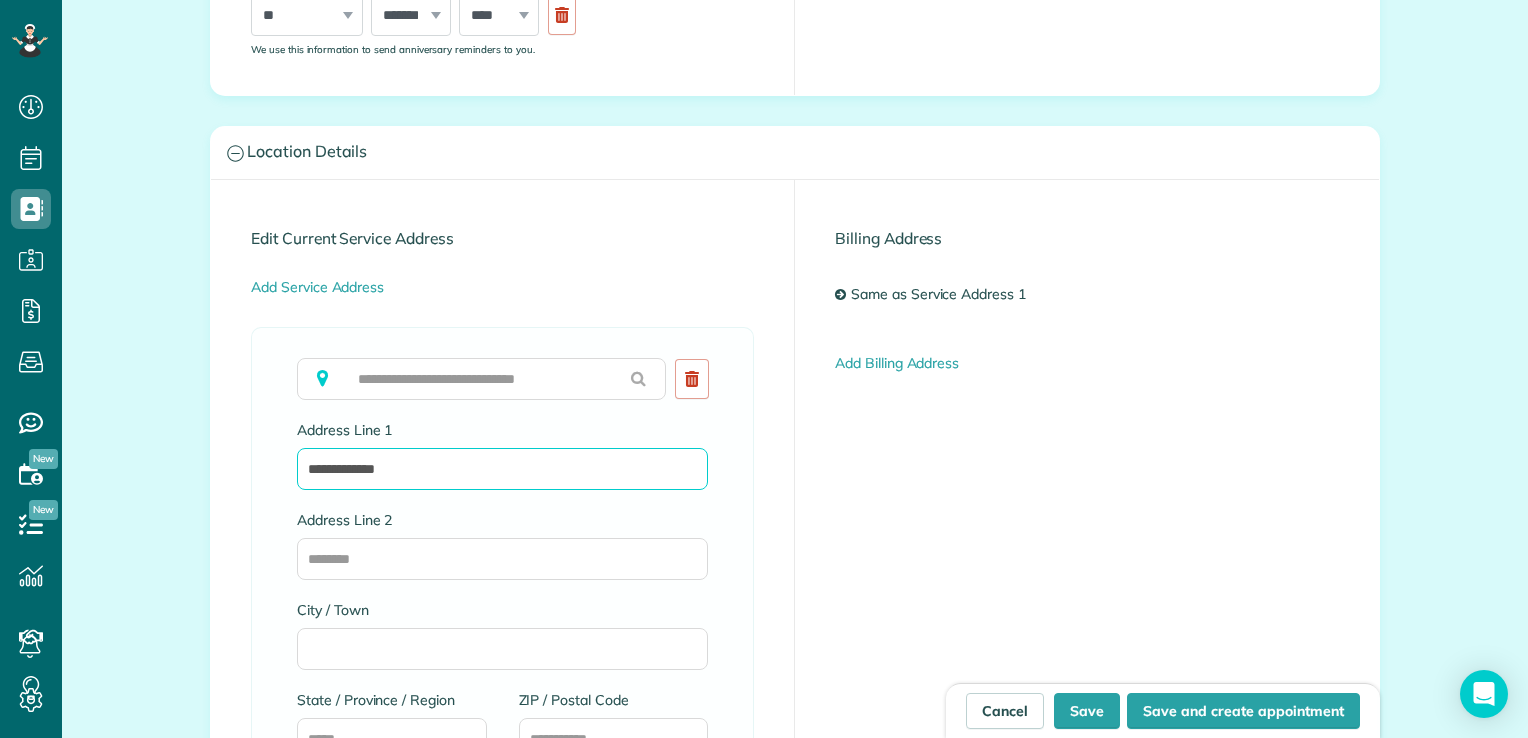 scroll, scrollTop: 862, scrollLeft: 0, axis: vertical 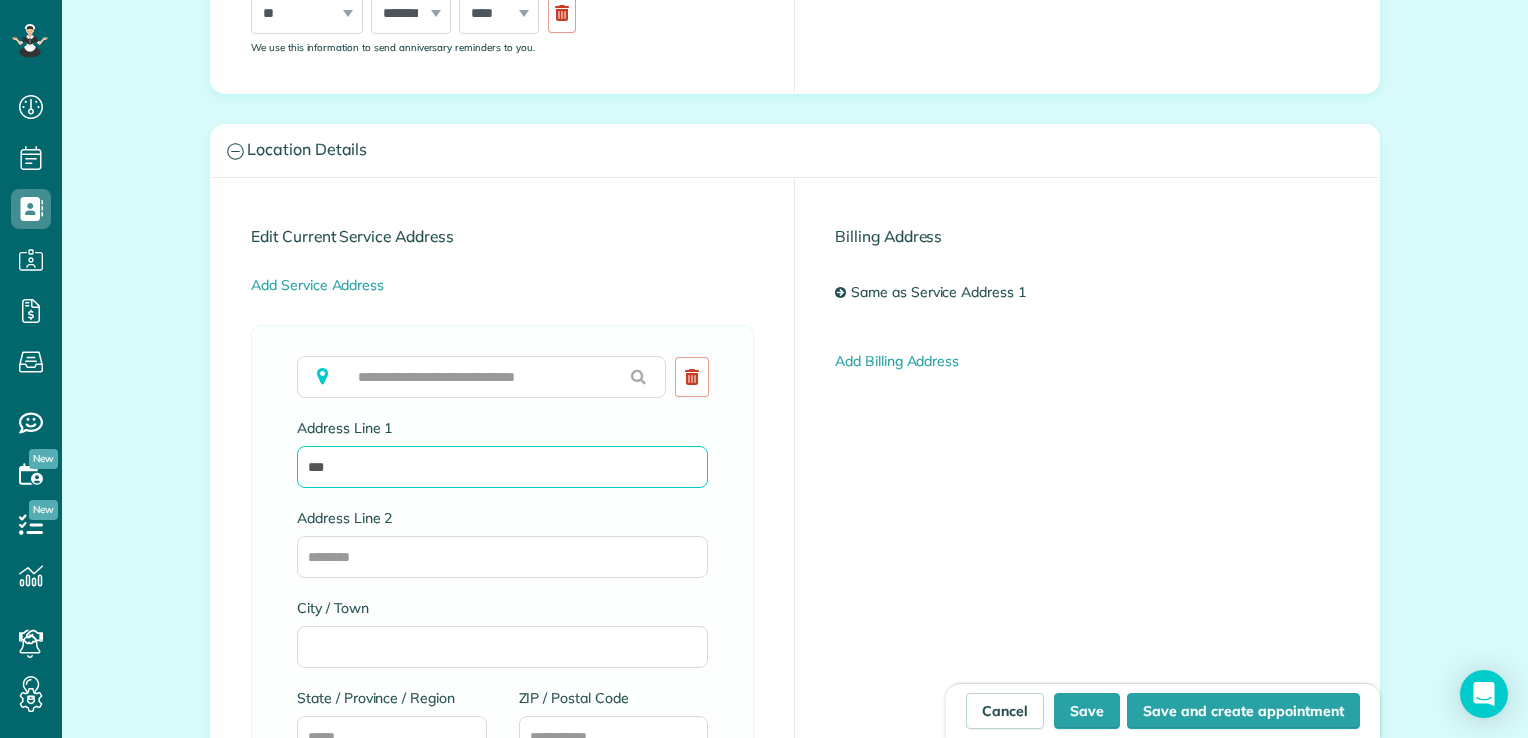 type on "*" 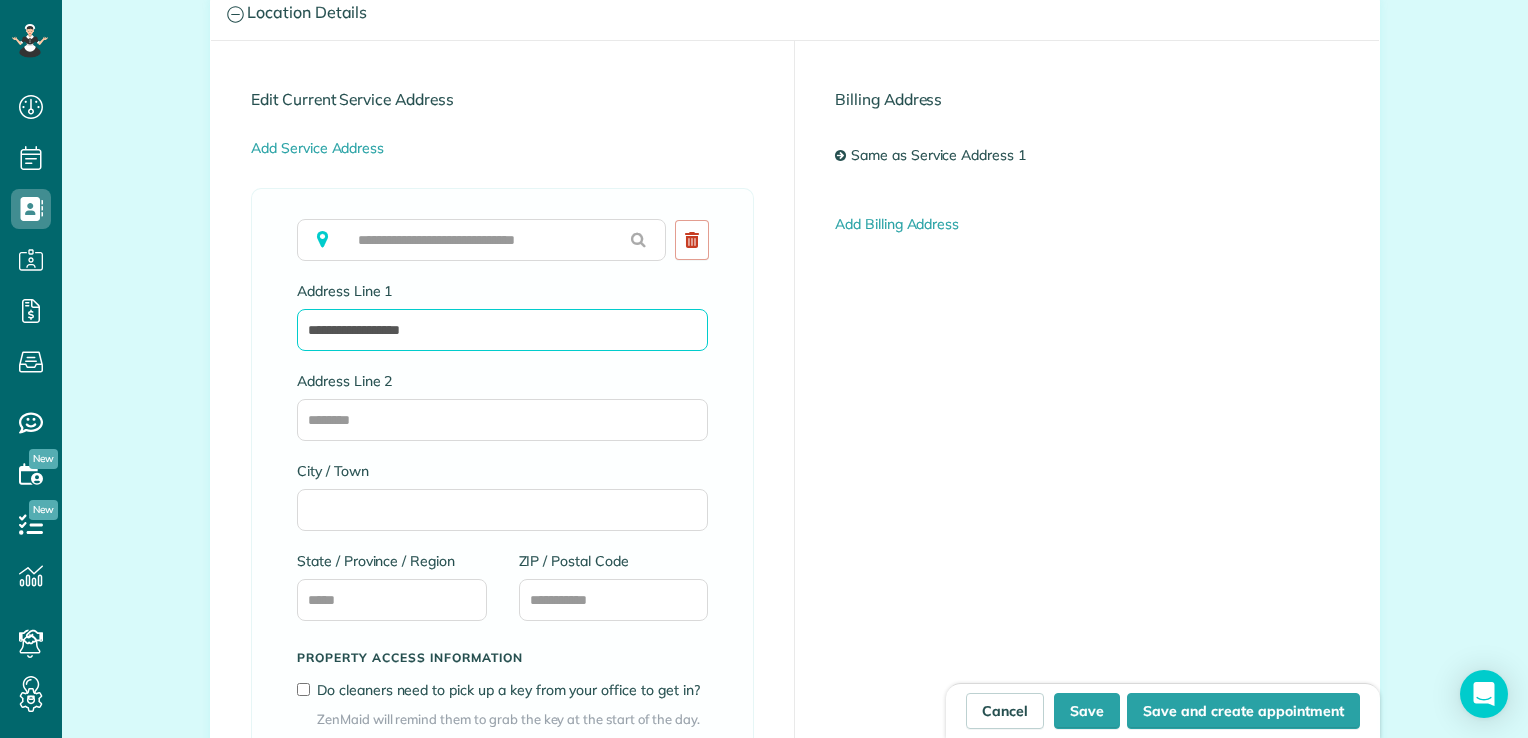 scroll, scrollTop: 998, scrollLeft: 0, axis: vertical 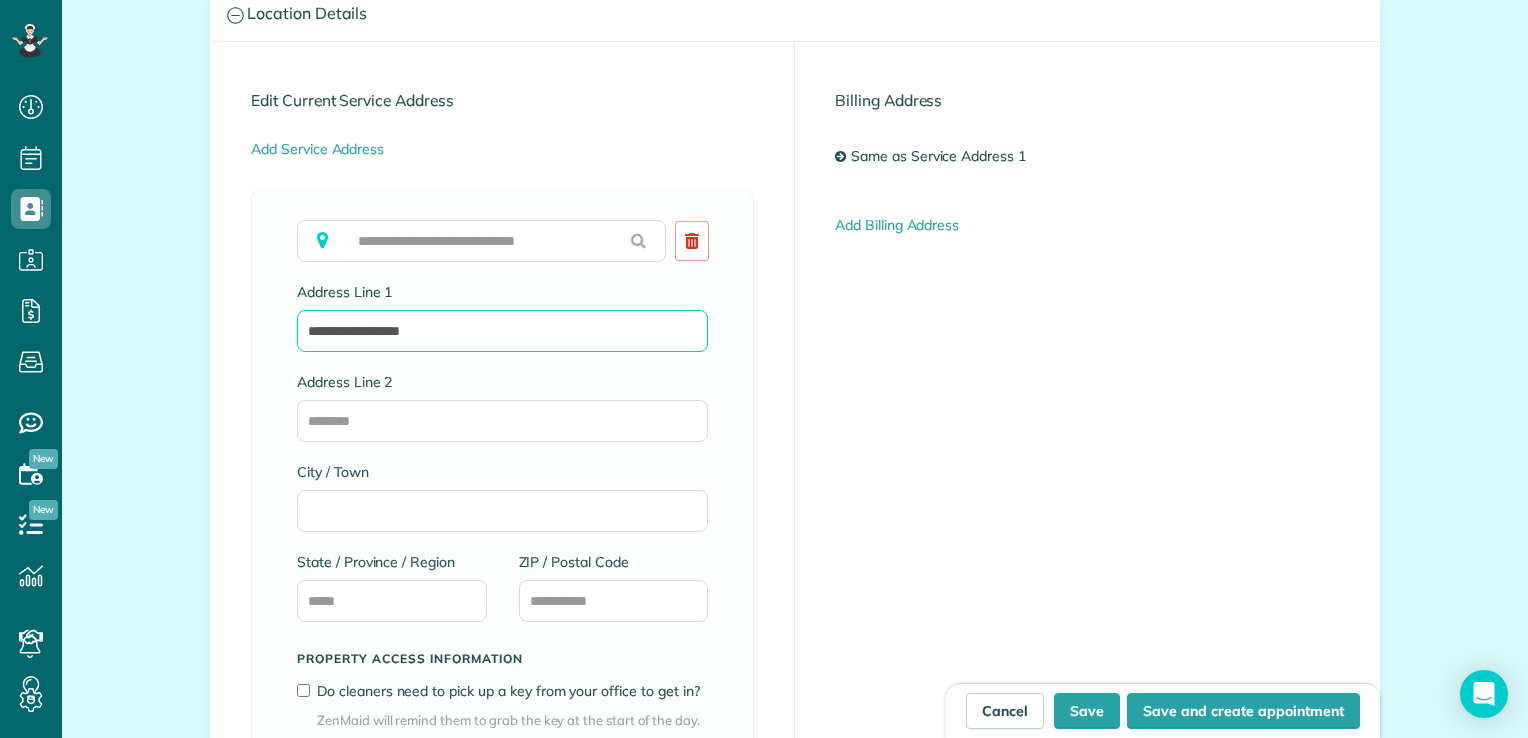 type on "**********" 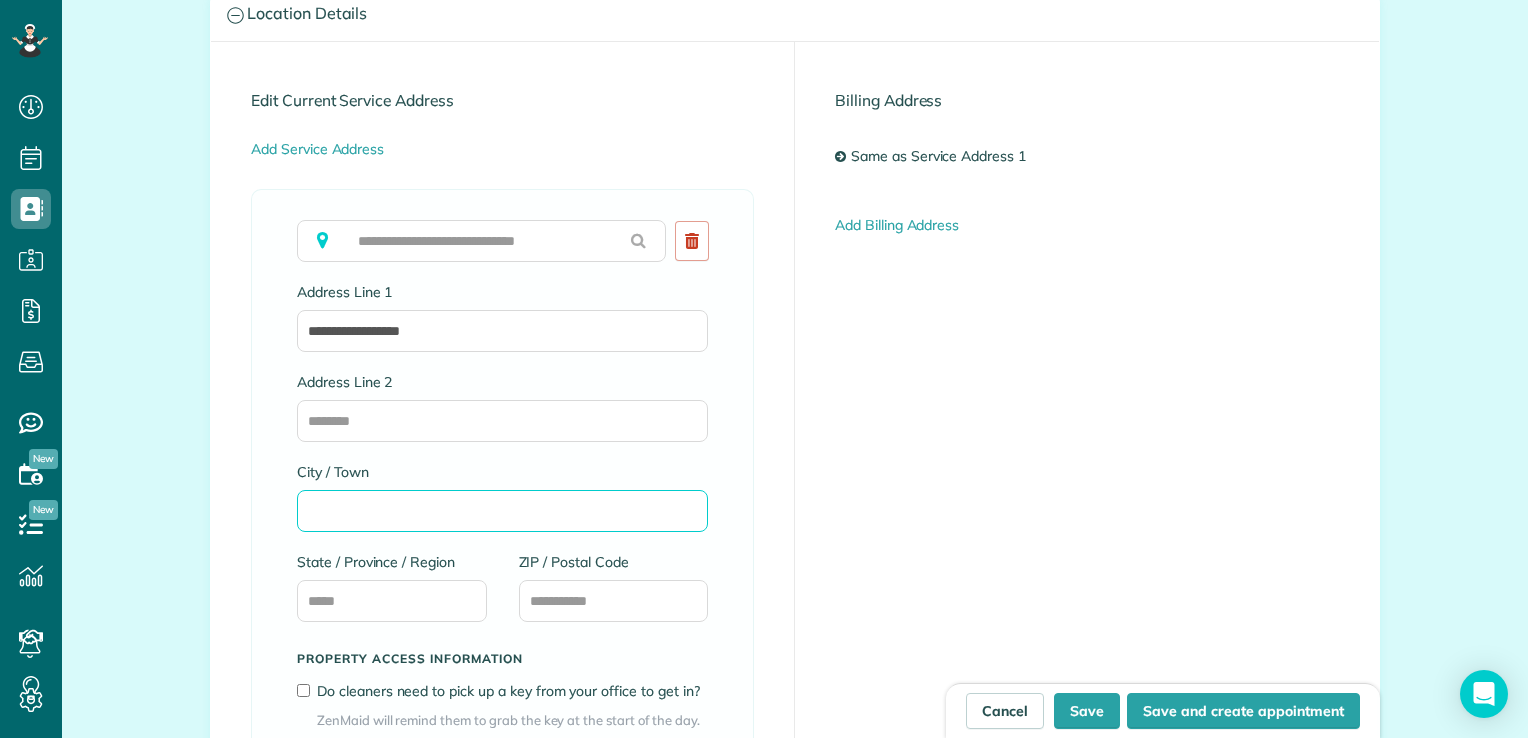 click on "City / Town" at bounding box center (502, 511) 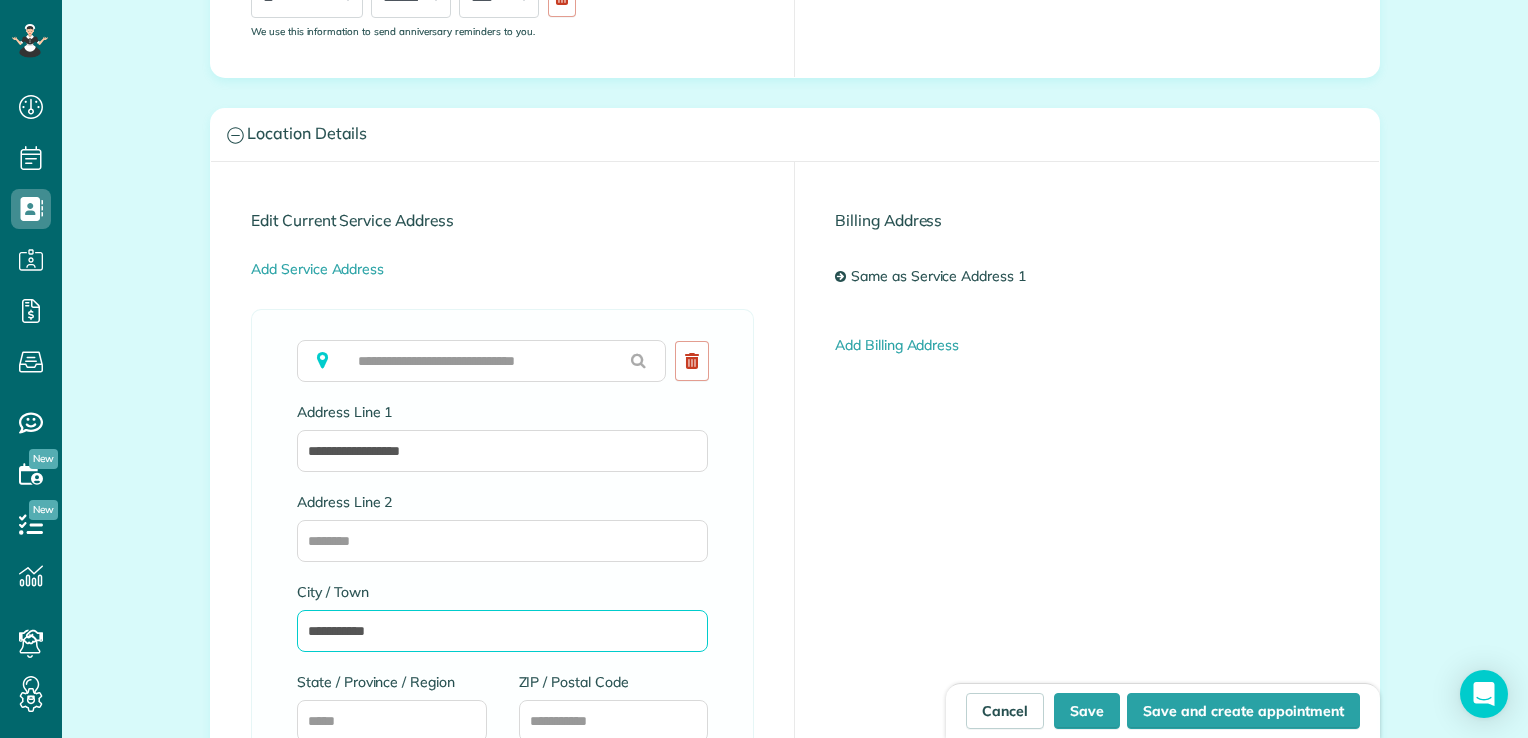 scroll, scrollTop: 871, scrollLeft: 0, axis: vertical 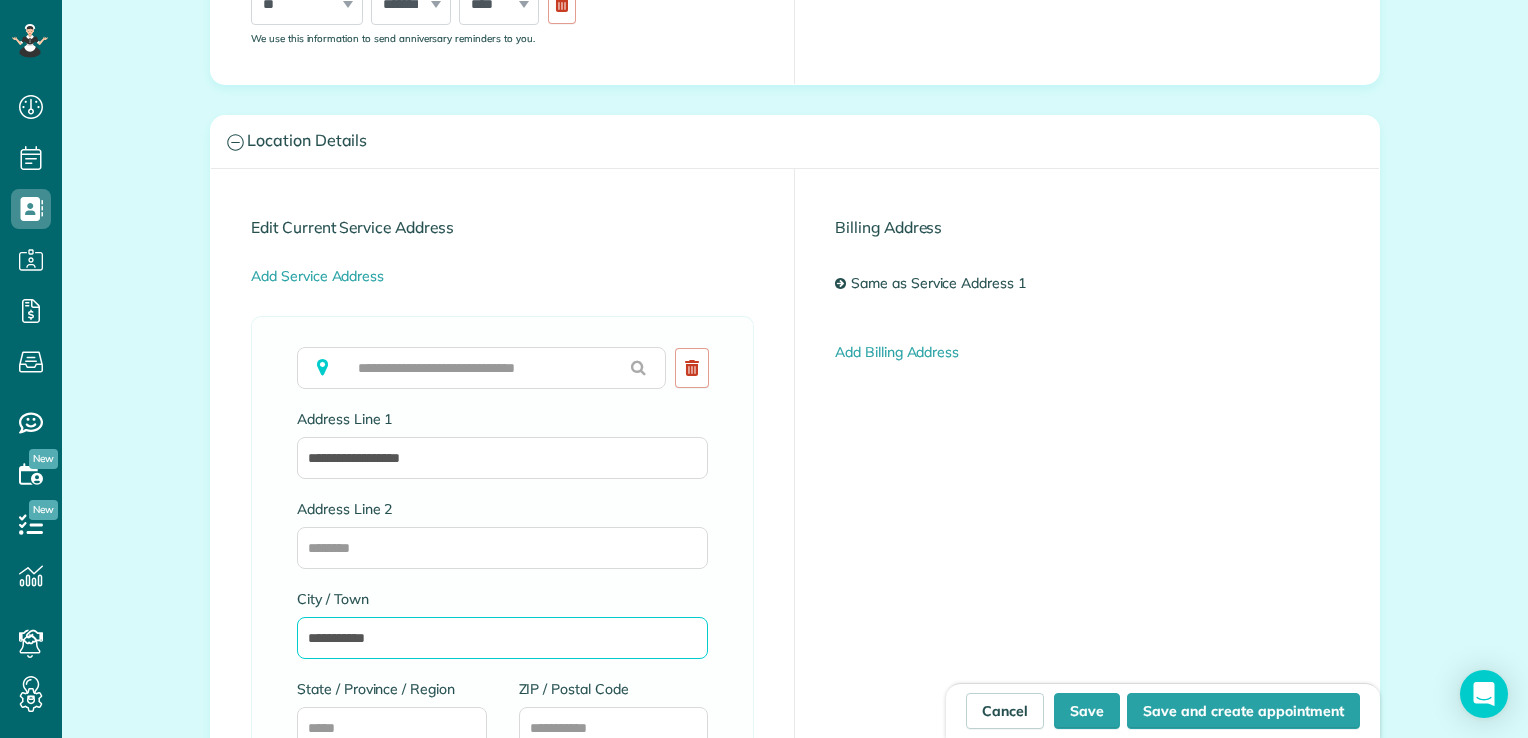 type on "**********" 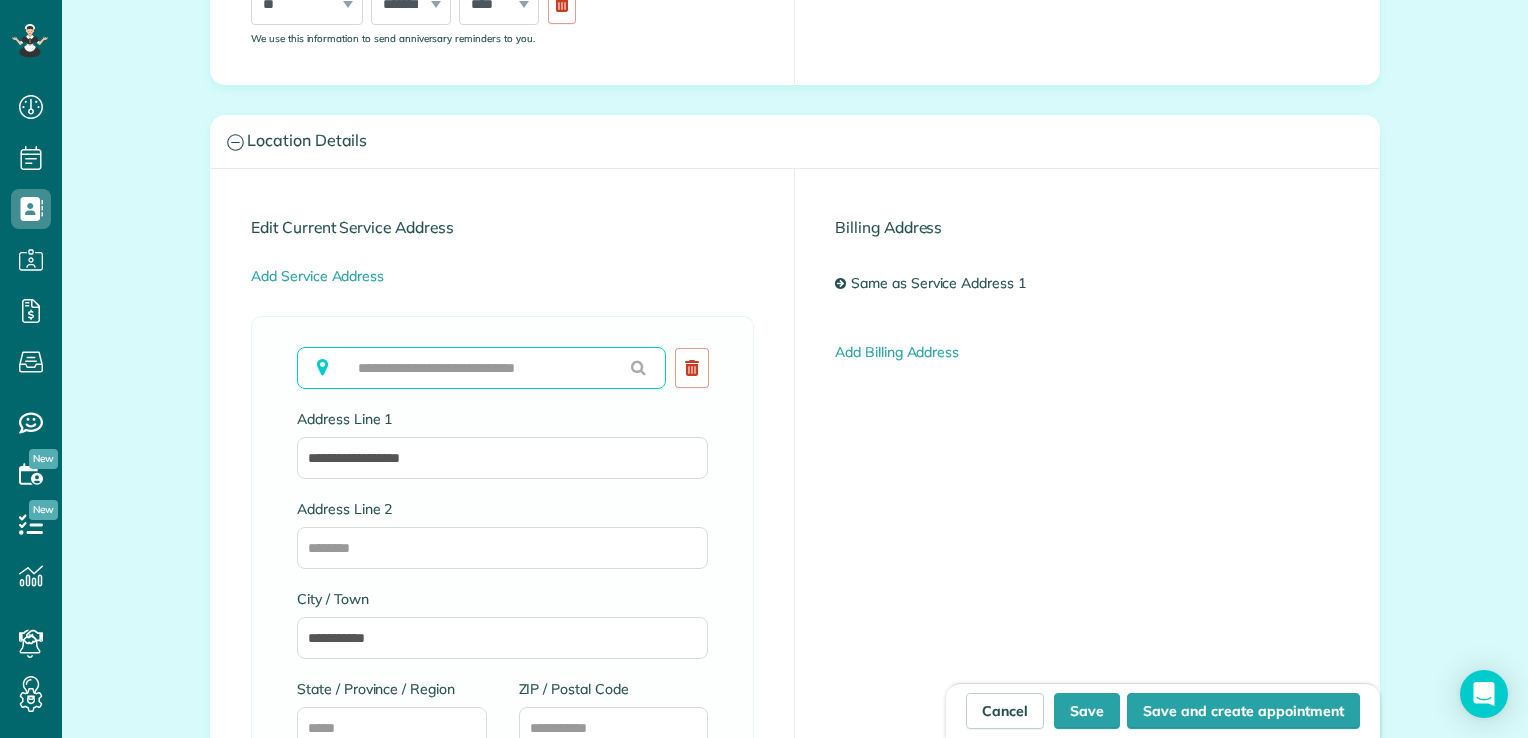 click at bounding box center (481, 368) 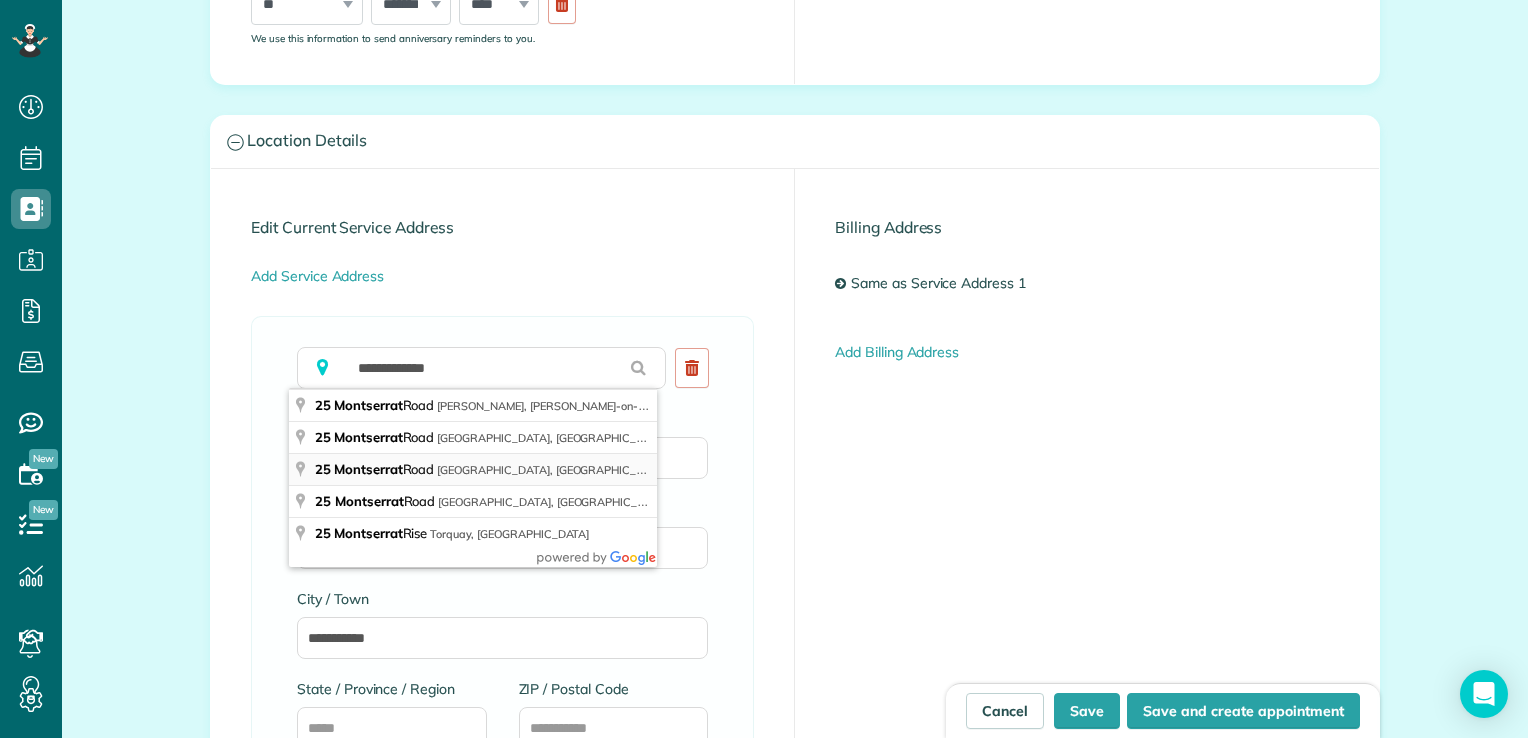 type on "**********" 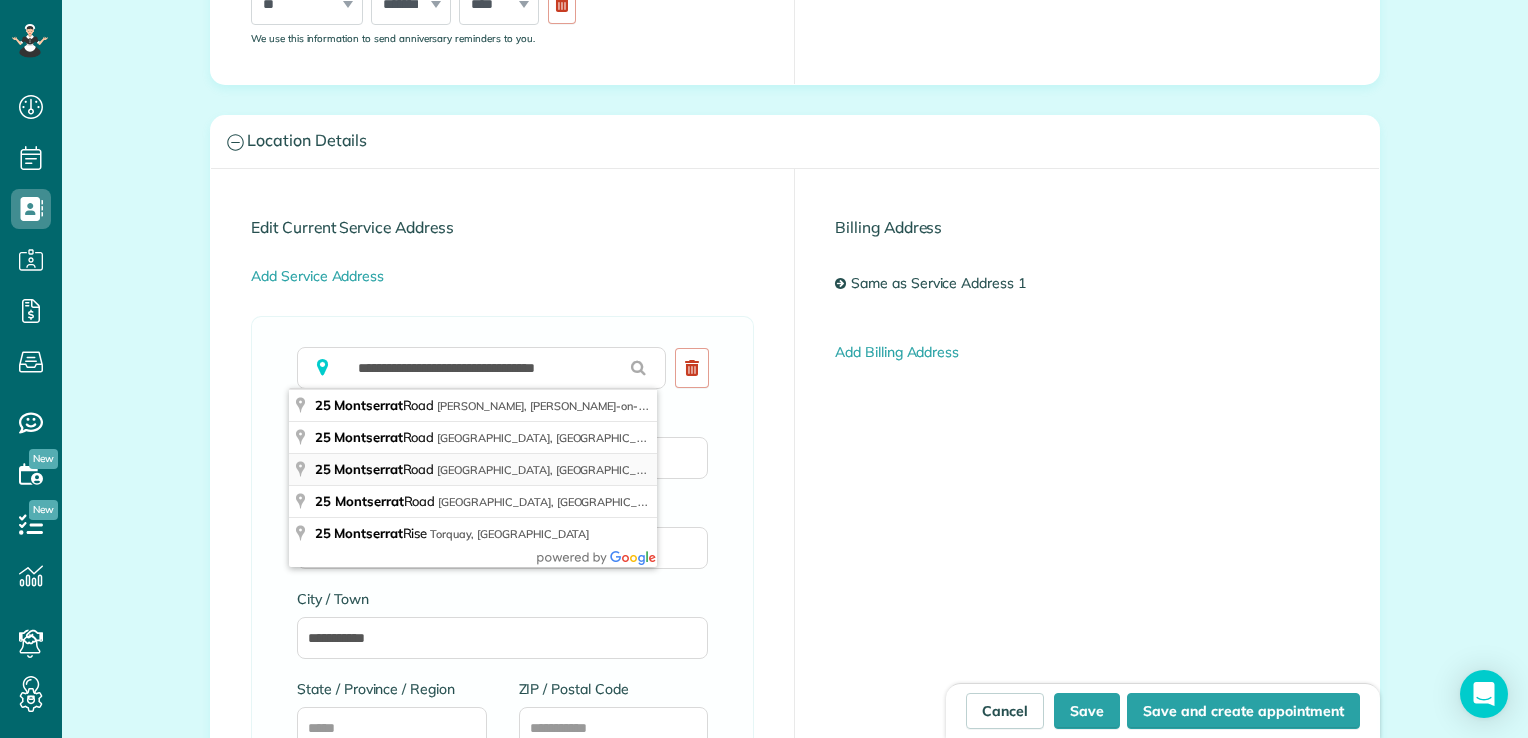 type on "**********" 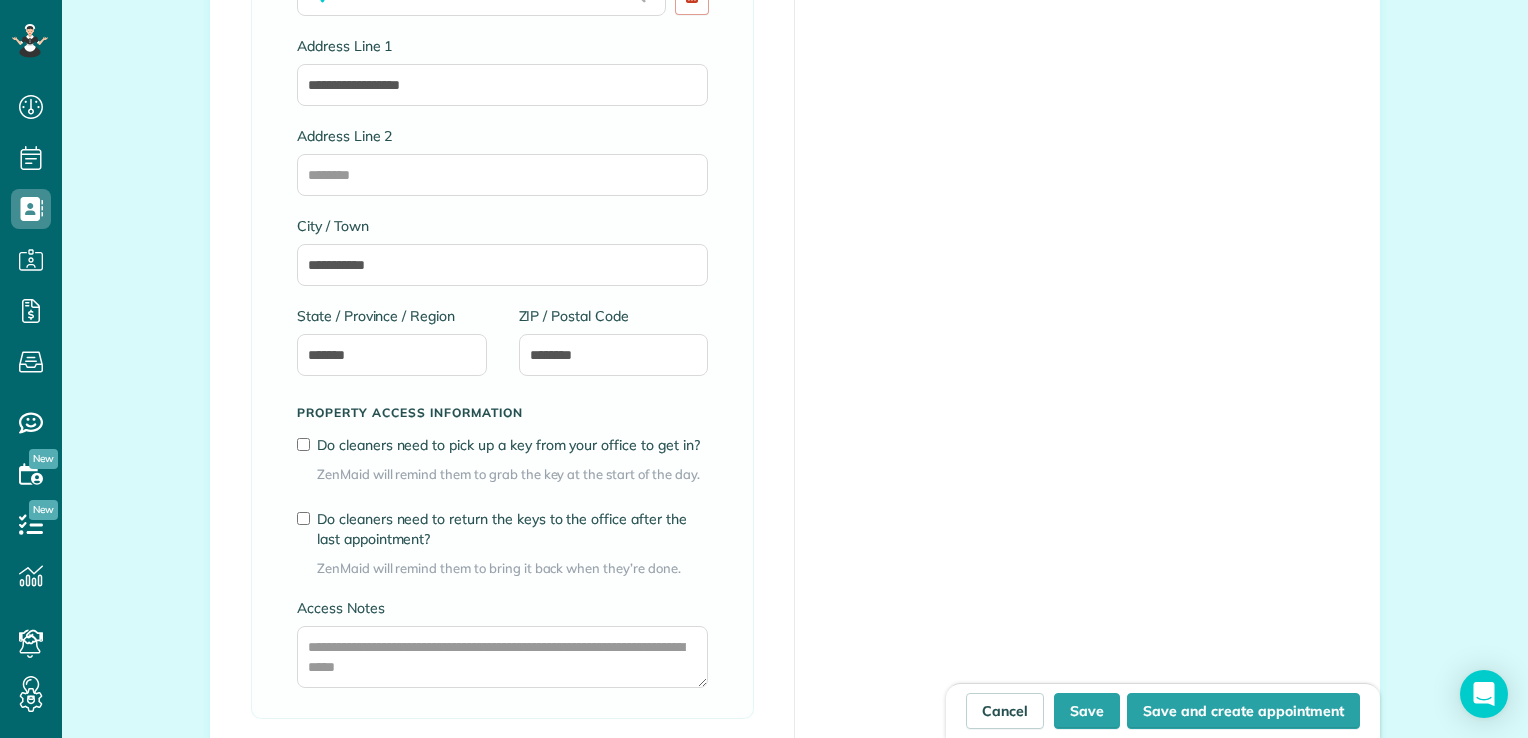 scroll, scrollTop: 1262, scrollLeft: 0, axis: vertical 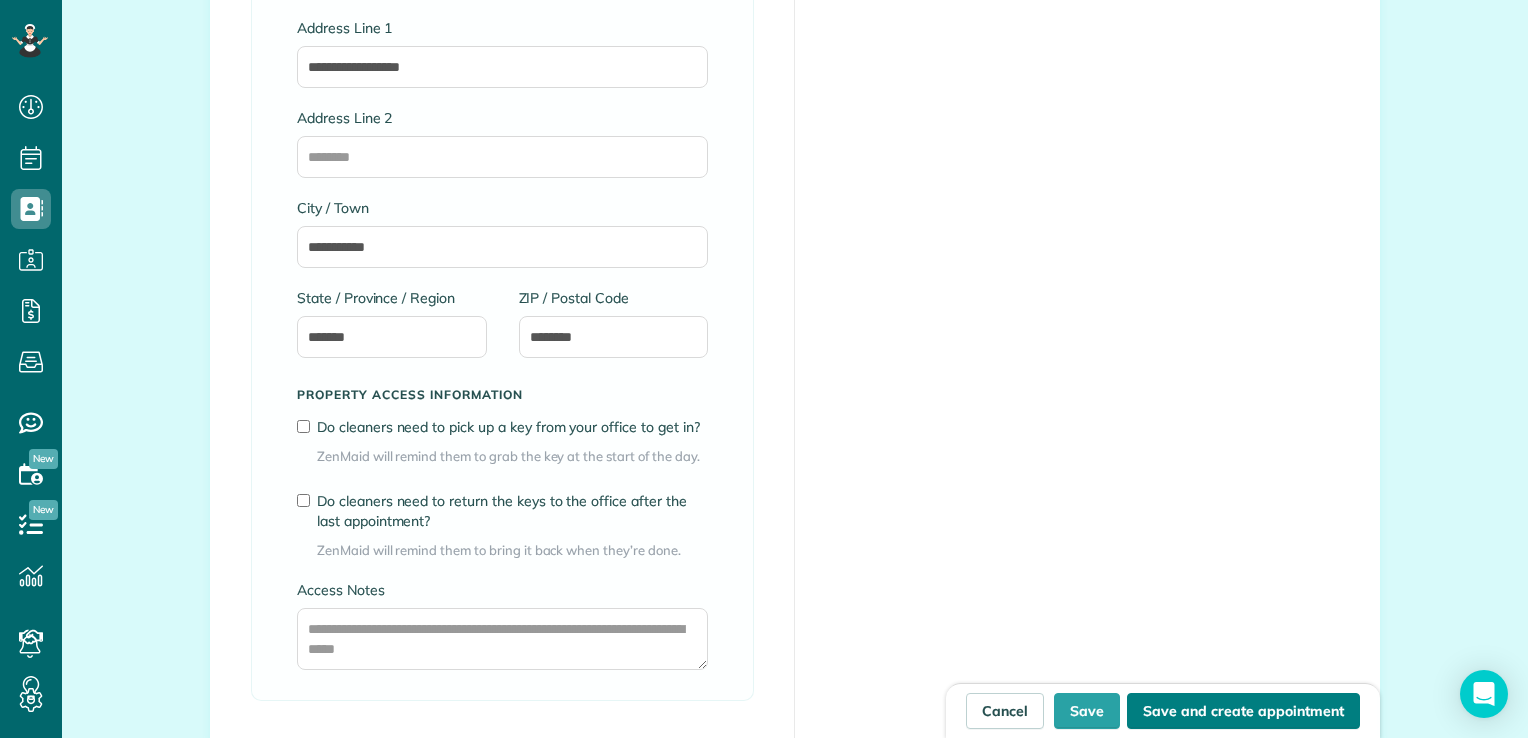 click on "Save and create appointment" at bounding box center [1243, 711] 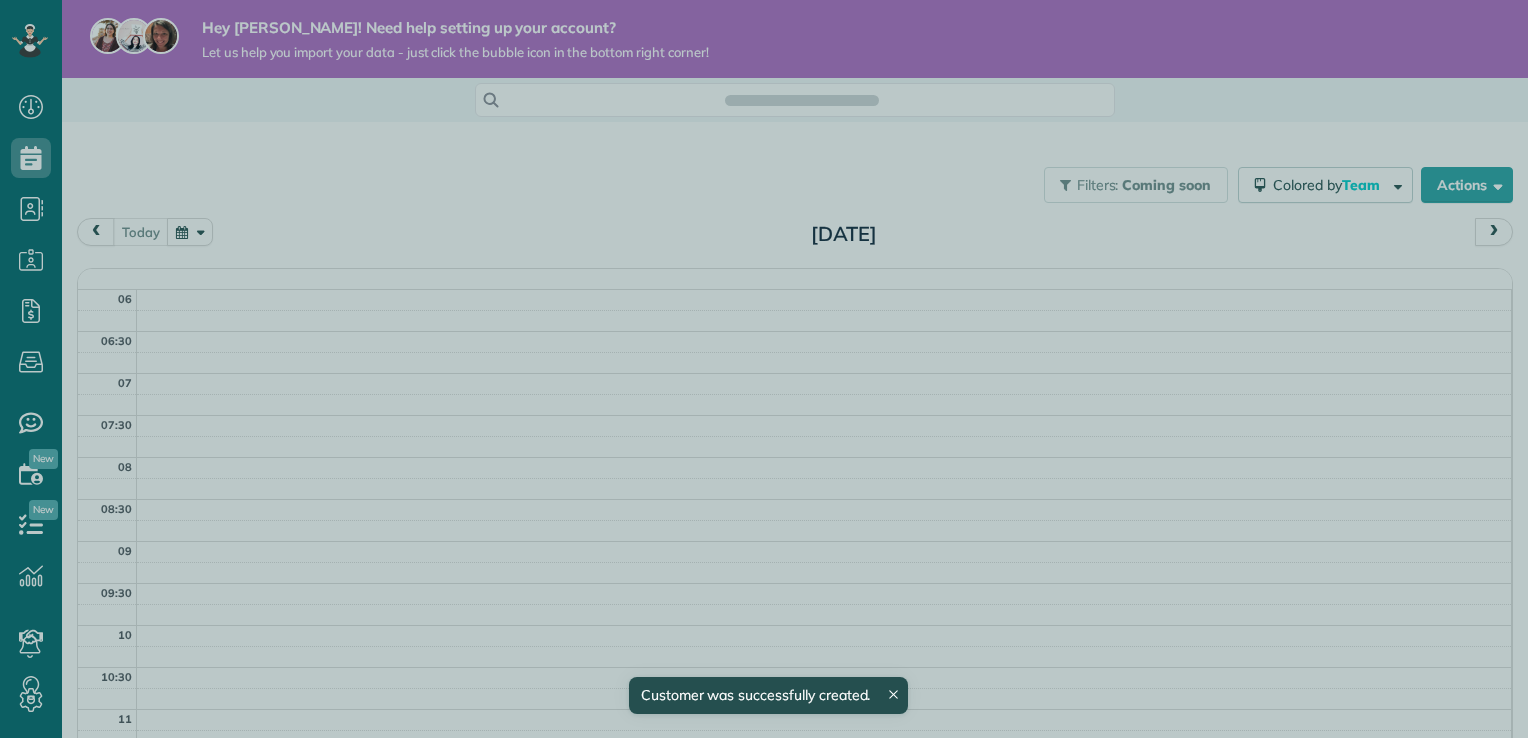 scroll, scrollTop: 0, scrollLeft: 0, axis: both 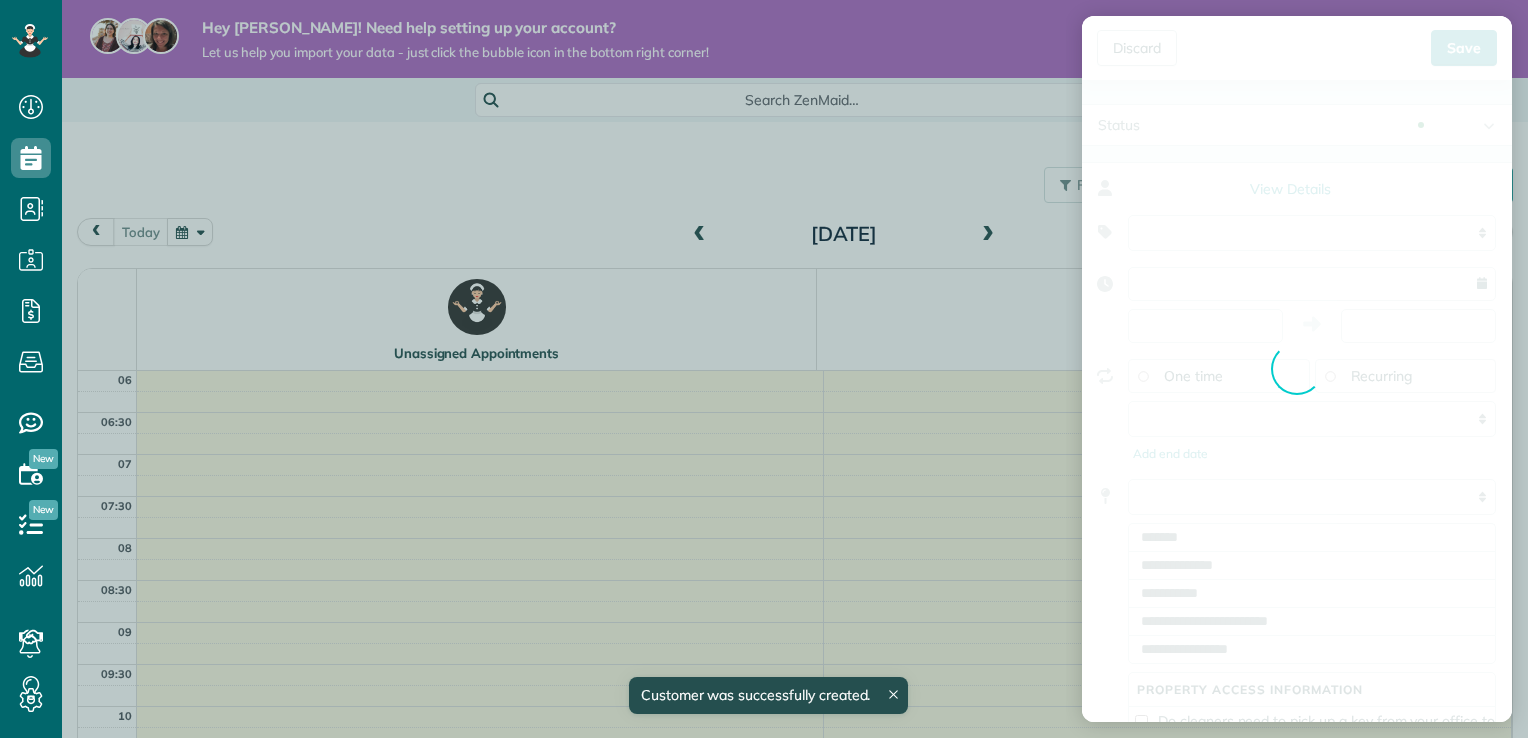 type on "**********" 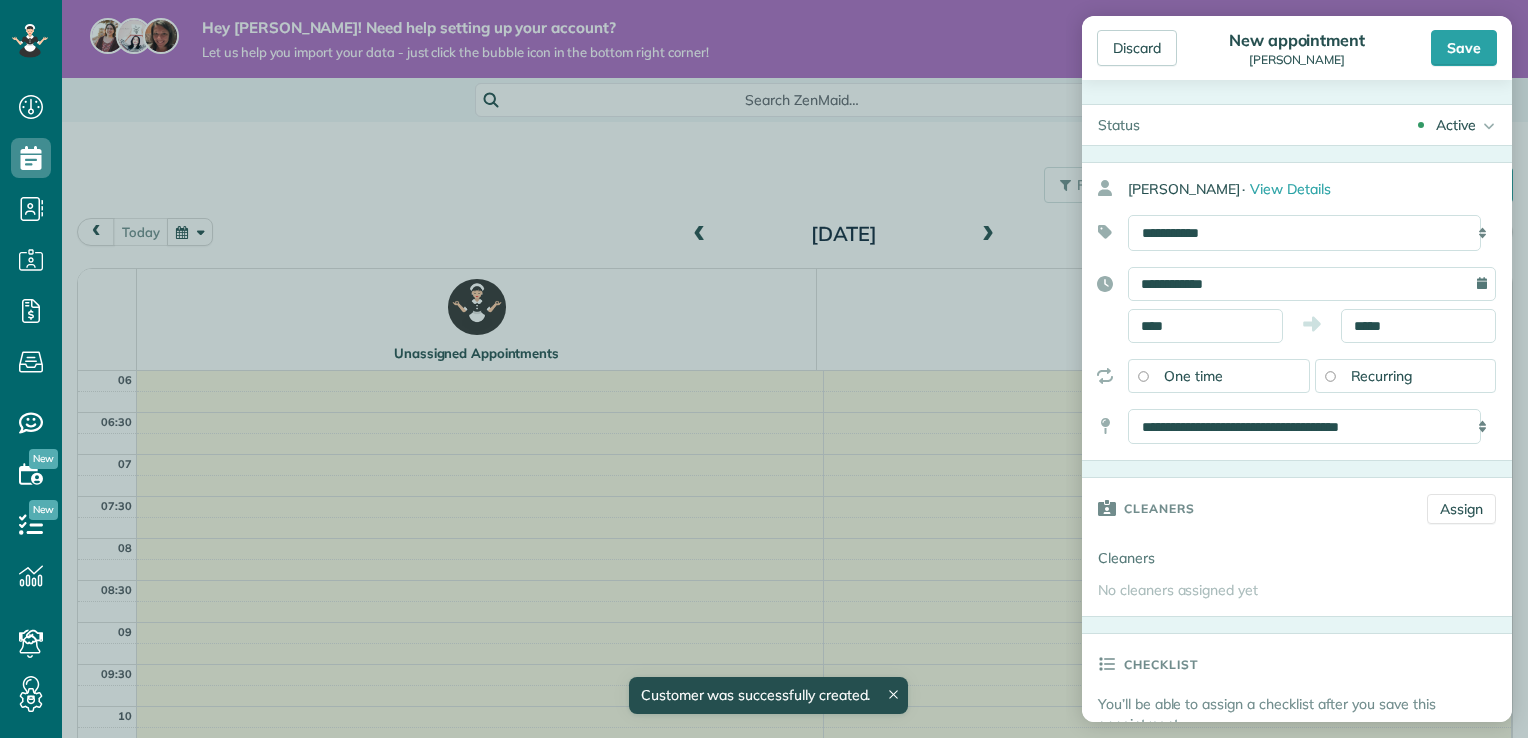 scroll, scrollTop: 738, scrollLeft: 61, axis: both 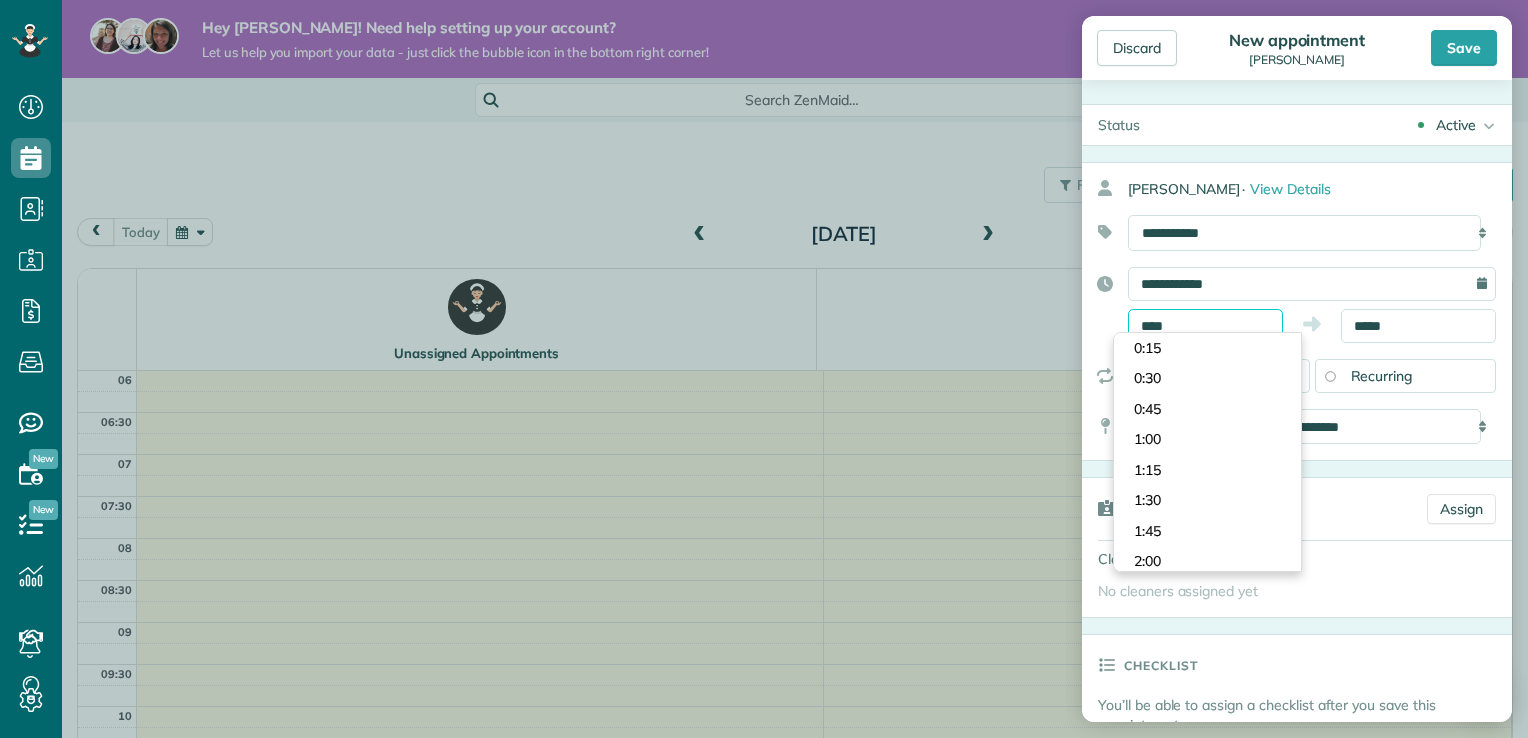 click on "Dashboard
Scheduling
Calendar View
List View
Dispatch View - Weekly scheduling (Beta)" at bounding box center [764, 369] 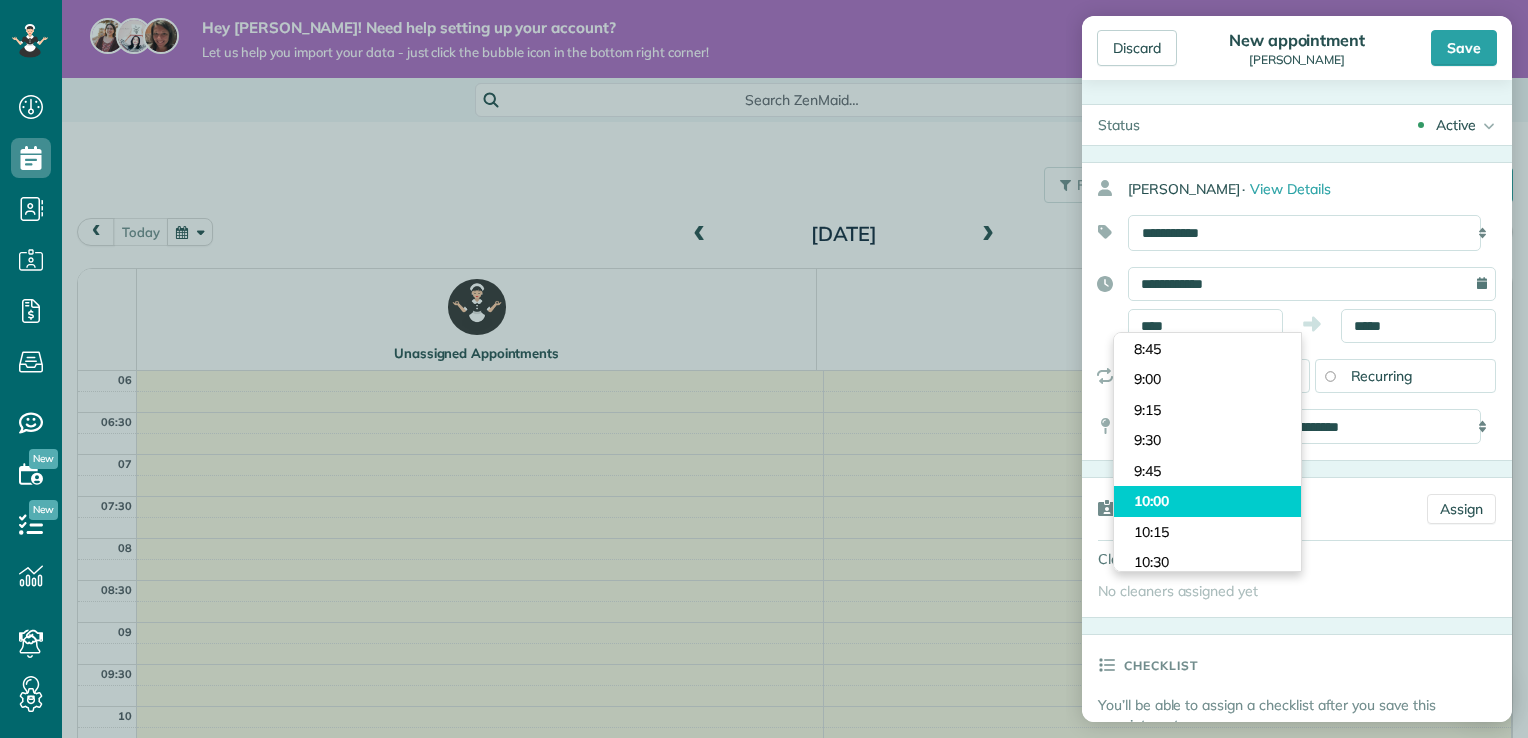 type on "*****" 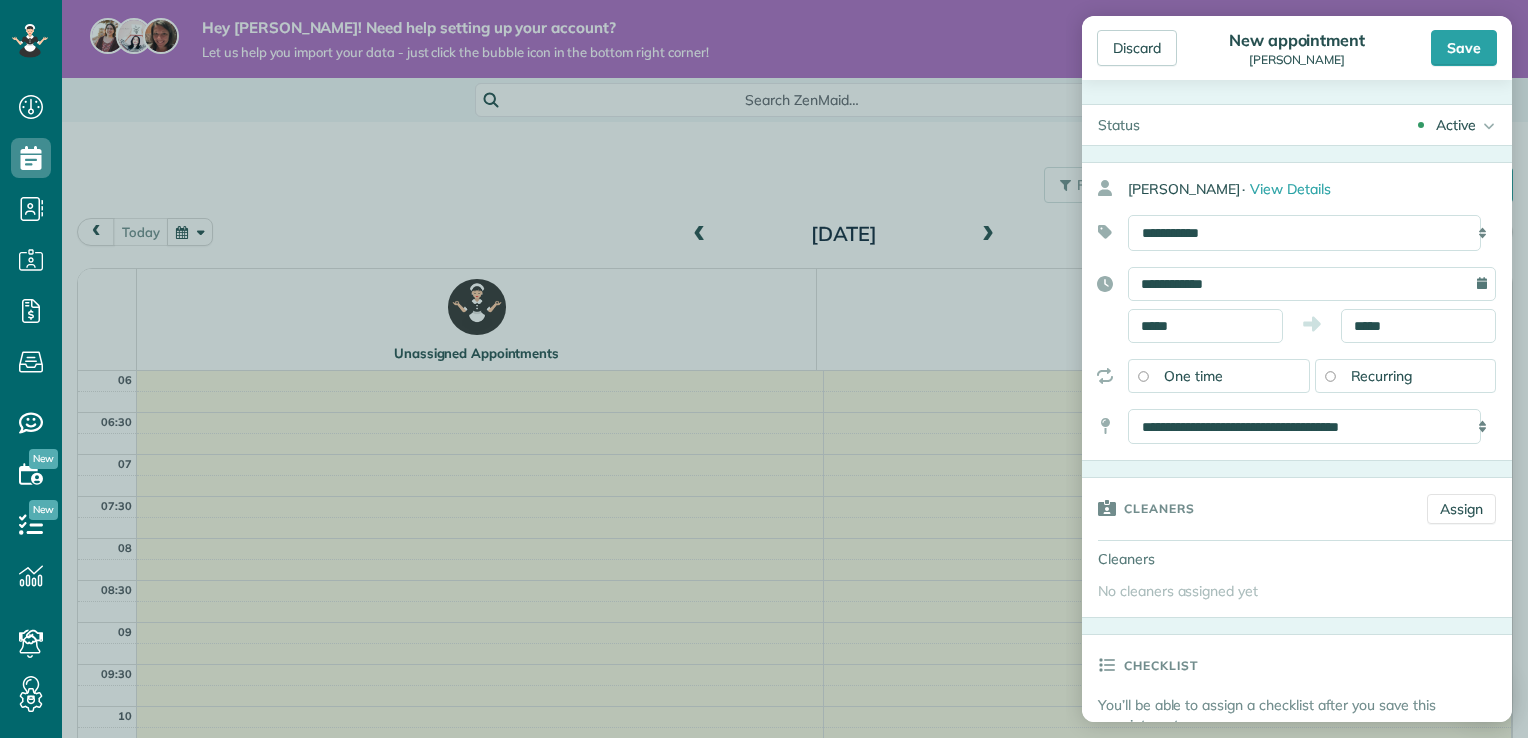 click on "Dashboard
Scheduling
Calendar View
List View
Dispatch View - Weekly scheduling (Beta)" at bounding box center (764, 369) 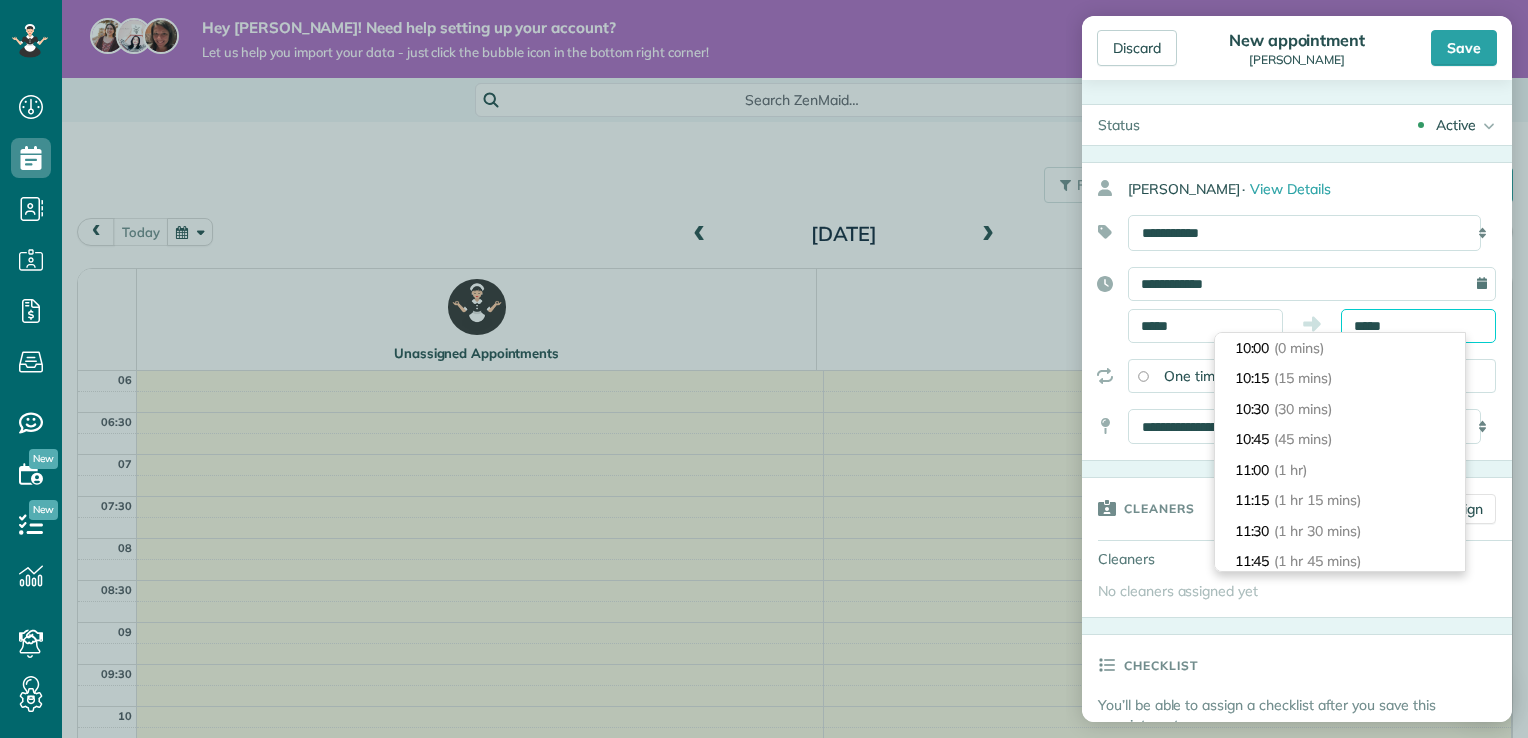 scroll, scrollTop: 91, scrollLeft: 0, axis: vertical 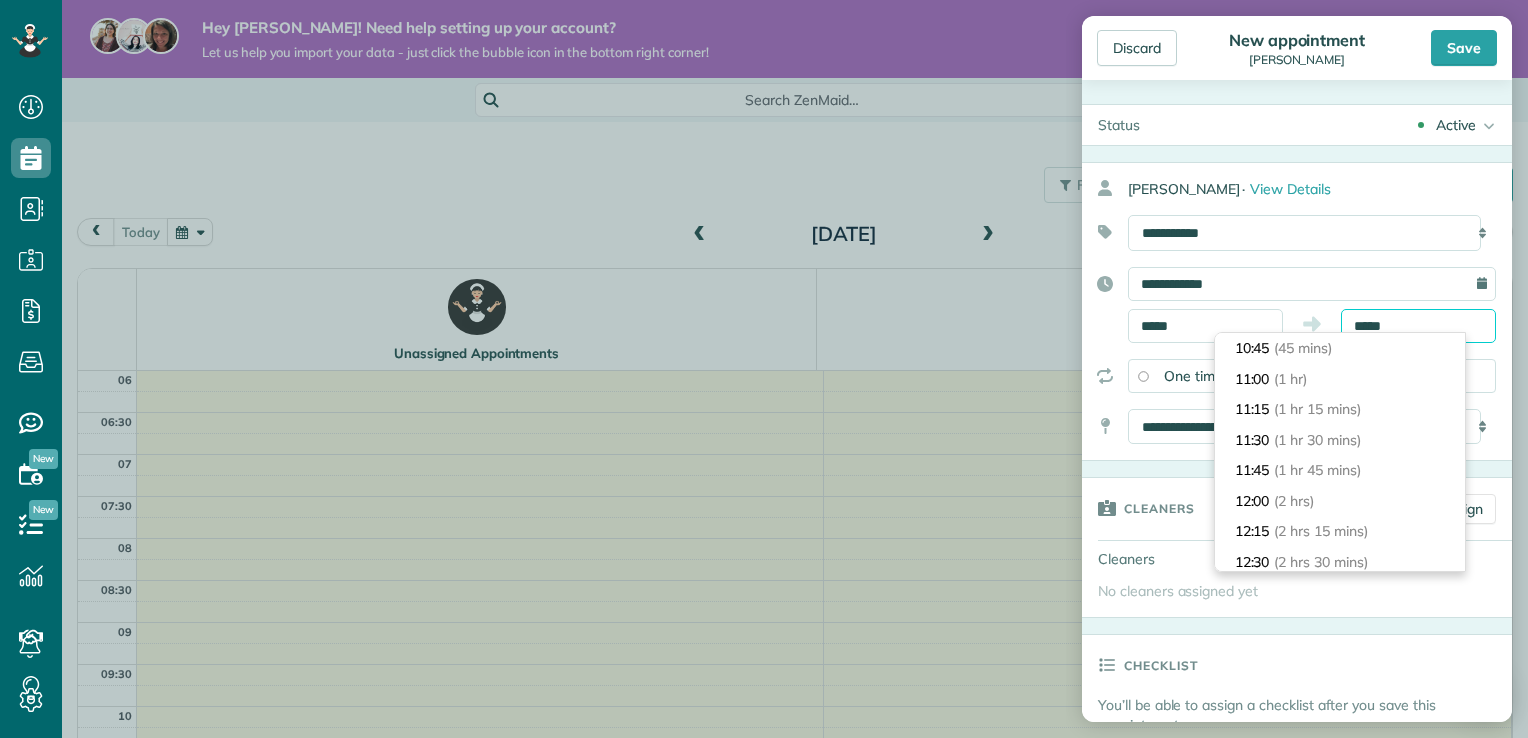 click on "*****" at bounding box center [1418, 326] 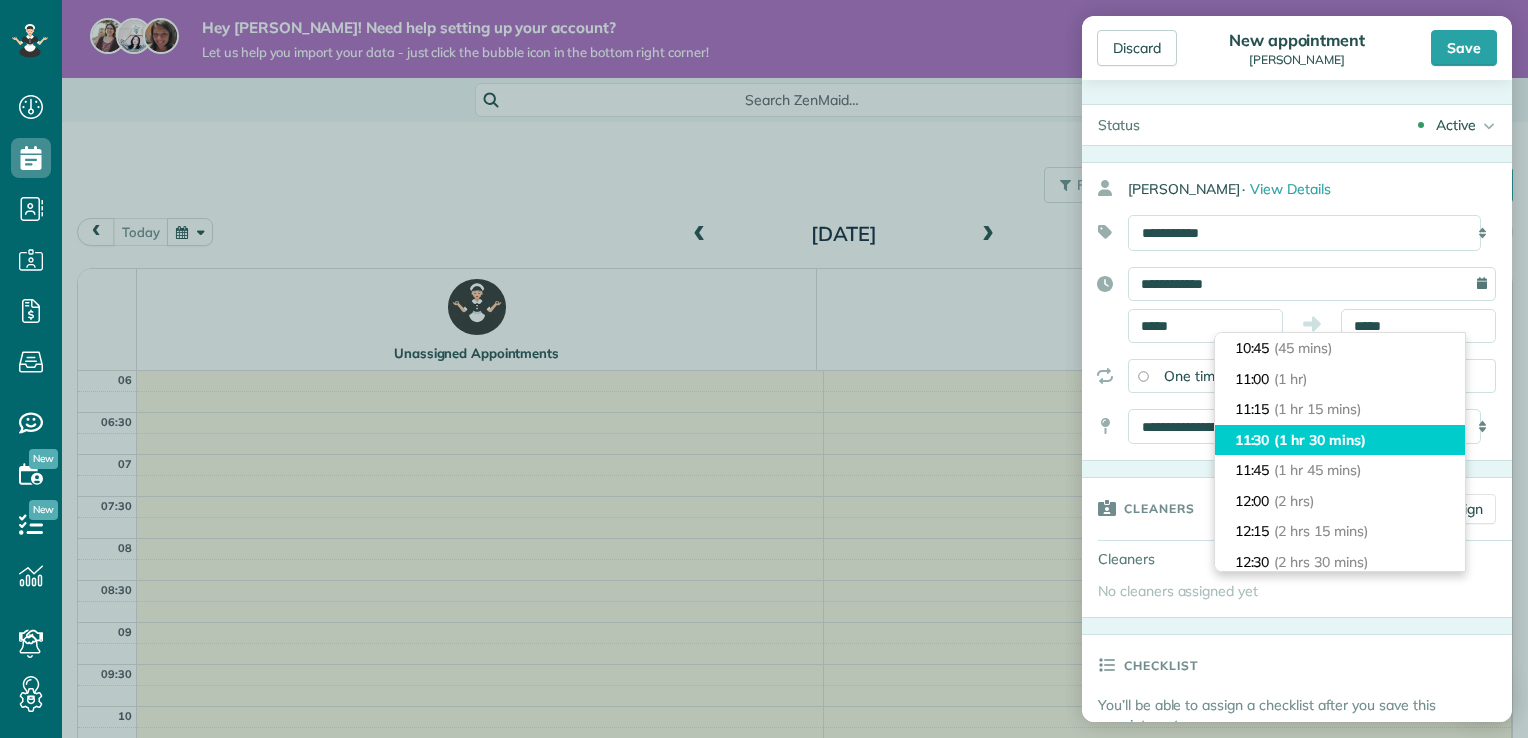 click on "(1 hr 30 mins)" at bounding box center (1319, 440) 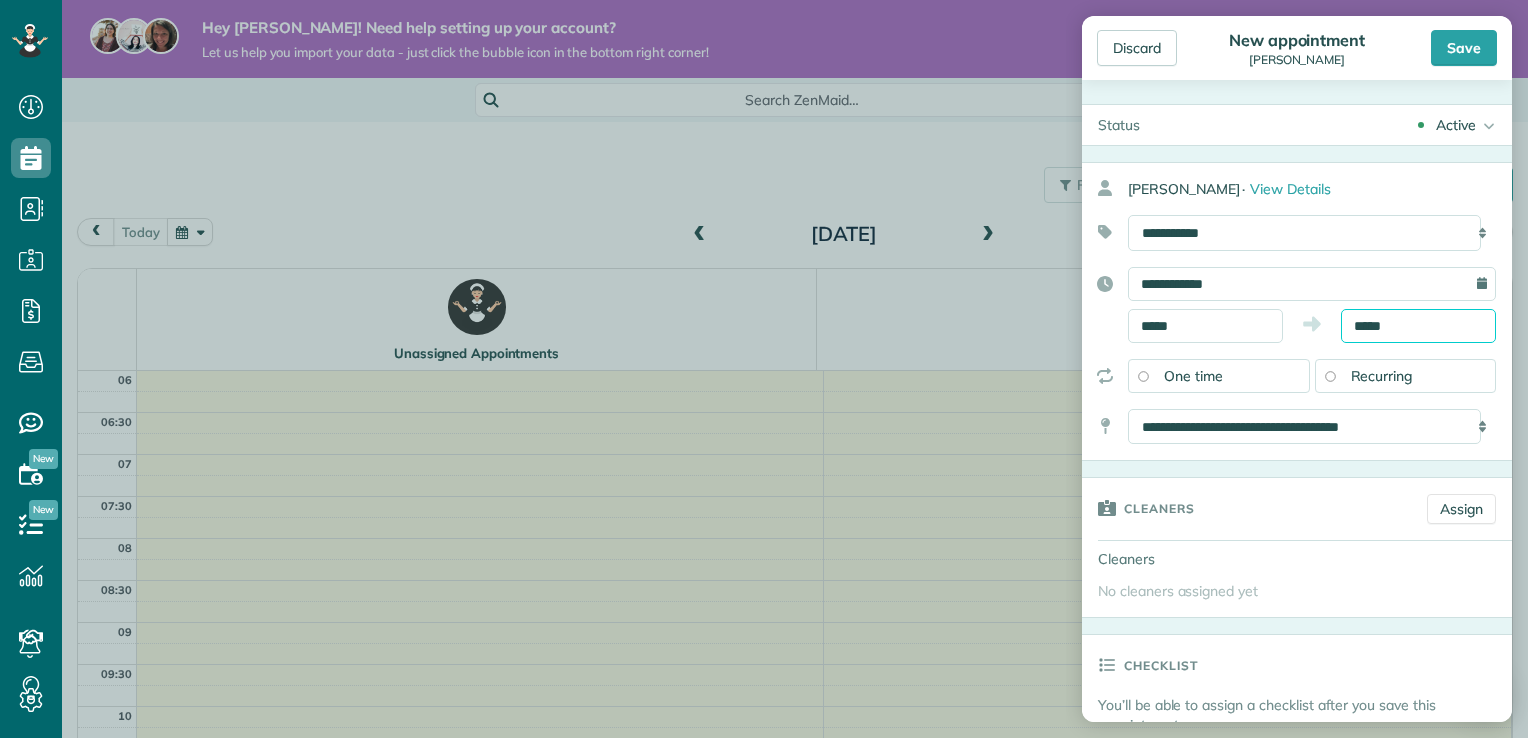 click on "*****" at bounding box center [1418, 326] 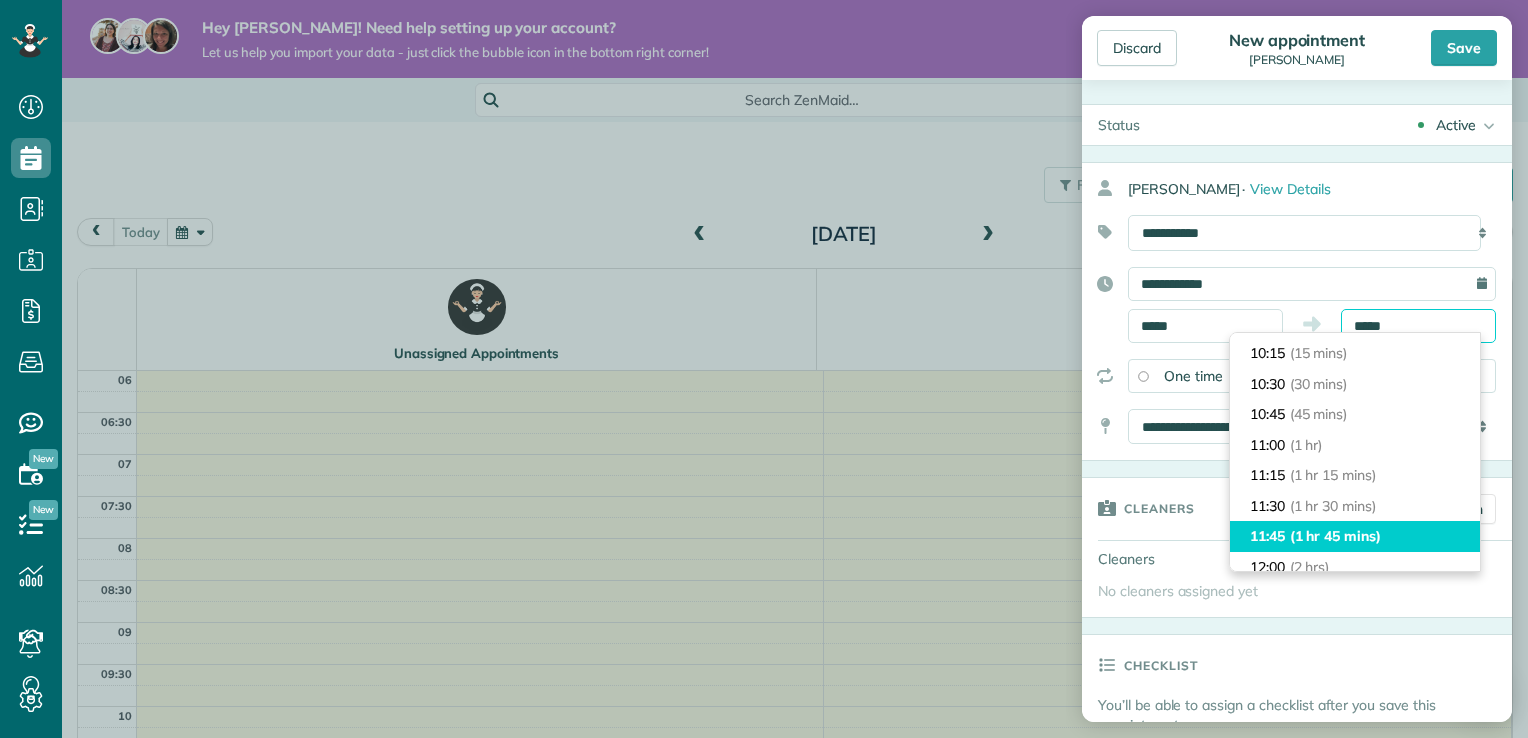 scroll, scrollTop: 24, scrollLeft: 0, axis: vertical 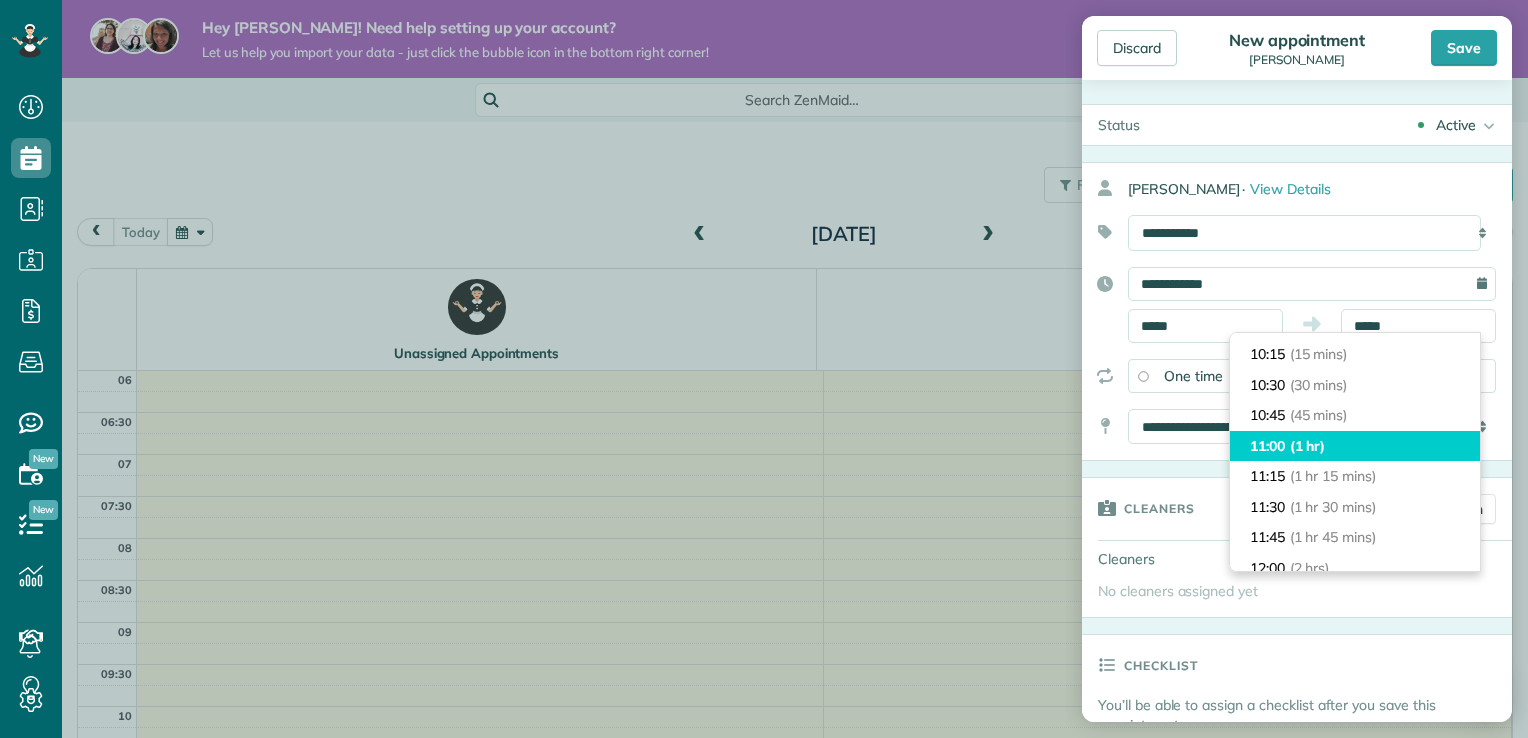 type on "*****" 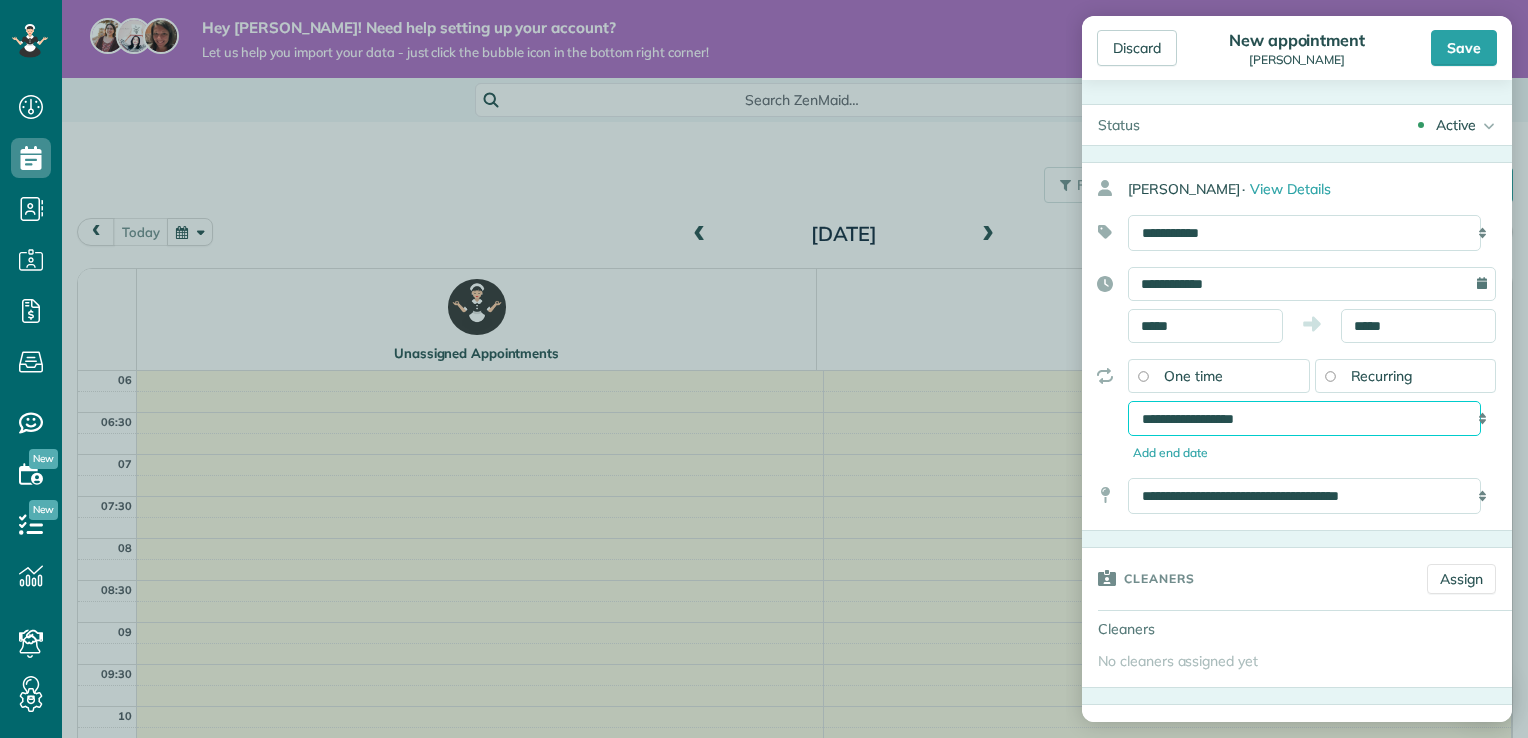 click on "**********" at bounding box center [1304, 419] 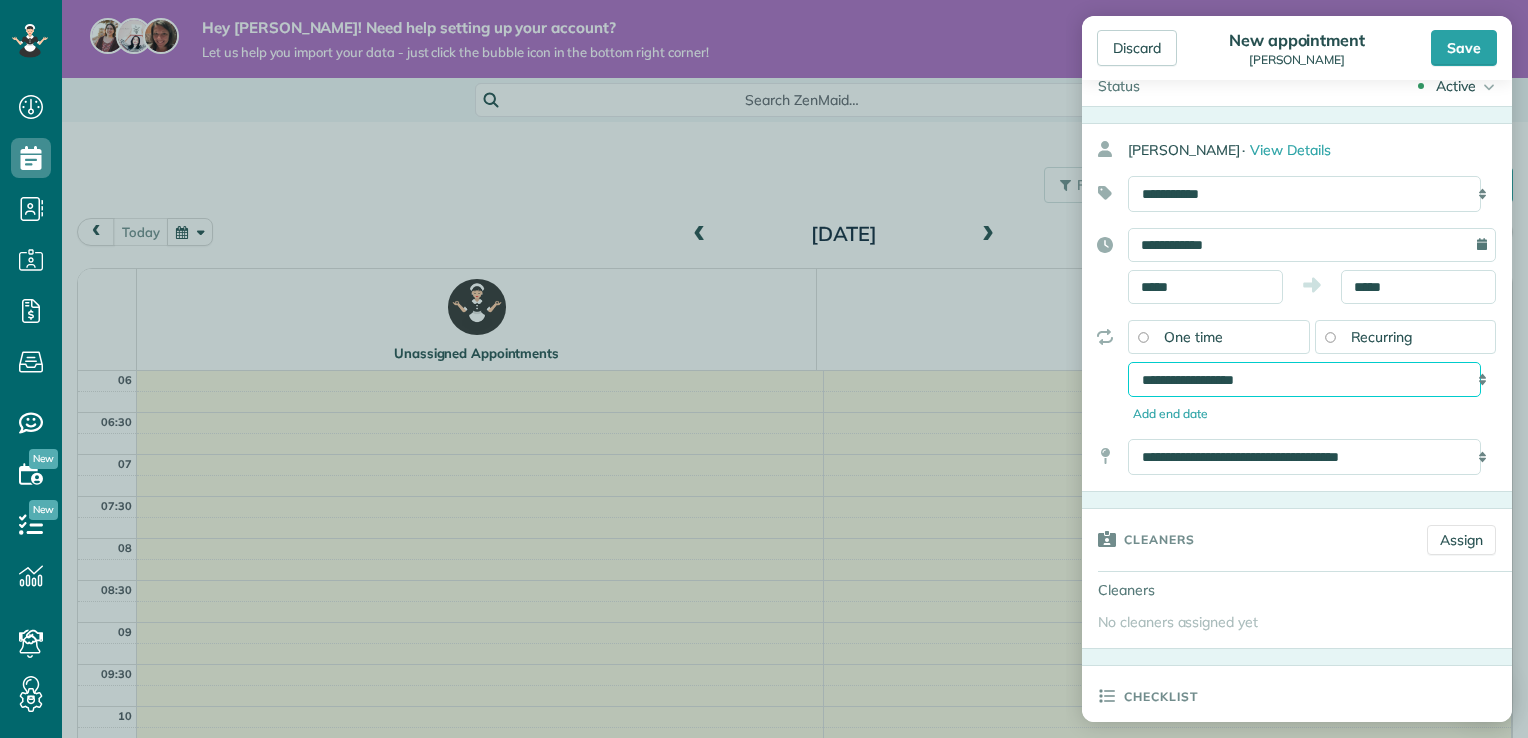 scroll, scrollTop: 40, scrollLeft: 0, axis: vertical 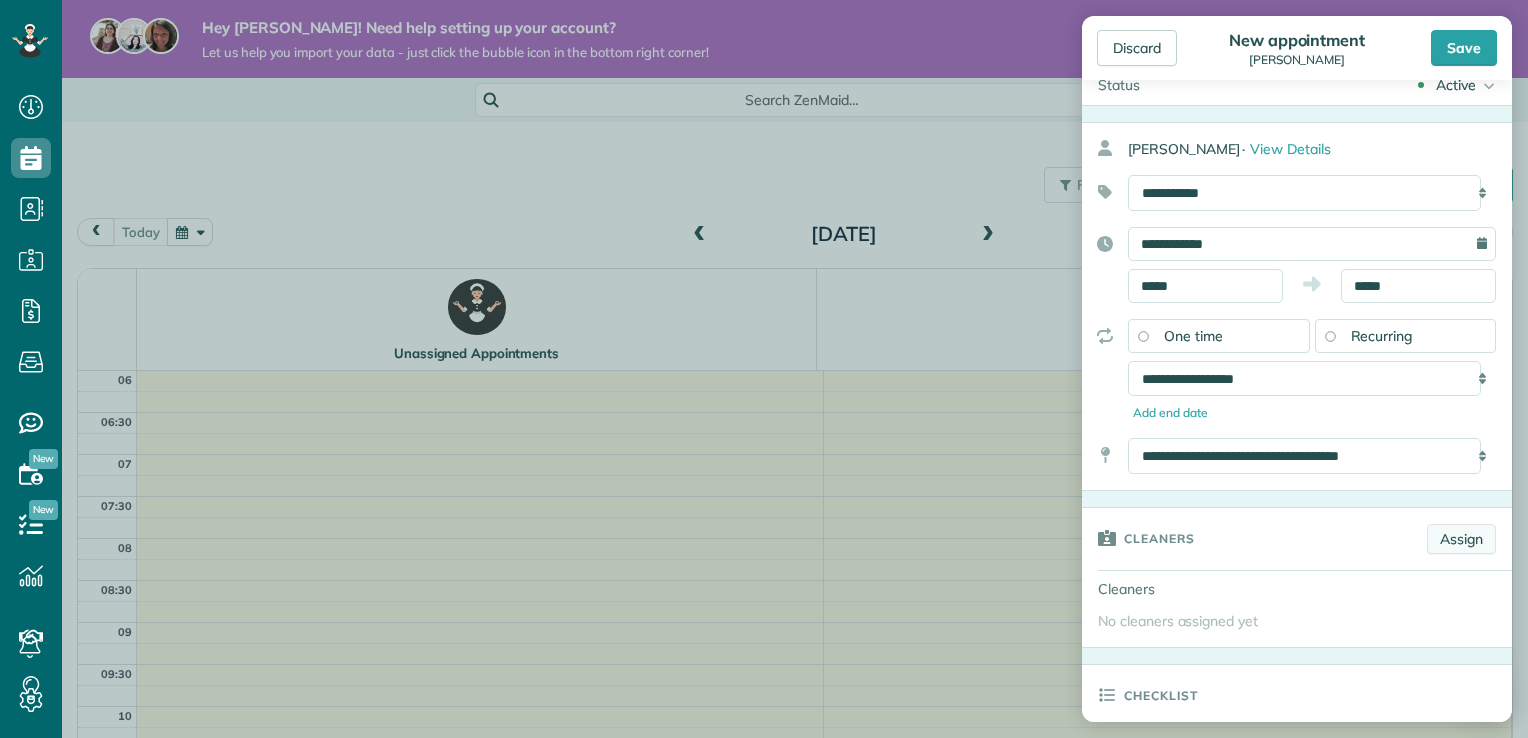 click on "Assign" at bounding box center (1461, 539) 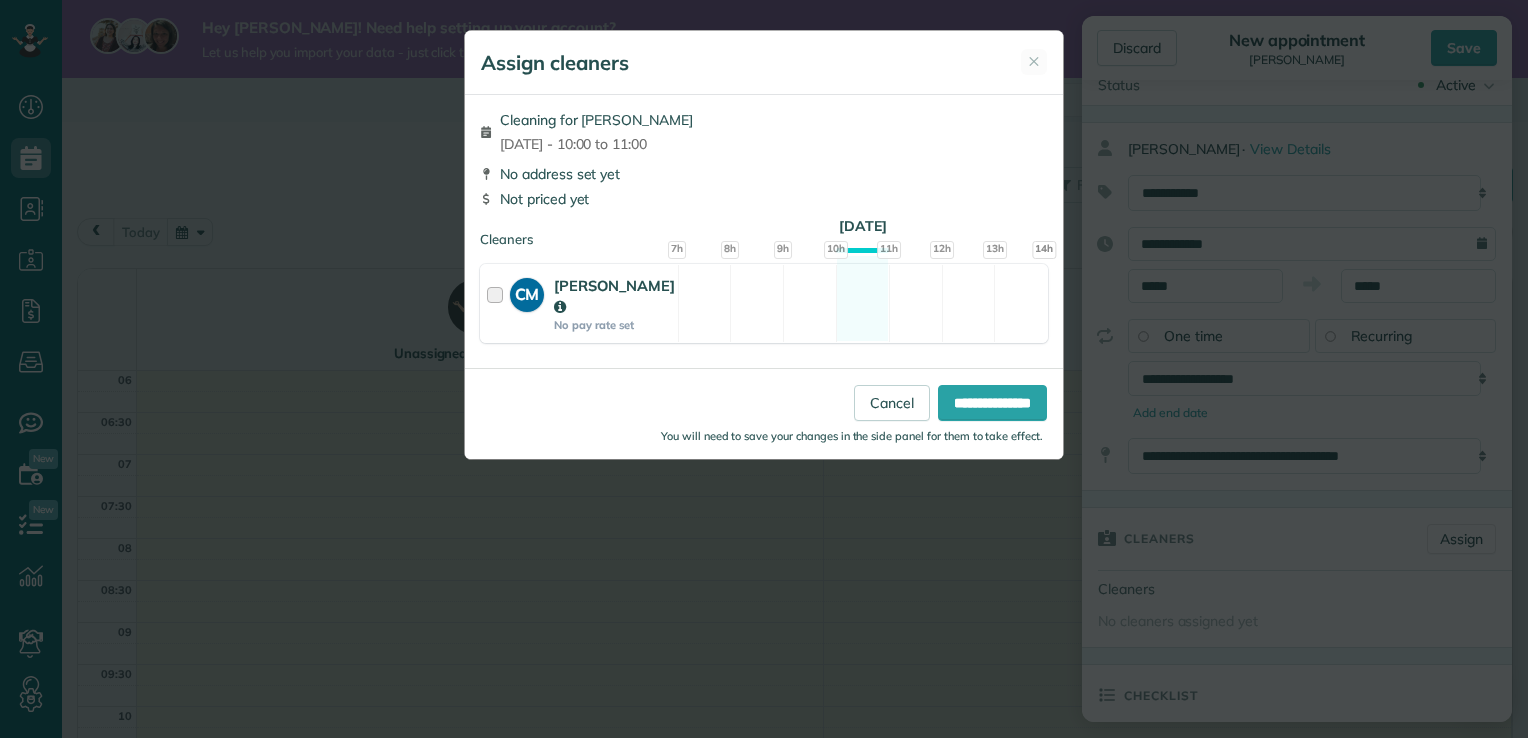 click at bounding box center (498, 303) 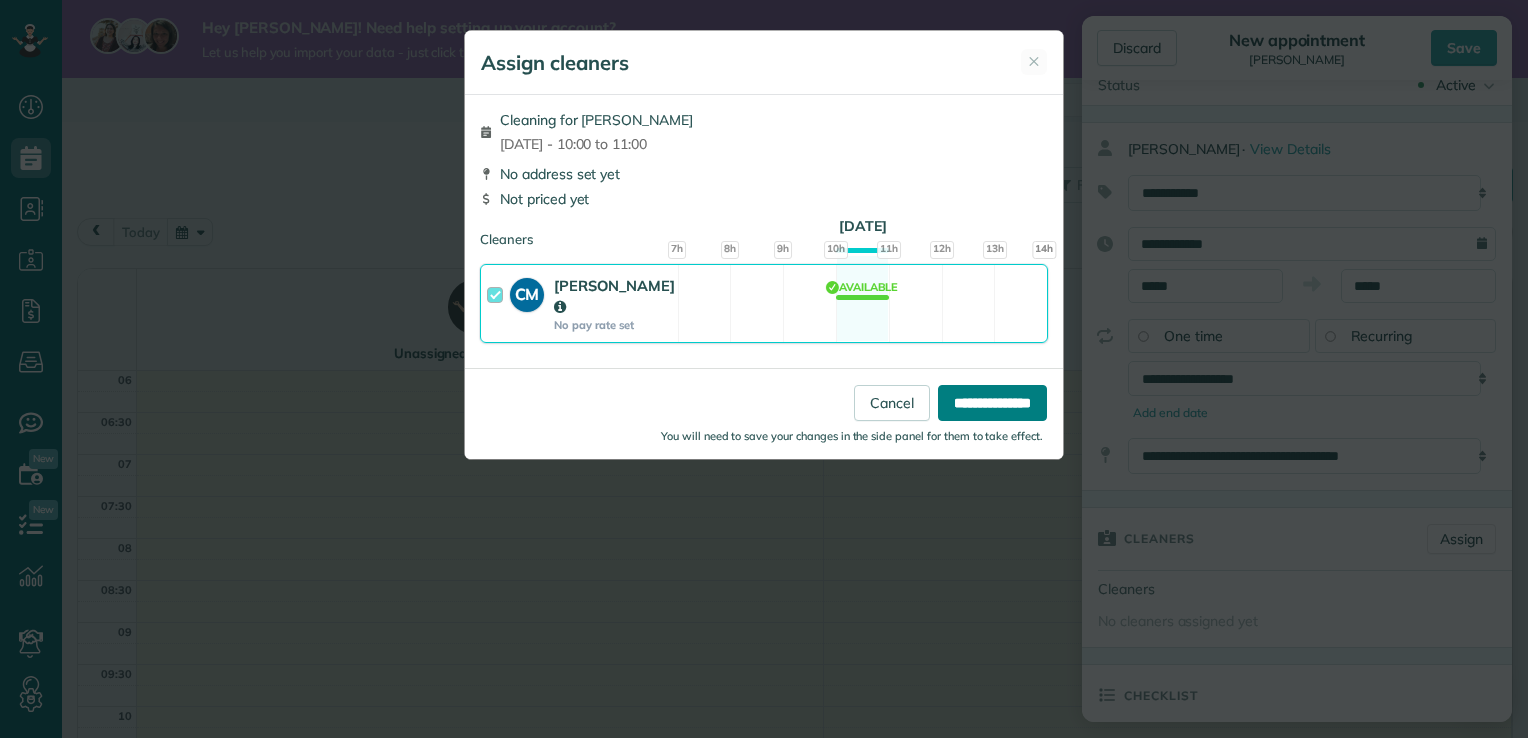 click on "**********" at bounding box center [992, 403] 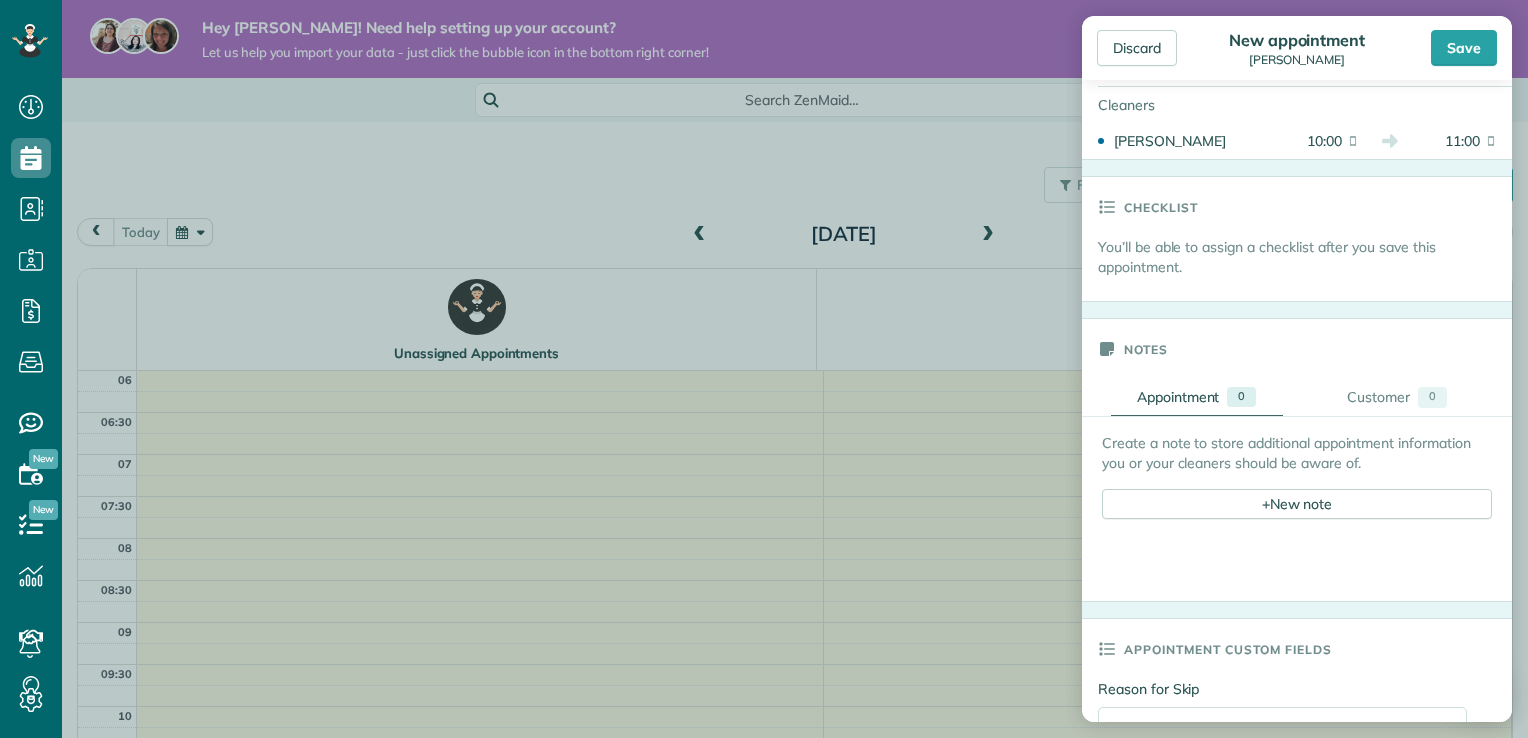 scroll, scrollTop: 562, scrollLeft: 0, axis: vertical 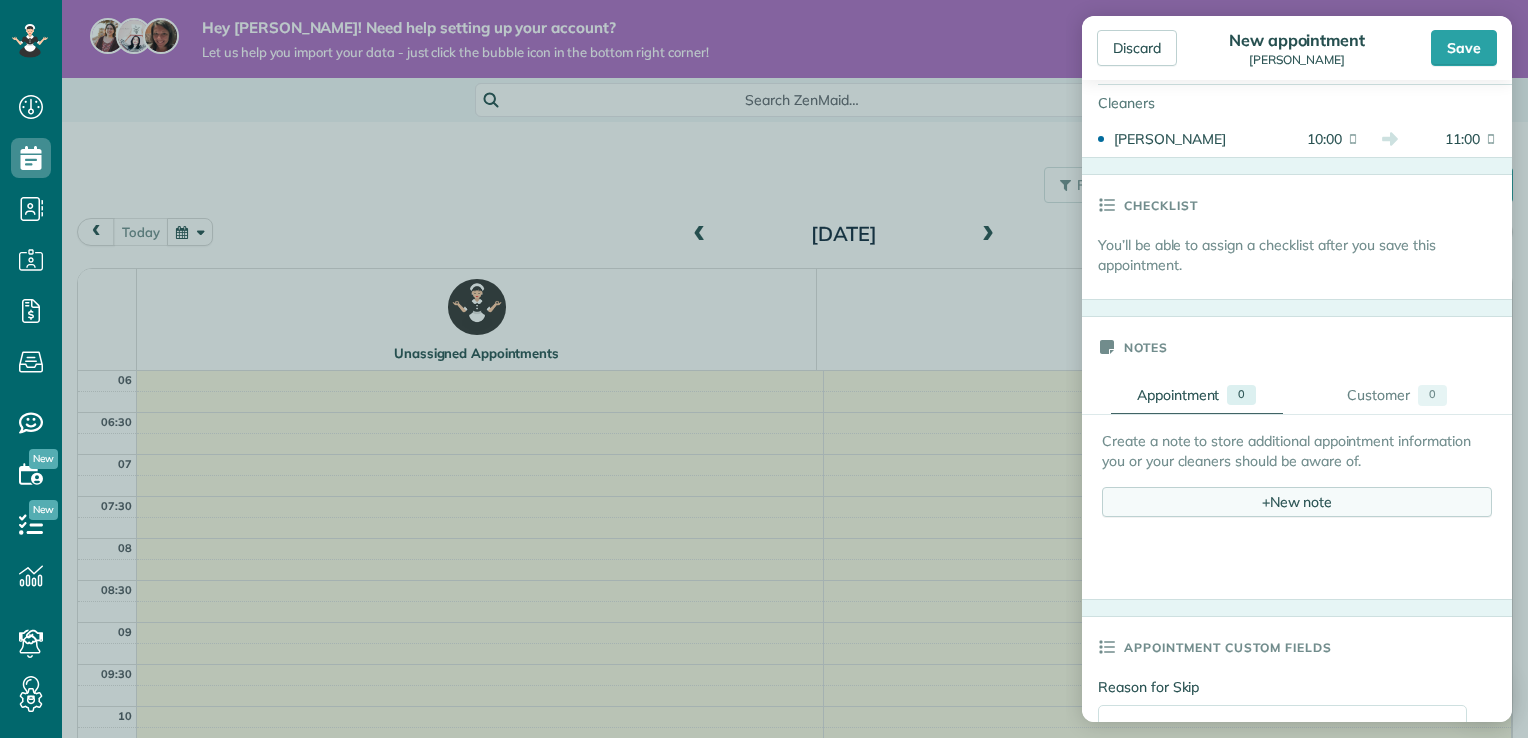 click on "+ New note" at bounding box center (1297, 502) 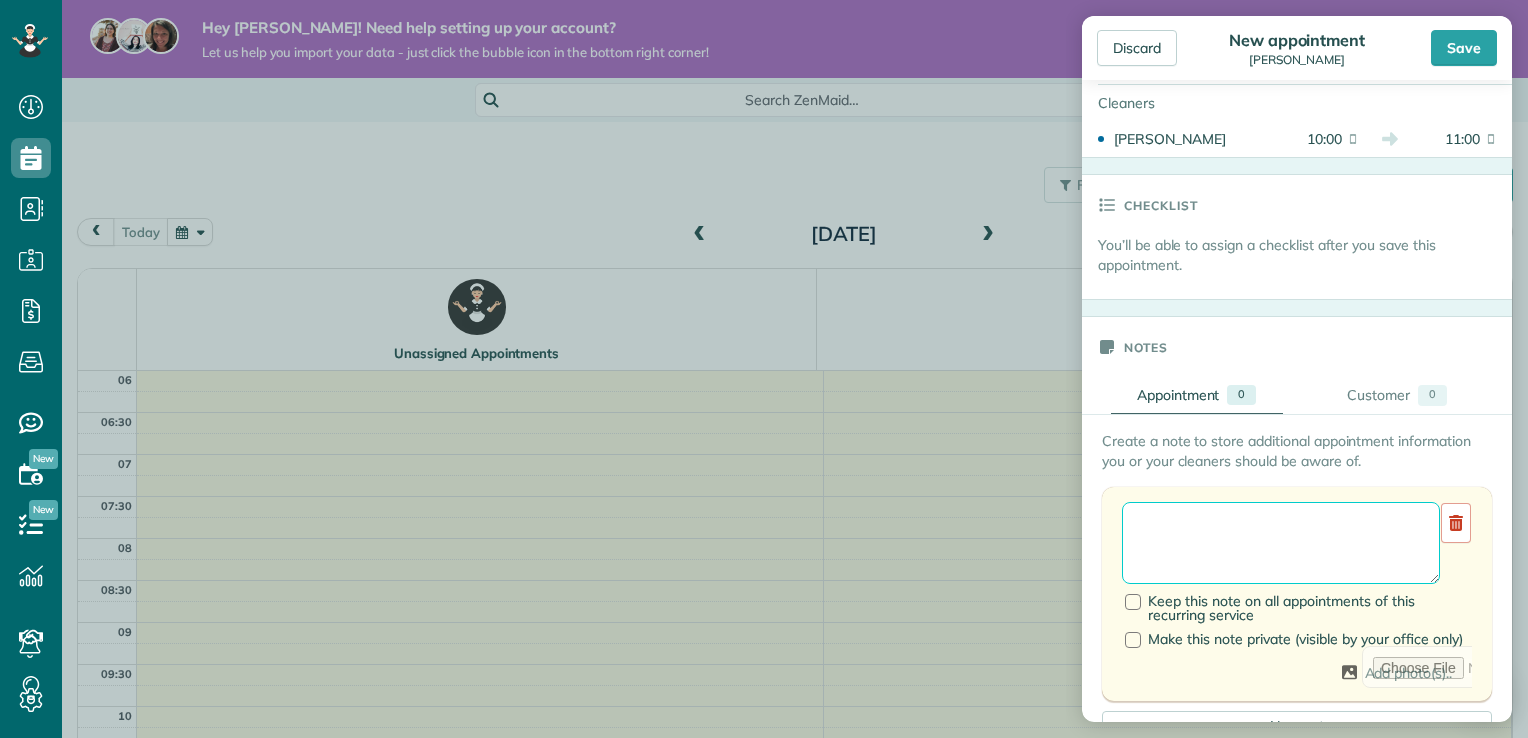 click at bounding box center [1281, 543] 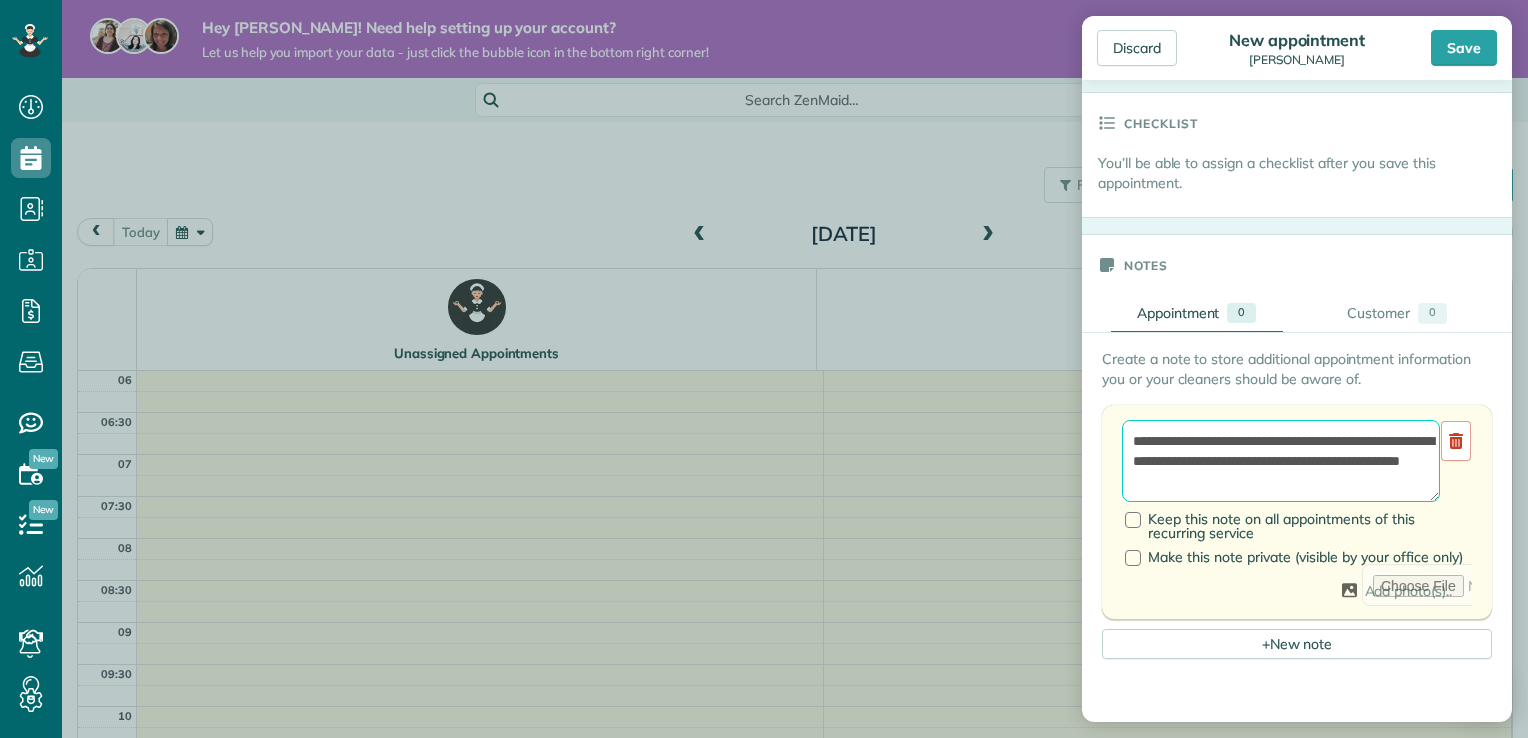 scroll, scrollTop: 618, scrollLeft: 0, axis: vertical 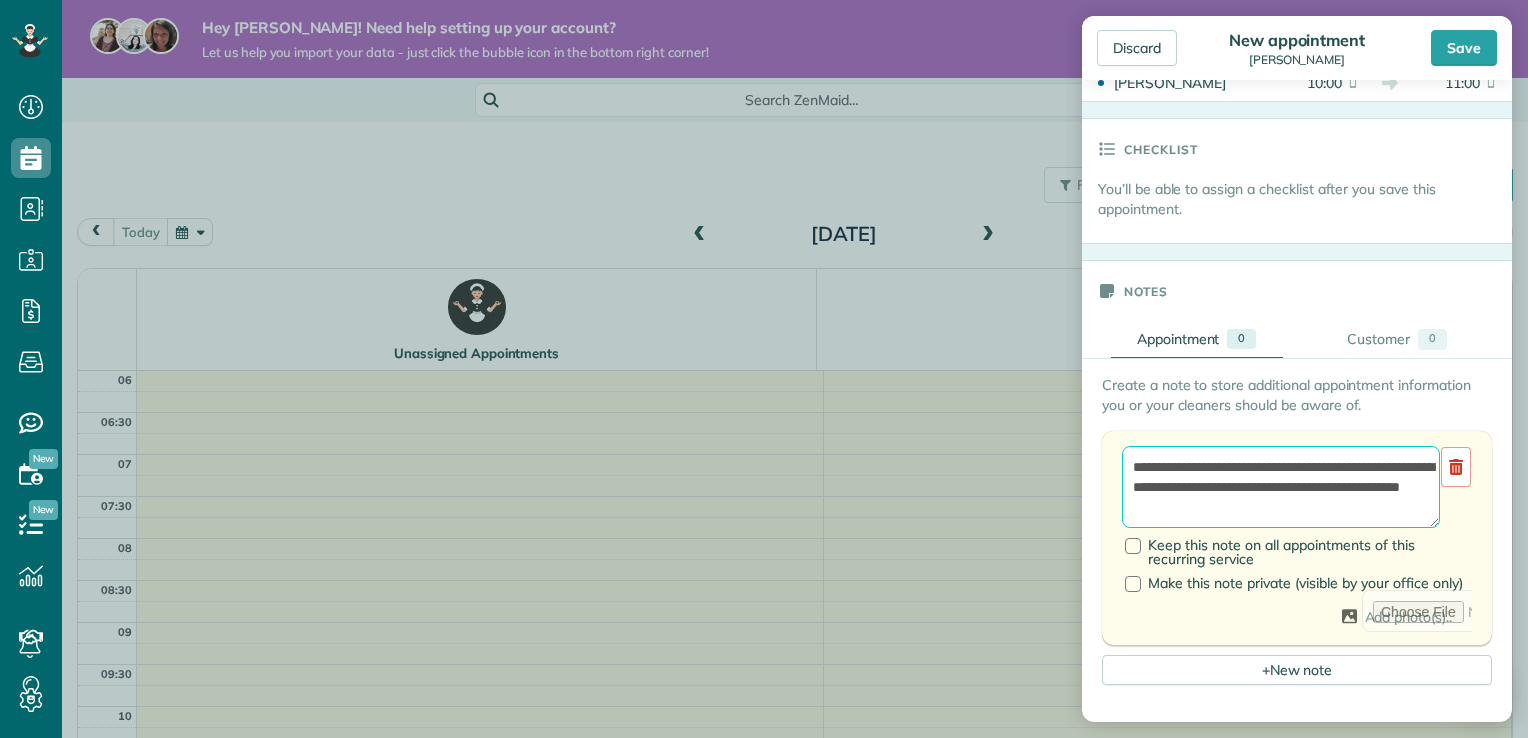 click on "**********" at bounding box center [1281, 487] 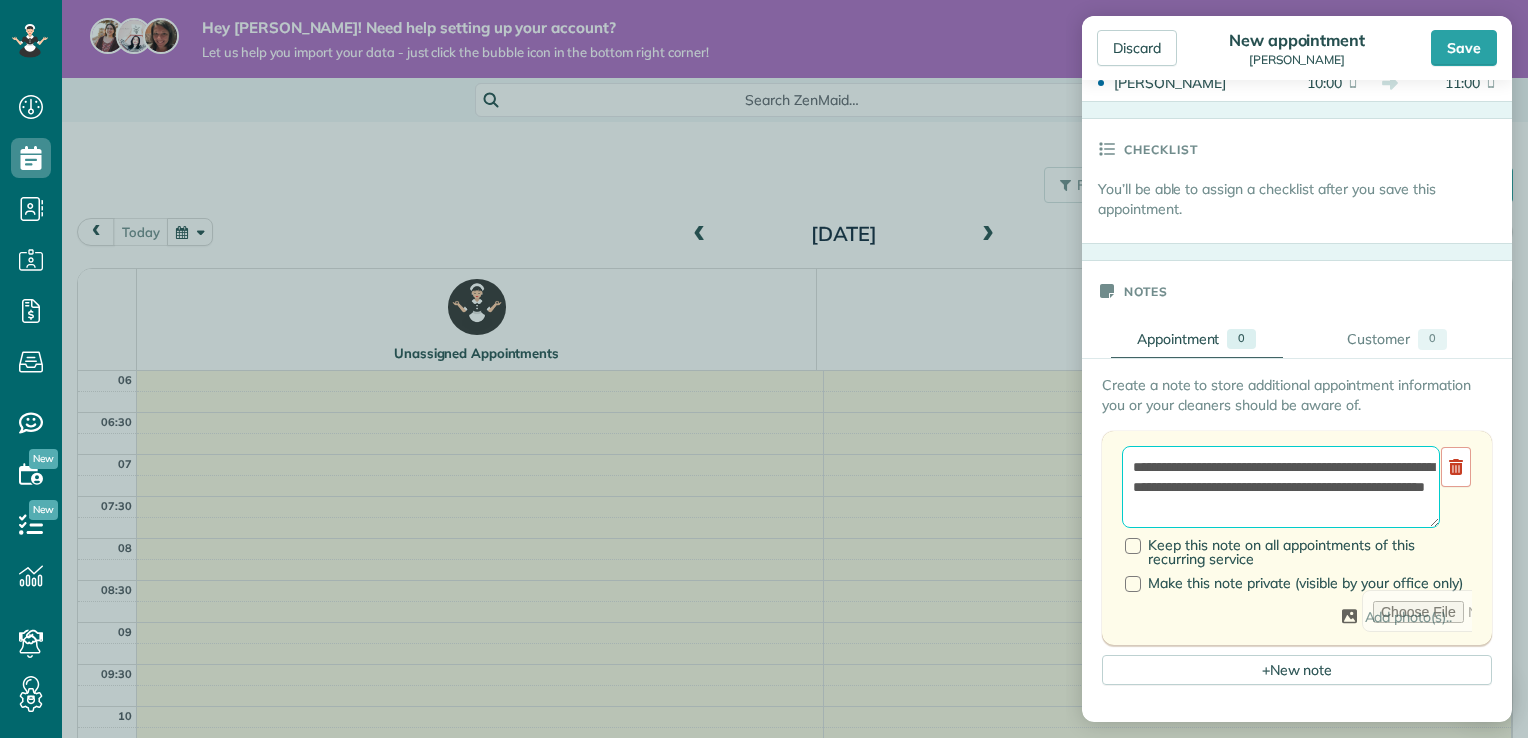 scroll, scrollTop: 20, scrollLeft: 0, axis: vertical 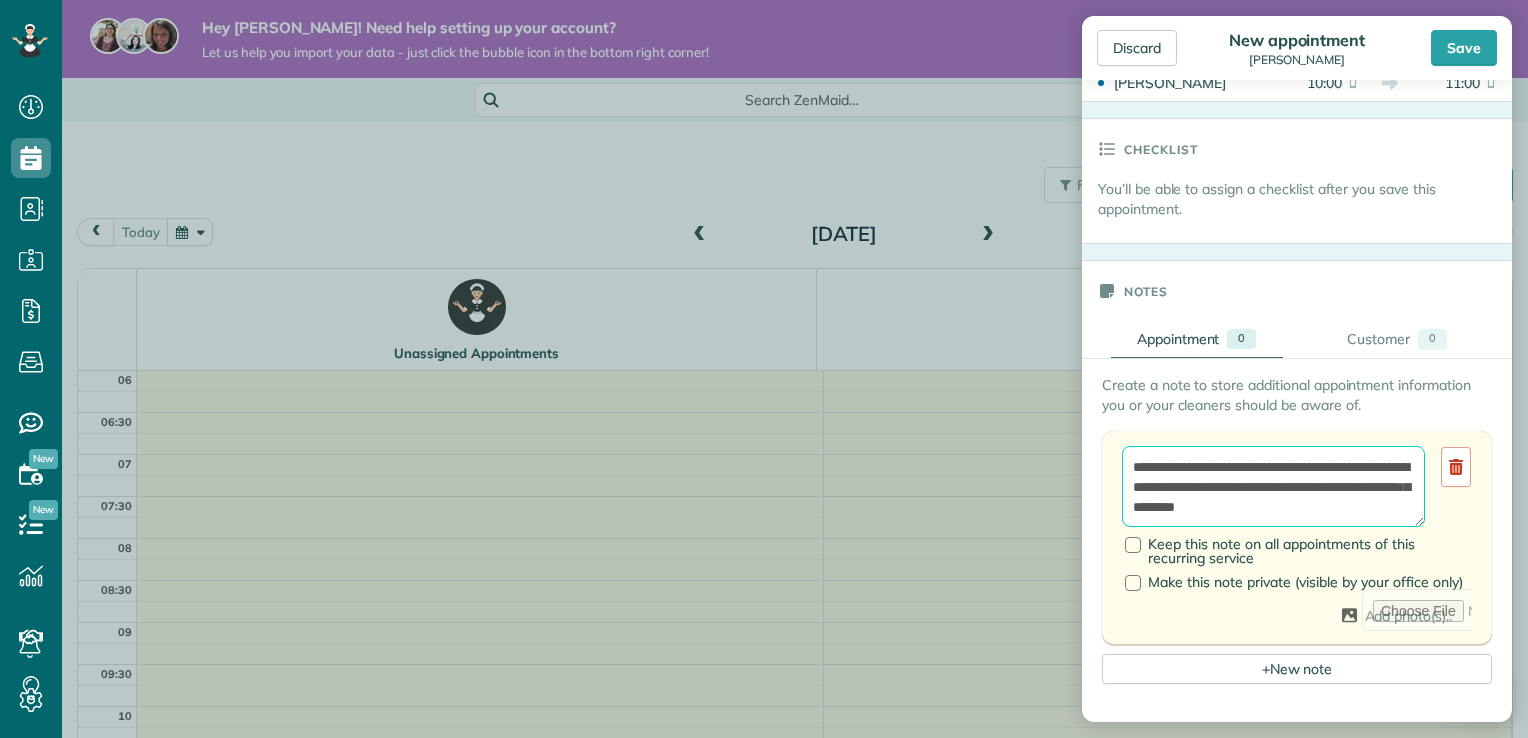 click on "**********" at bounding box center (1273, 487) 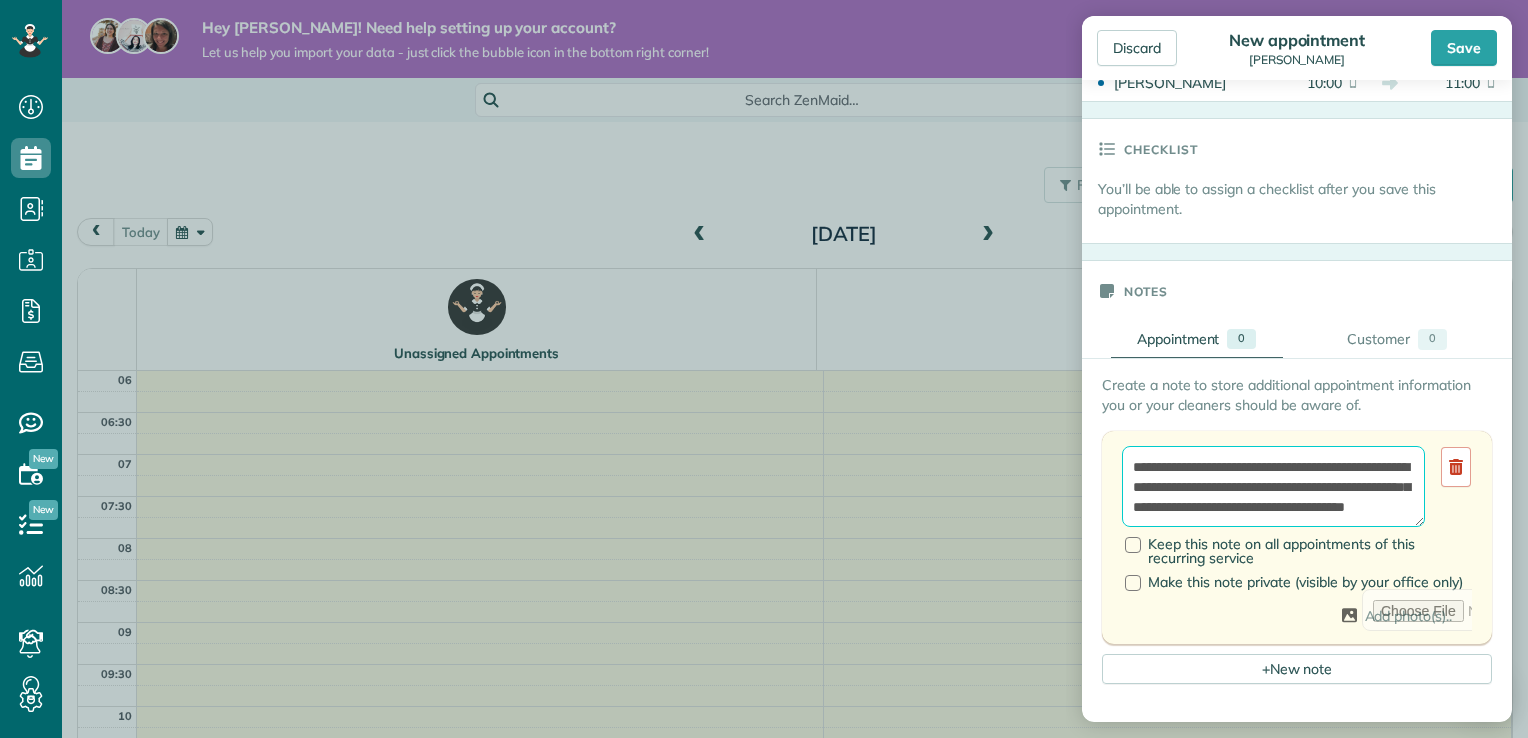 scroll, scrollTop: 28, scrollLeft: 0, axis: vertical 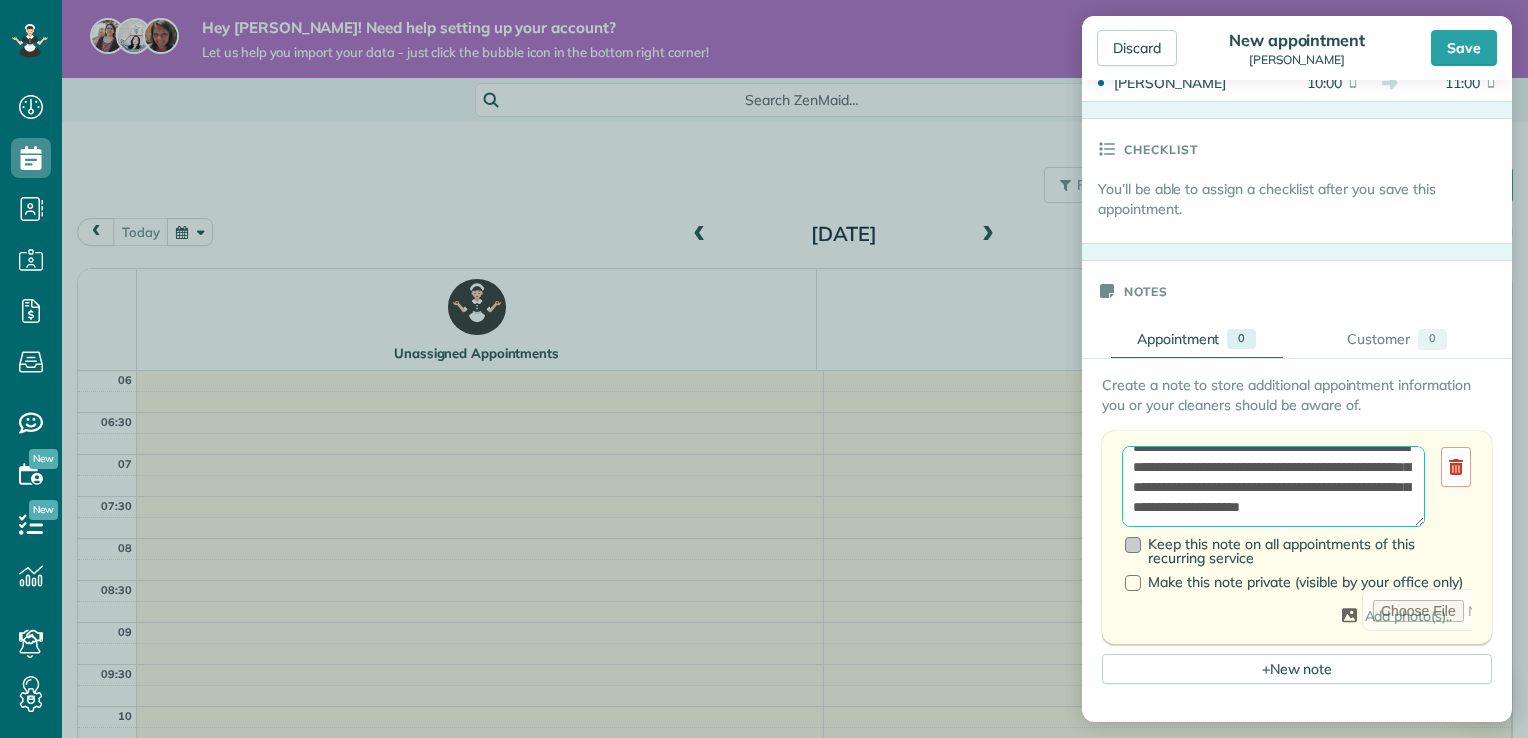 type on "**********" 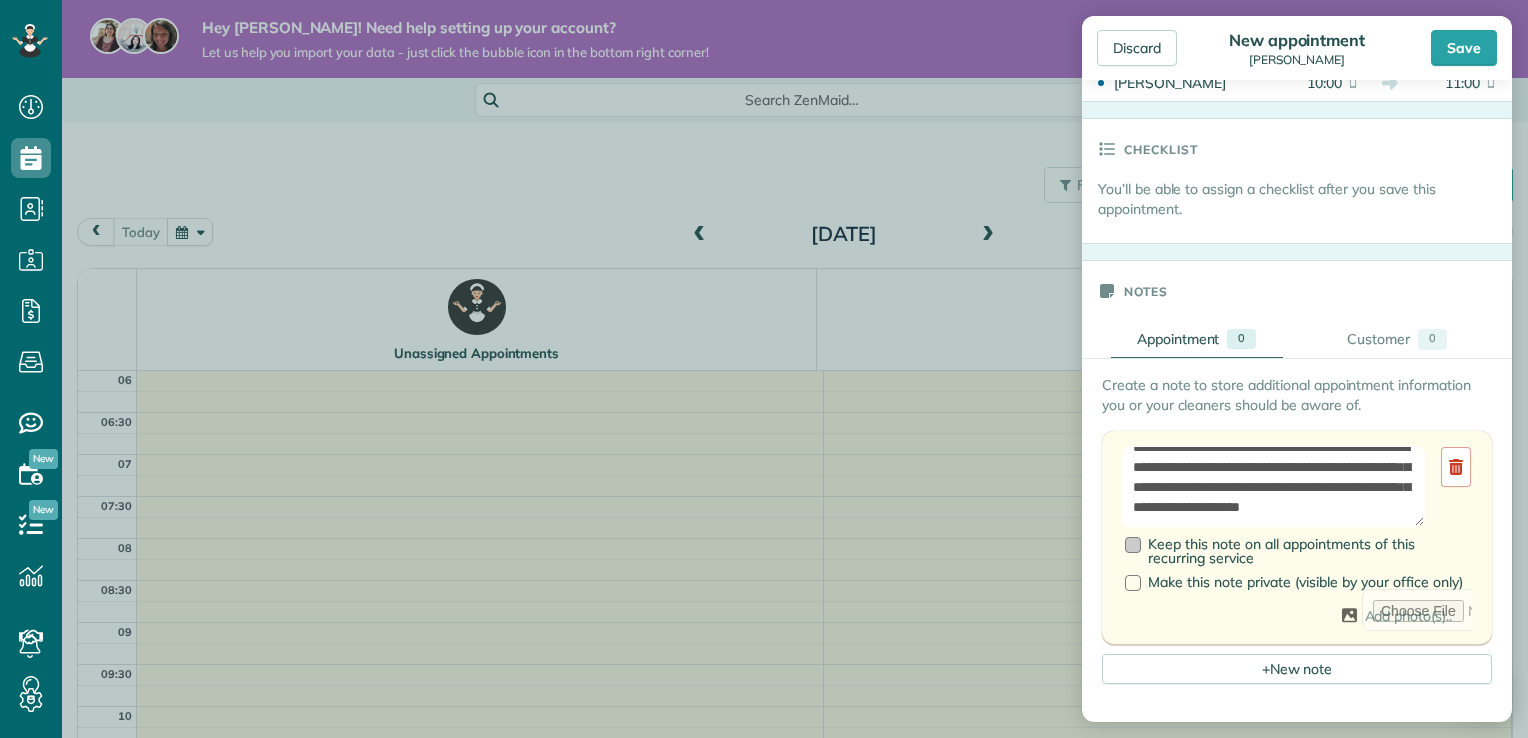 click at bounding box center (1133, 545) 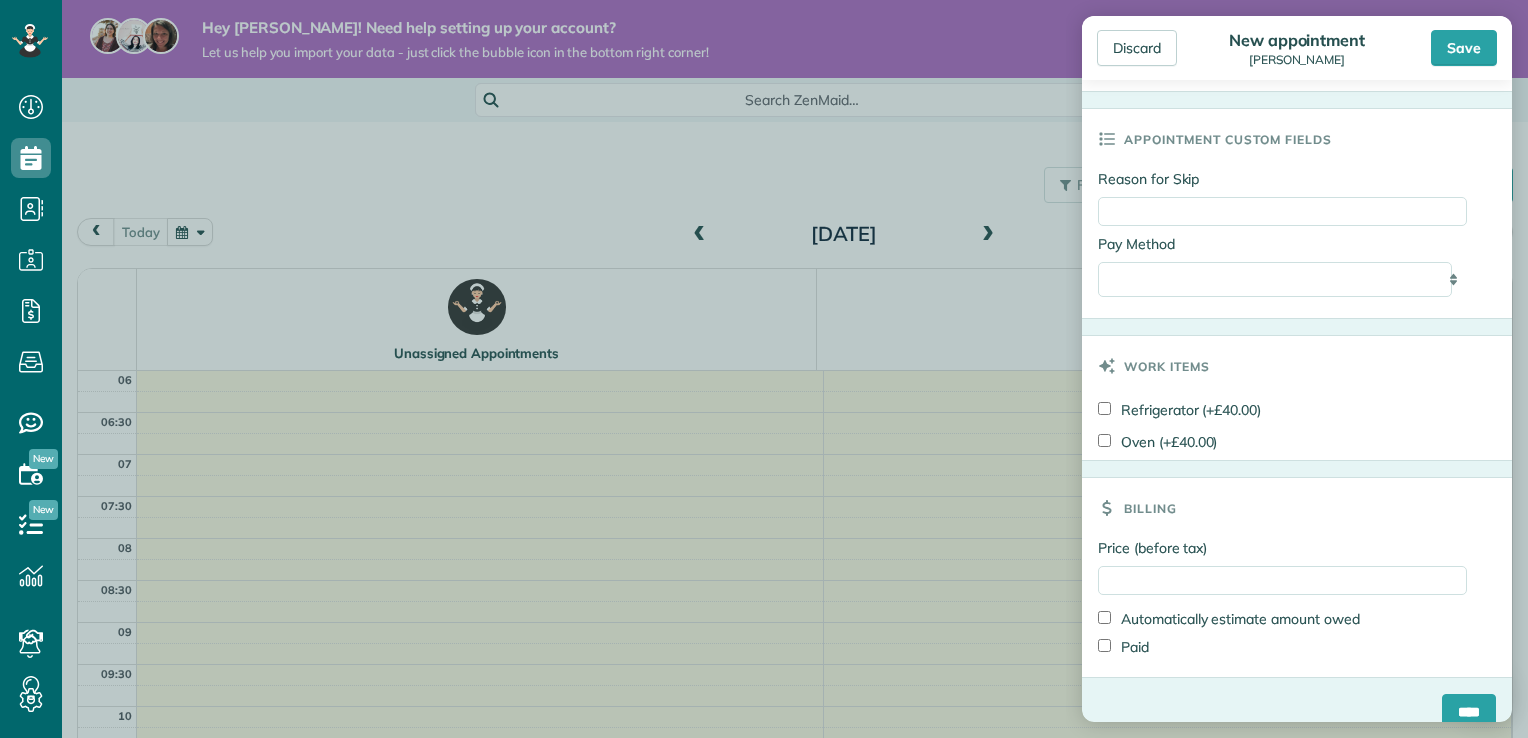 scroll, scrollTop: 1628, scrollLeft: 0, axis: vertical 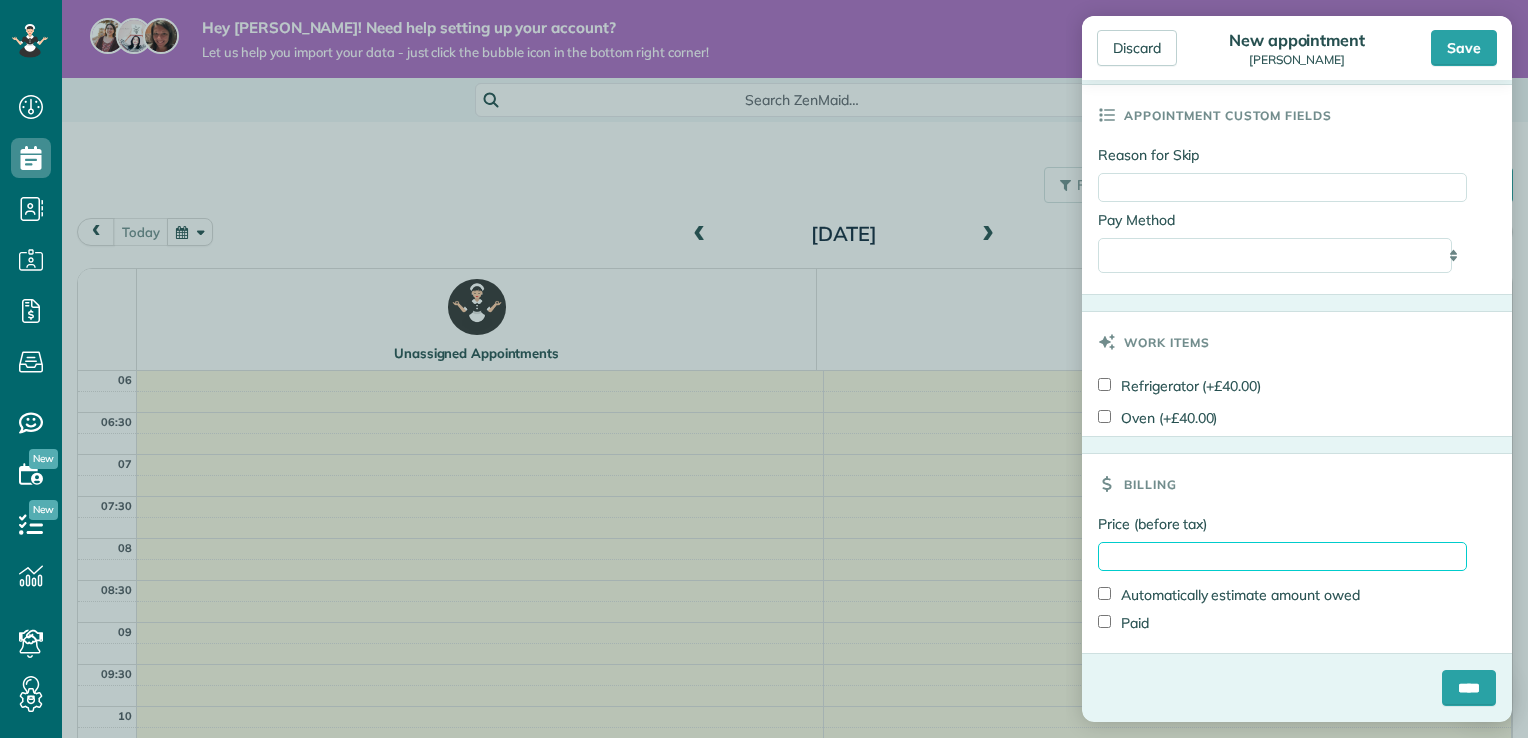 click on "Price (before tax)" at bounding box center [1282, 556] 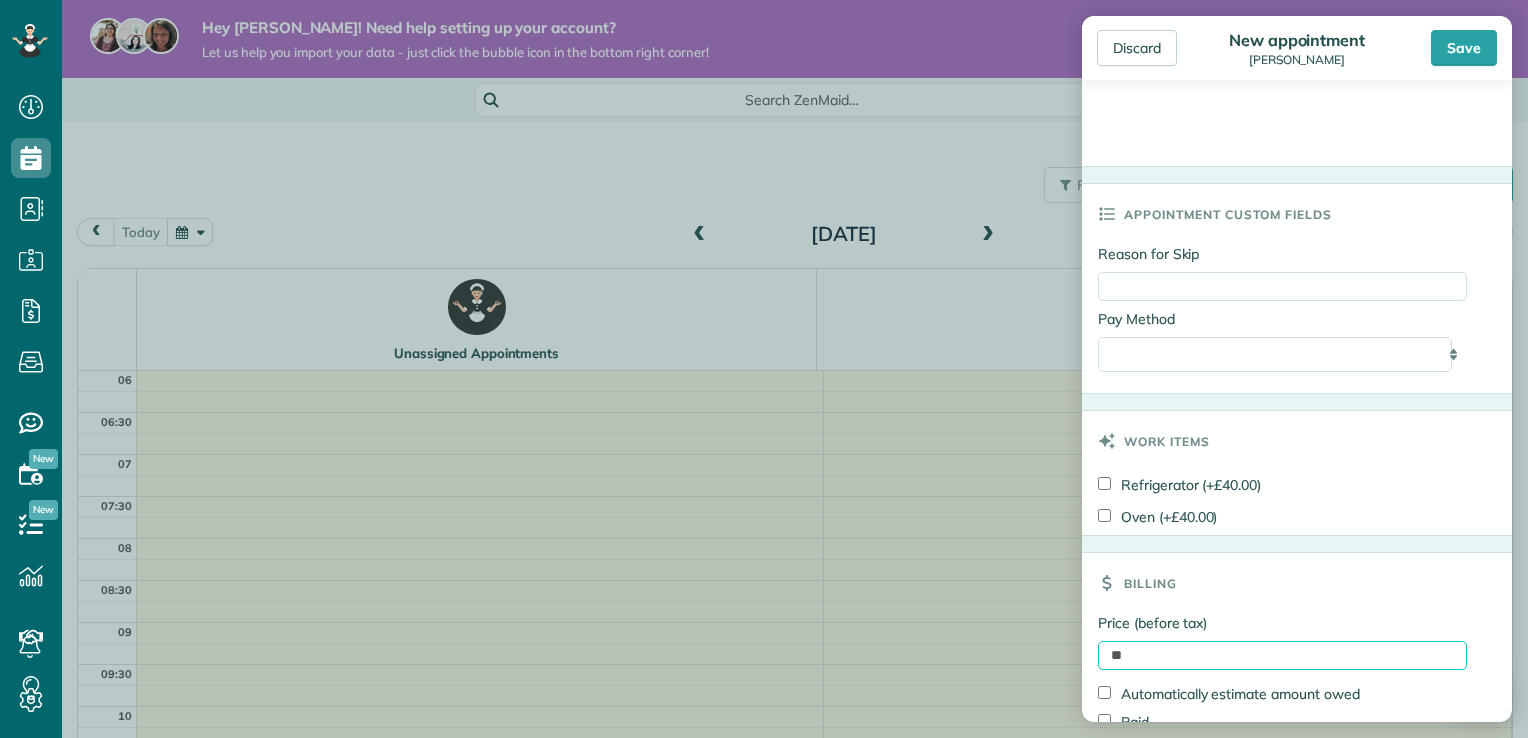 scroll, scrollTop: 1628, scrollLeft: 0, axis: vertical 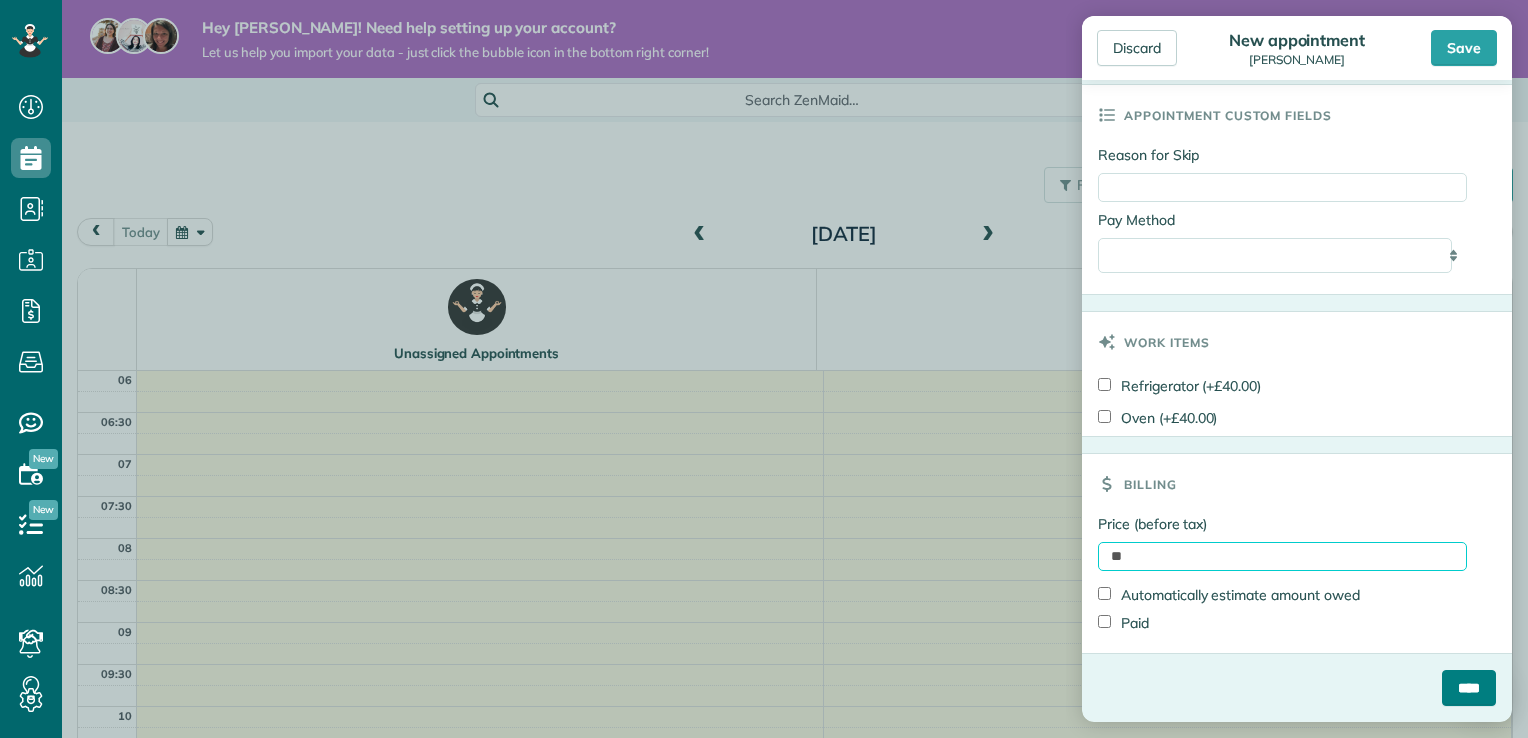 type on "**" 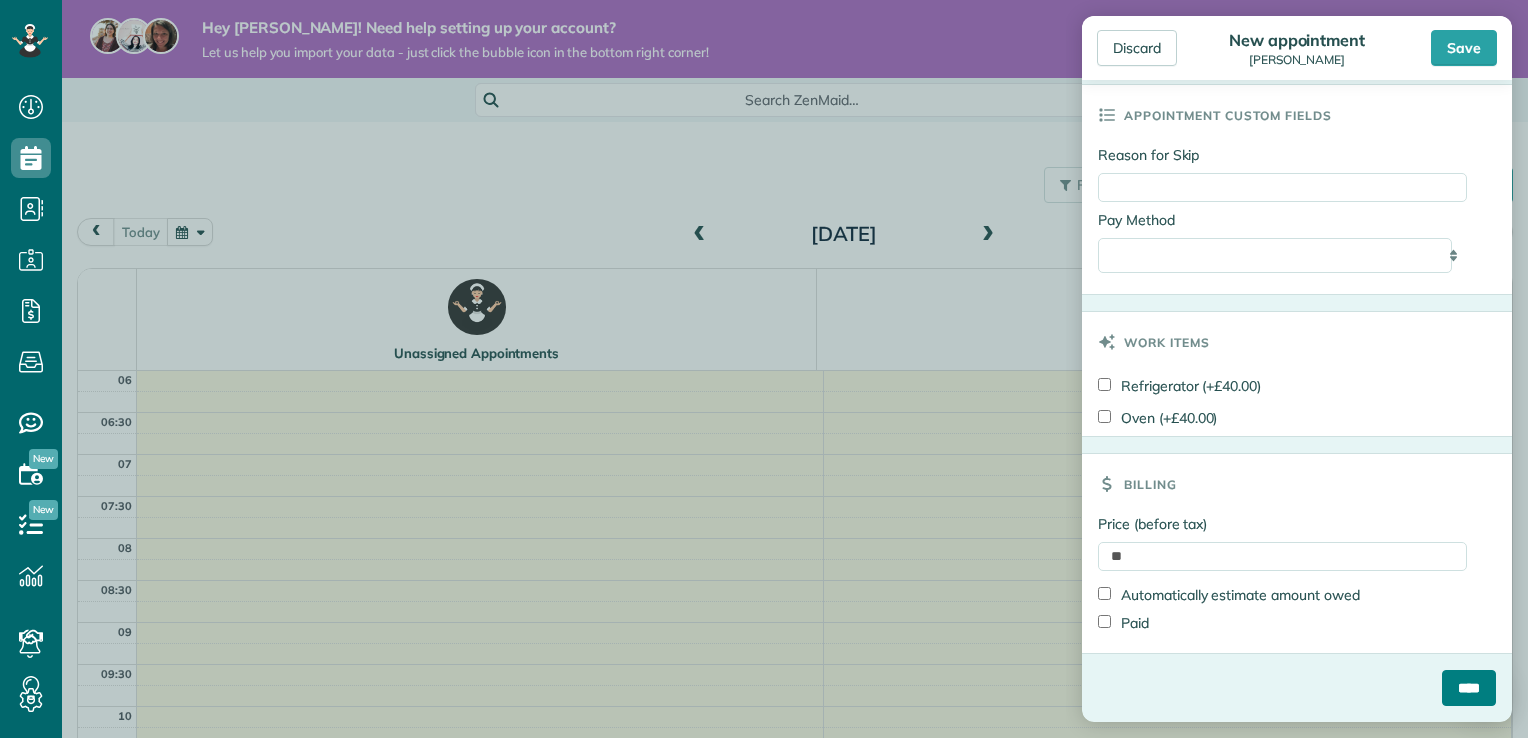 click on "****" at bounding box center (1469, 688) 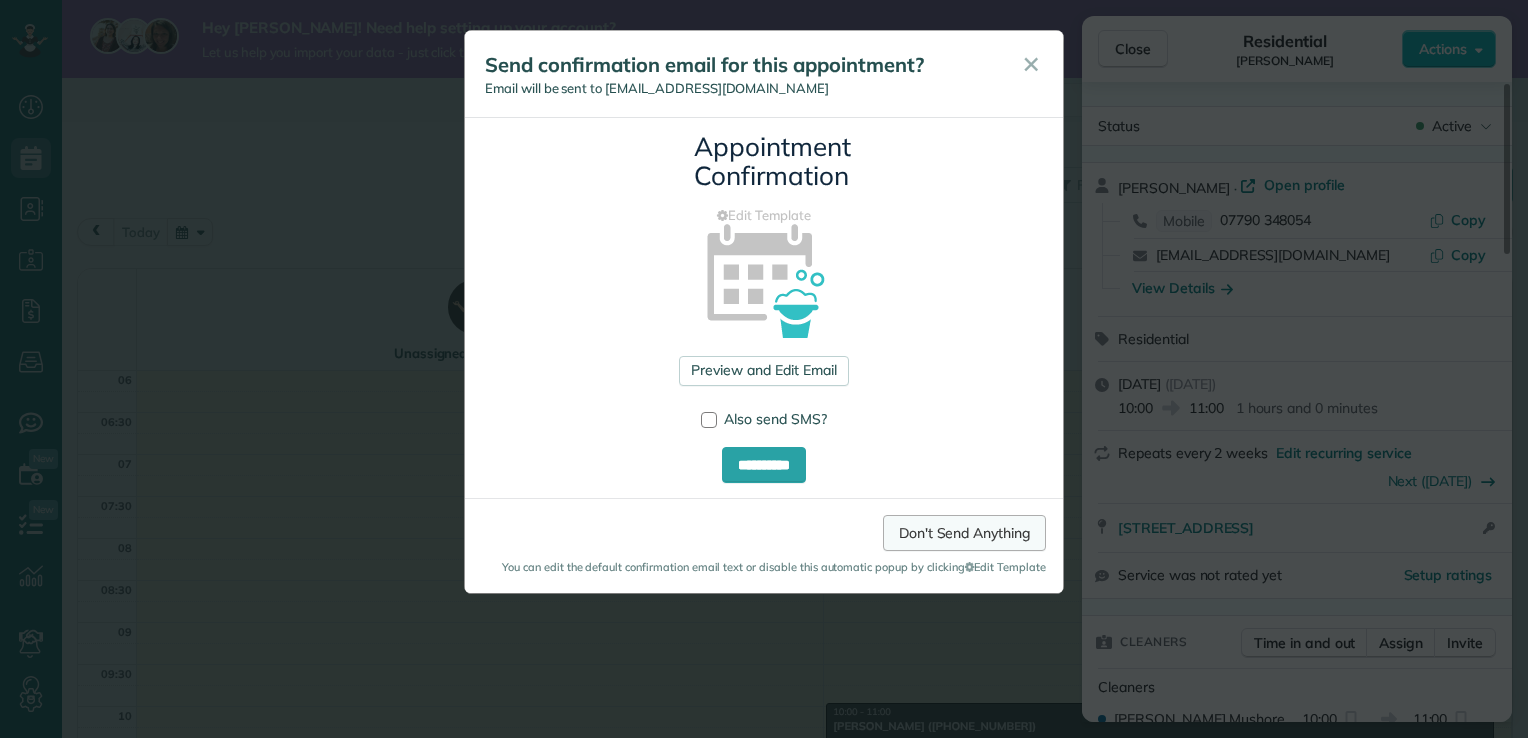 click on "Don't Send Anything" at bounding box center [964, 533] 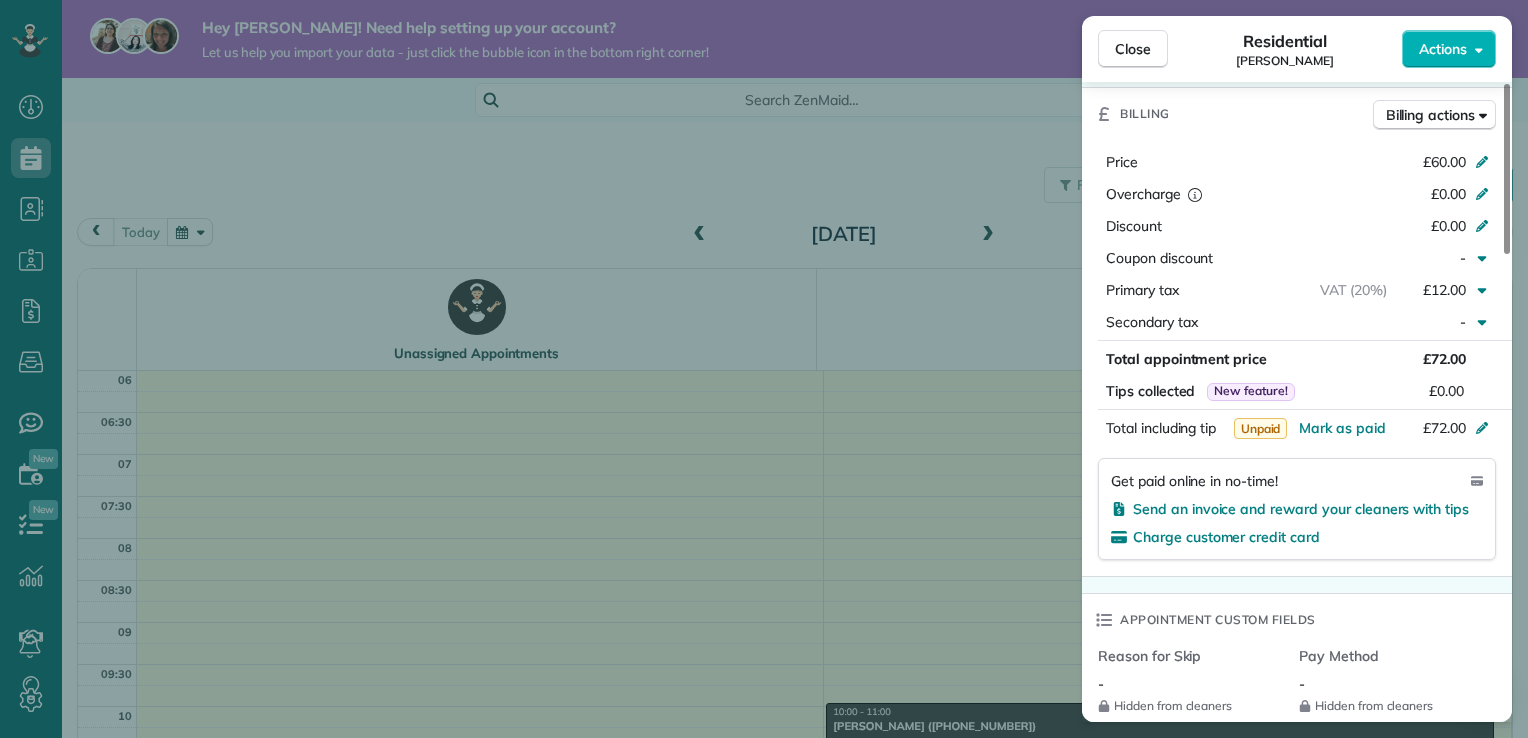 scroll, scrollTop: 878, scrollLeft: 0, axis: vertical 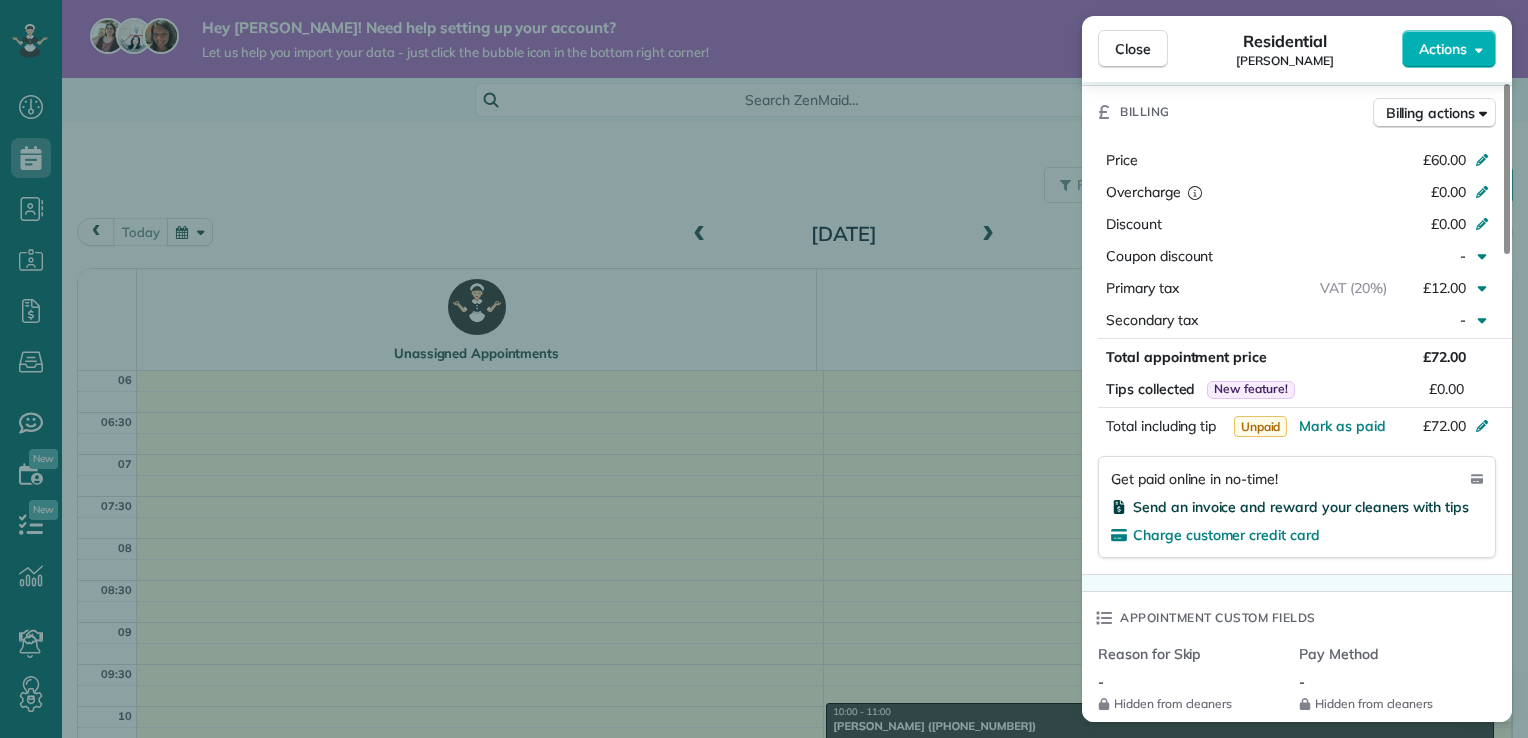 click on "Send an invoice and reward your cleaners with tips" at bounding box center (1301, 507) 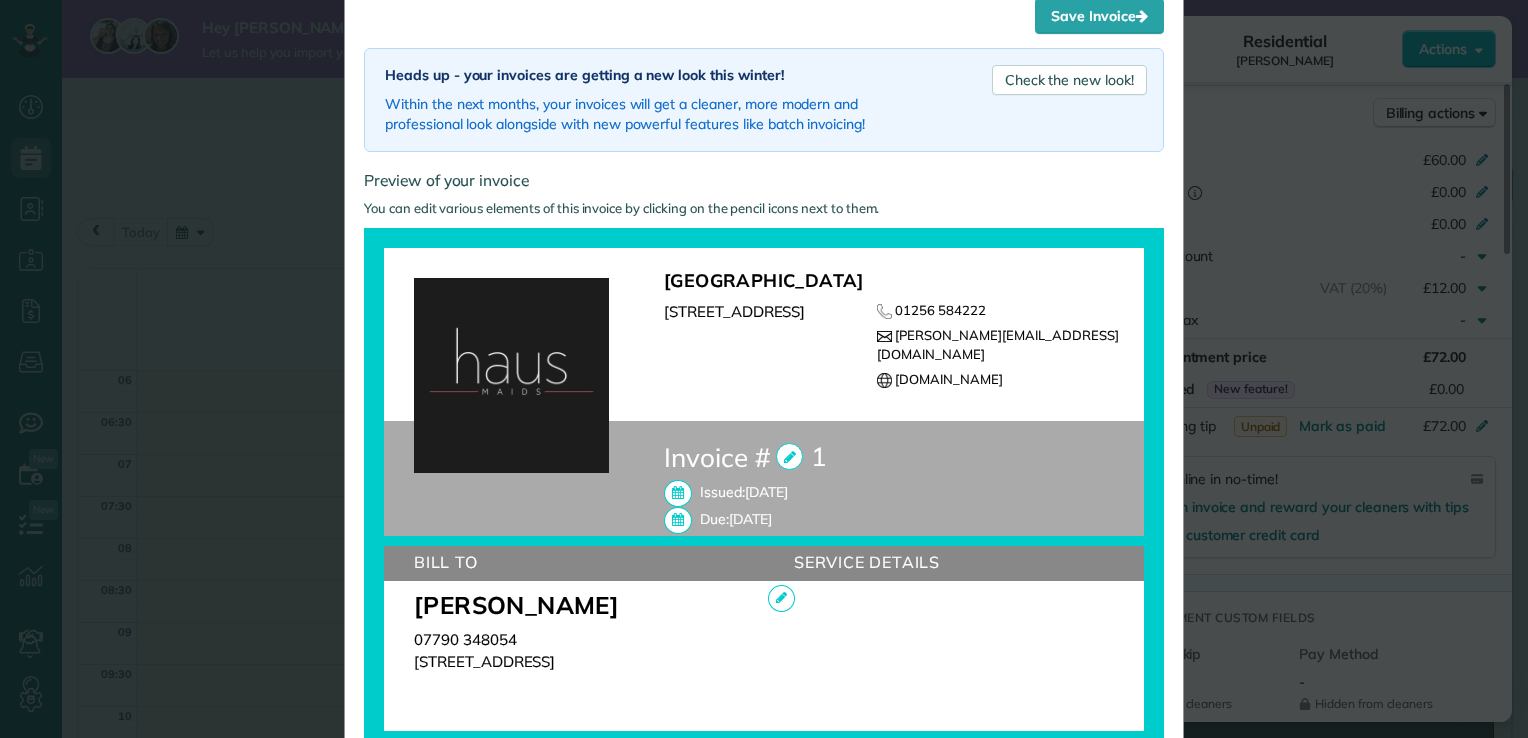 scroll, scrollTop: 0, scrollLeft: 0, axis: both 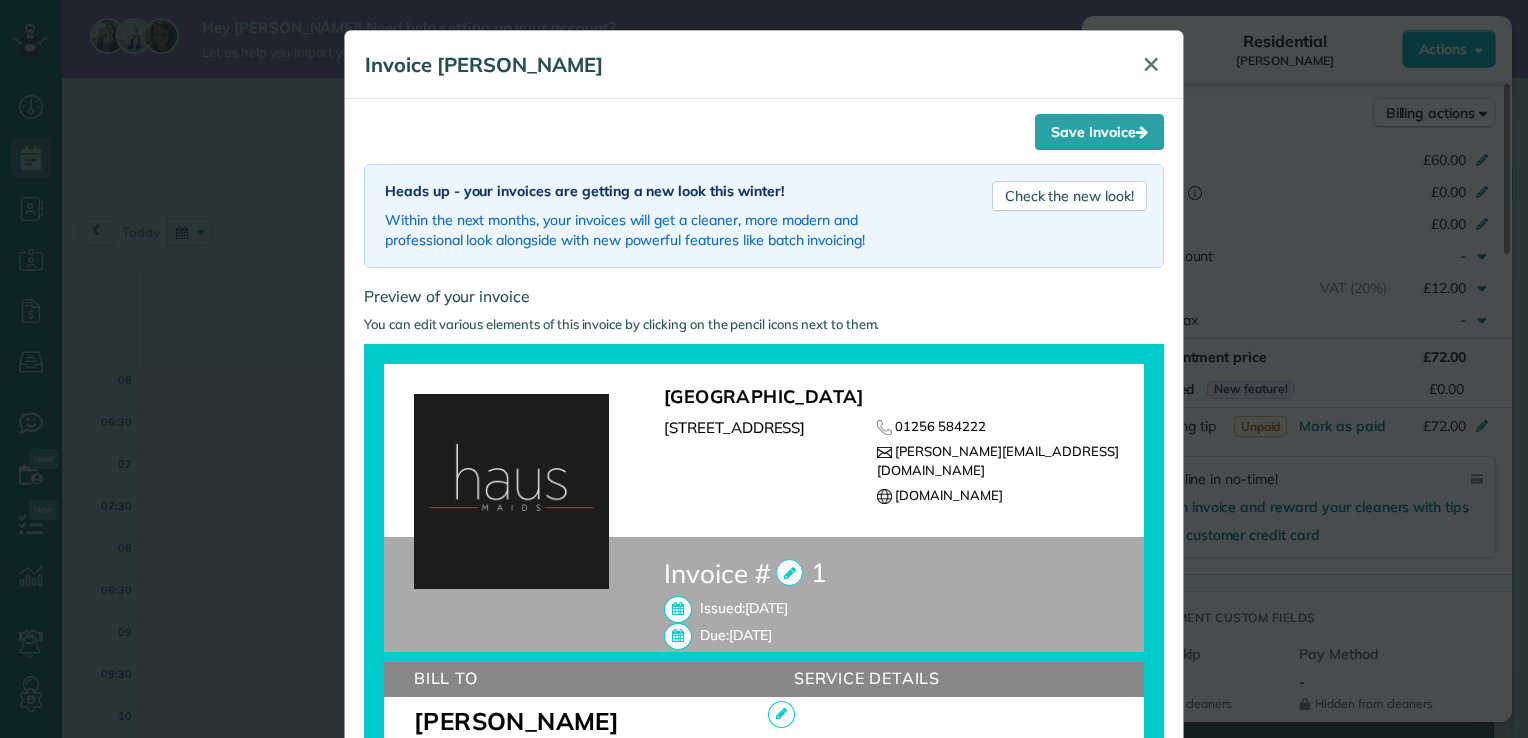 click on "✕" at bounding box center (1151, 64) 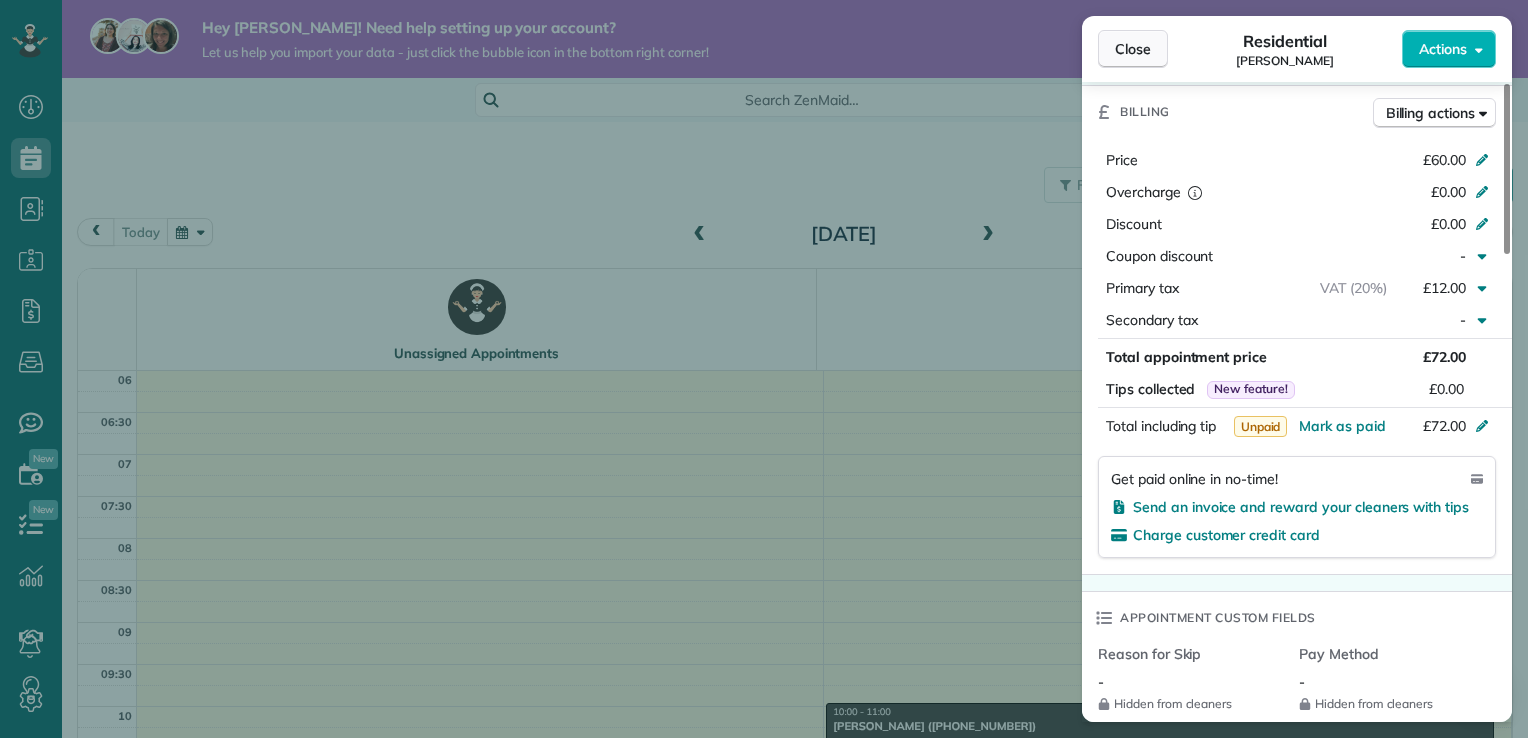 click on "Close" at bounding box center (1133, 49) 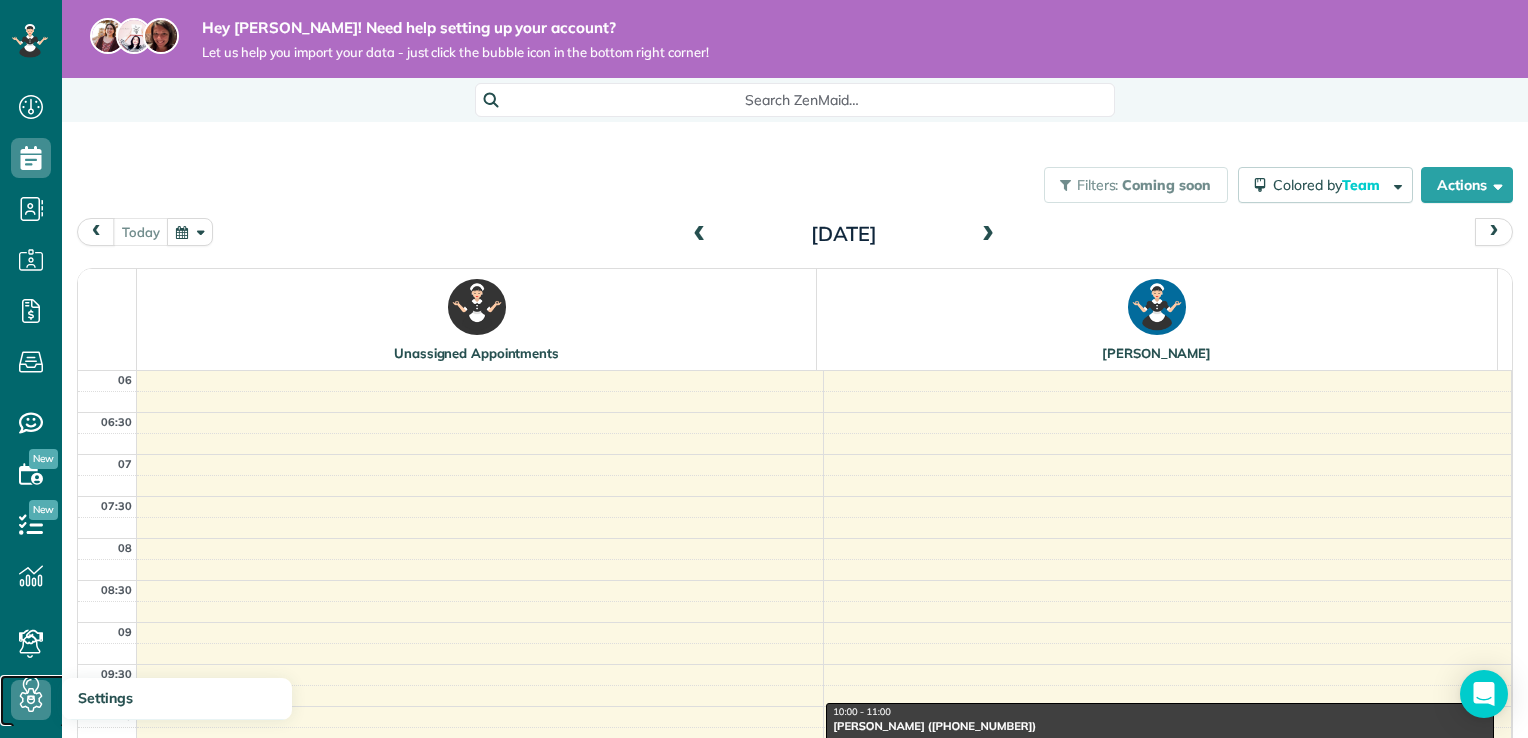 click 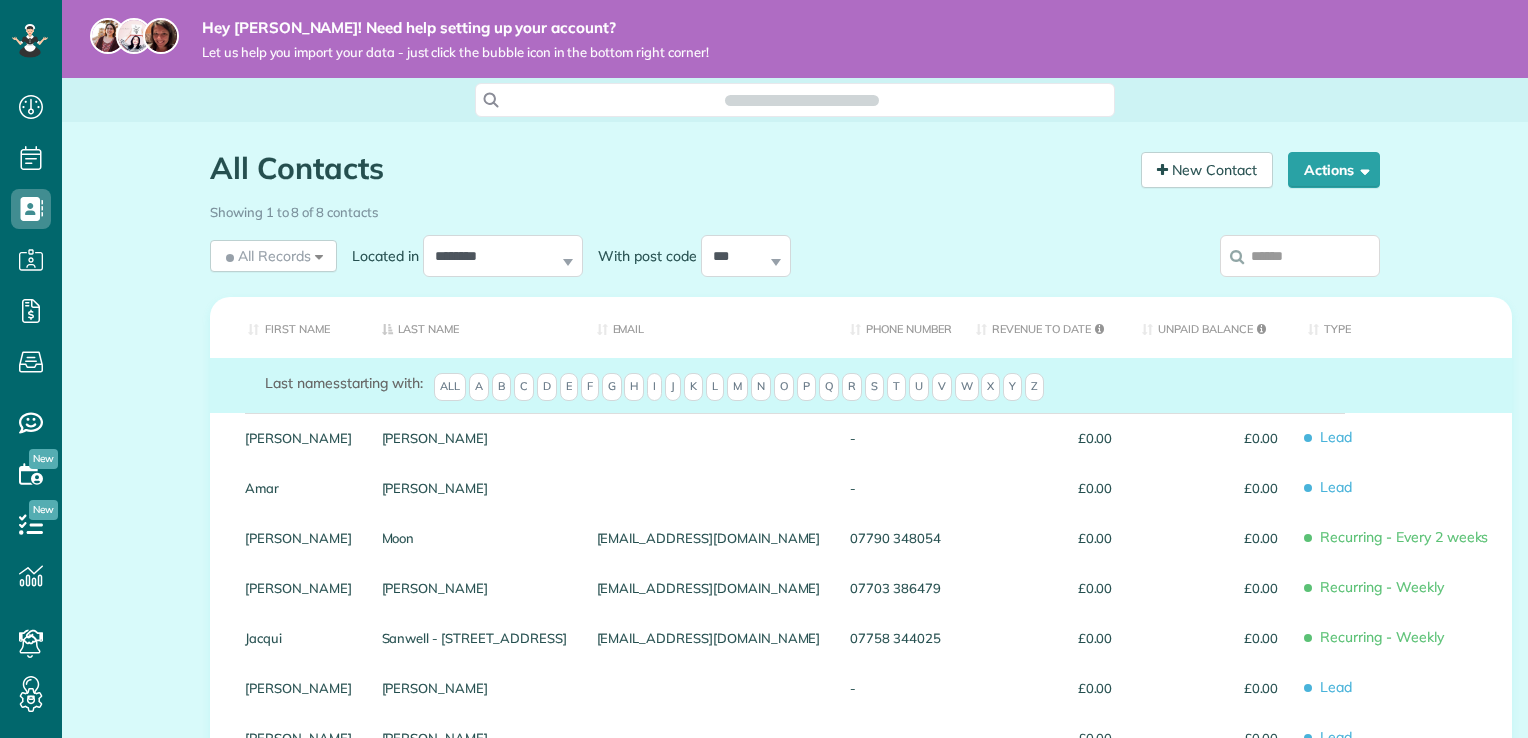 scroll, scrollTop: 0, scrollLeft: 0, axis: both 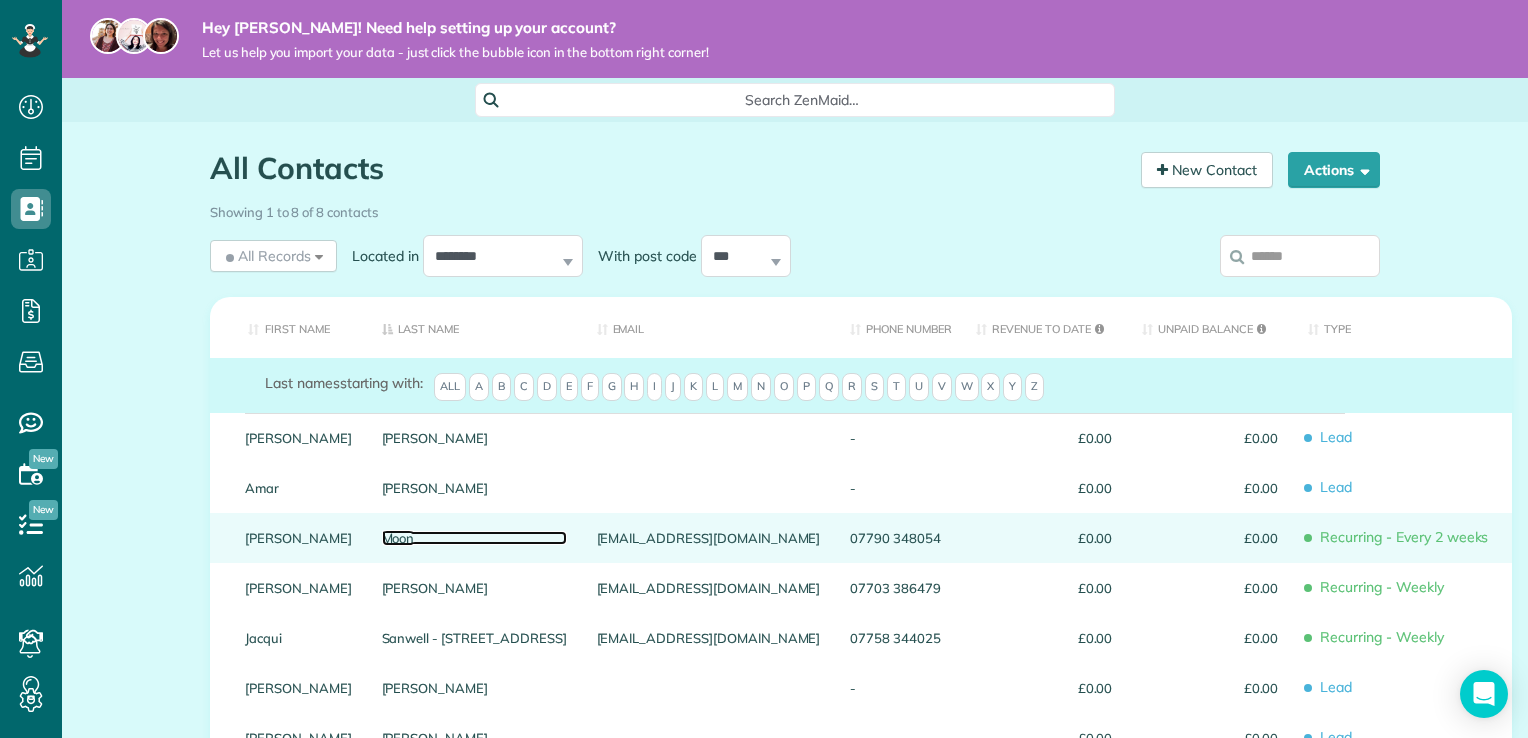 click on "Moon" at bounding box center (474, 538) 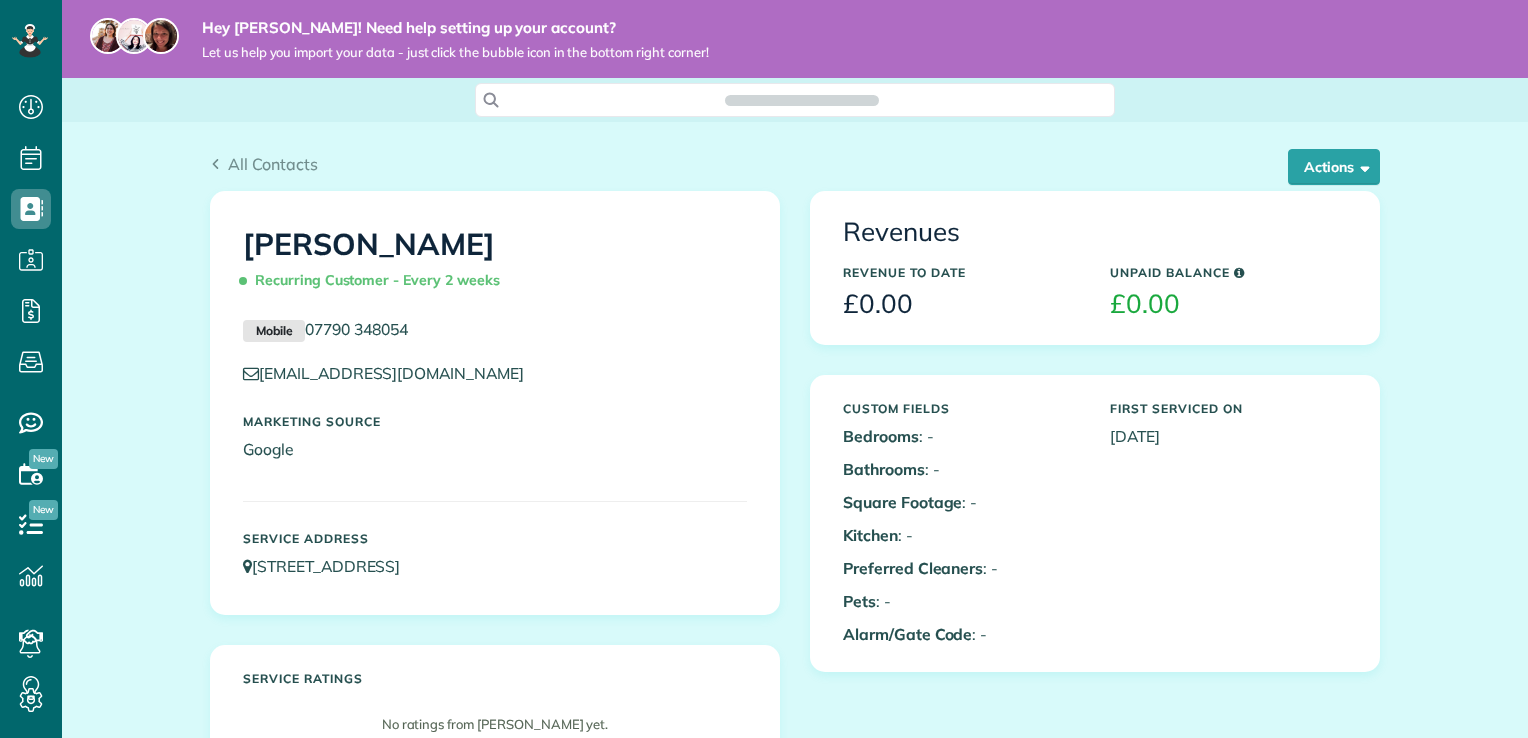 scroll, scrollTop: 0, scrollLeft: 0, axis: both 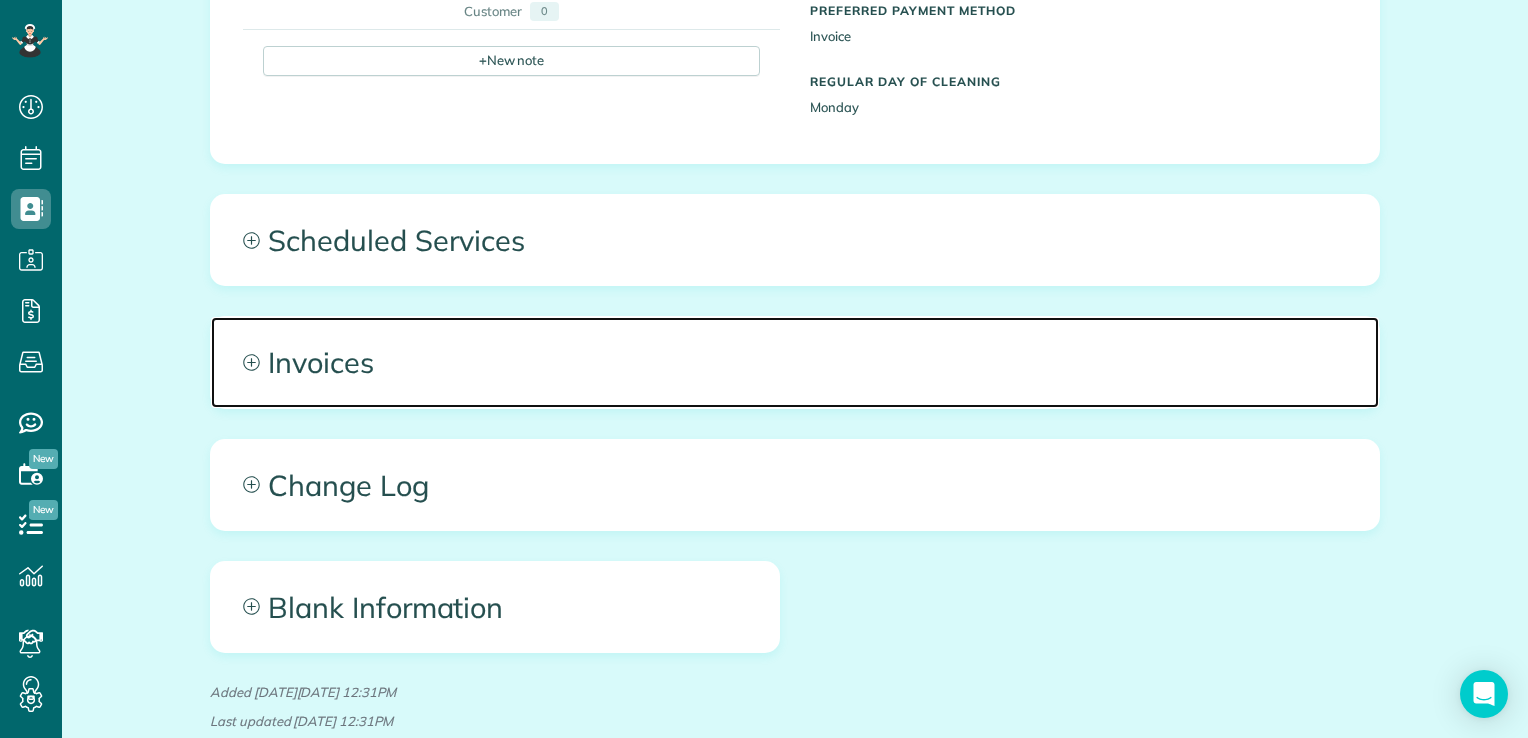 click on "Invoices" at bounding box center [795, 362] 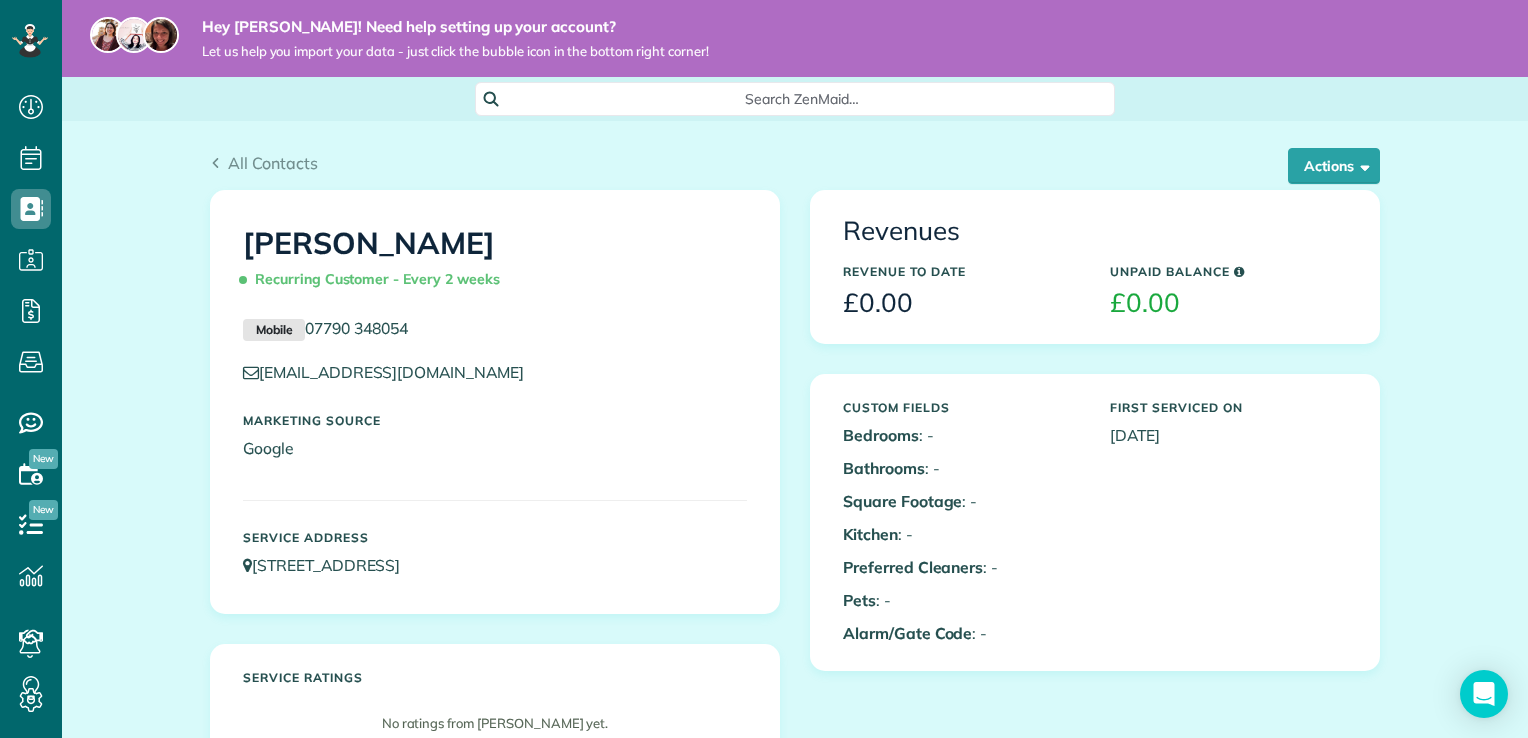 scroll, scrollTop: 0, scrollLeft: 0, axis: both 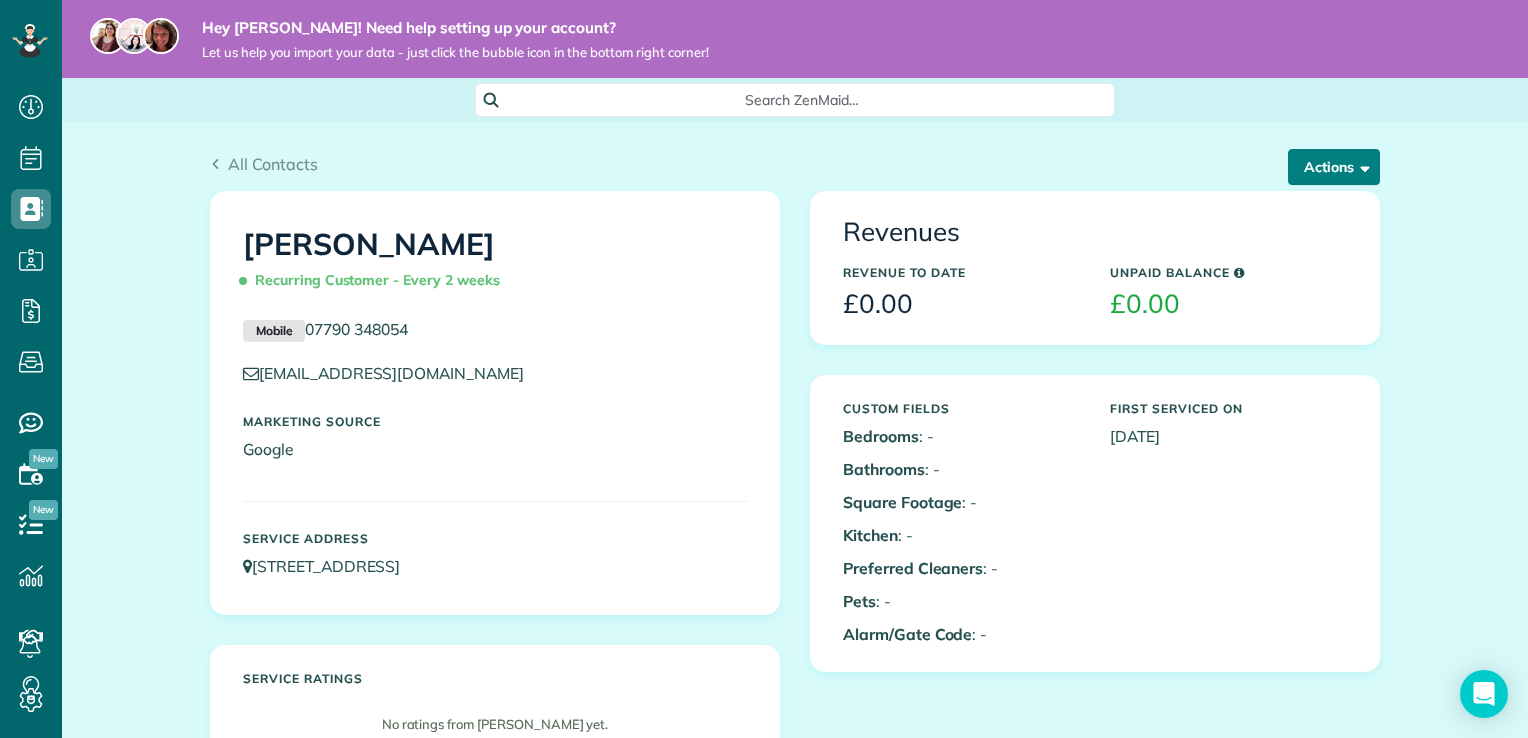 click on "Actions" at bounding box center (1334, 167) 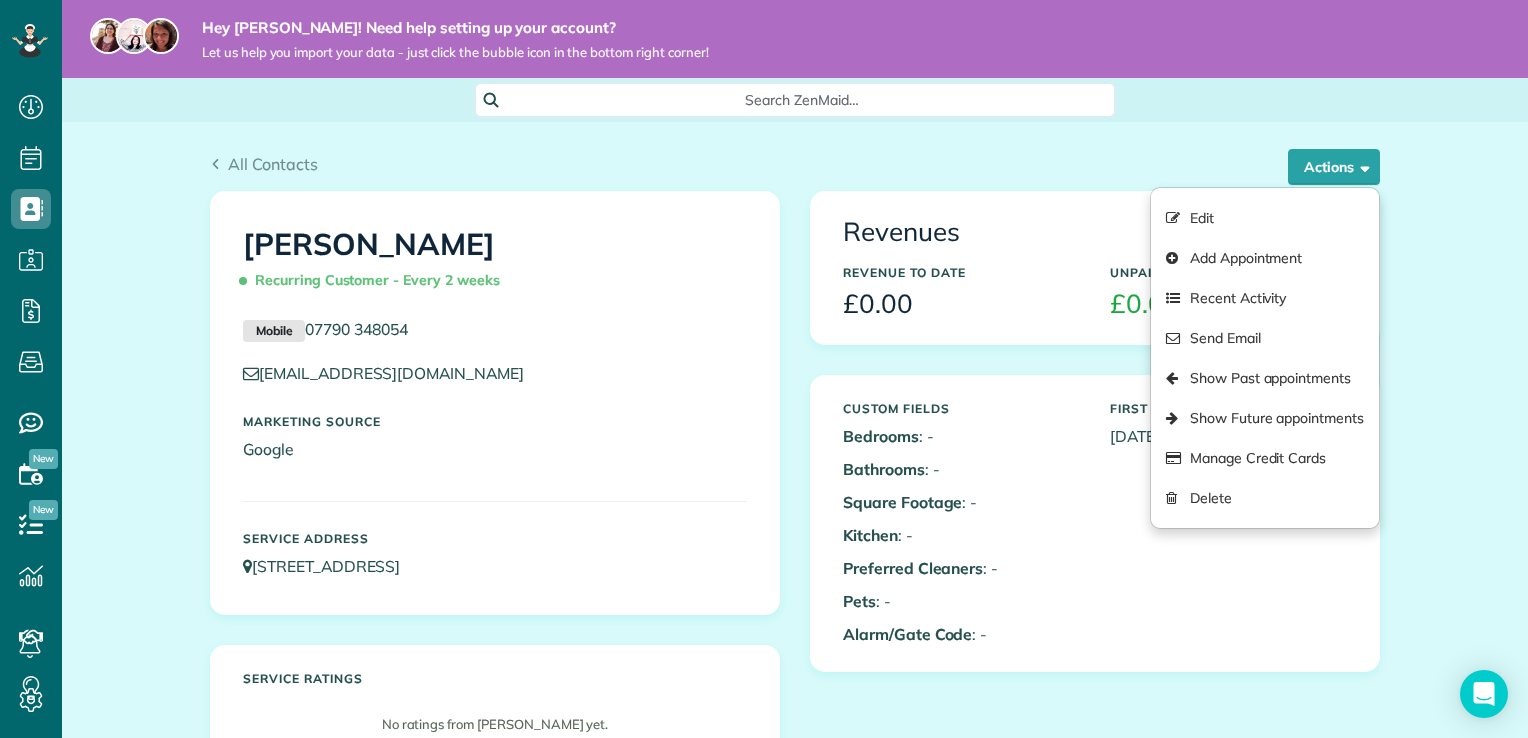 click on "Custom Fields
Bedrooms :
-
Bathrooms :
-
Square Footage :
-
Kitchen :
-
Preferred Cleaners :
-
Pets :
-
Alarm/Gate Code :
-
First Serviced On
24-05-2025" at bounding box center (1095, 523) 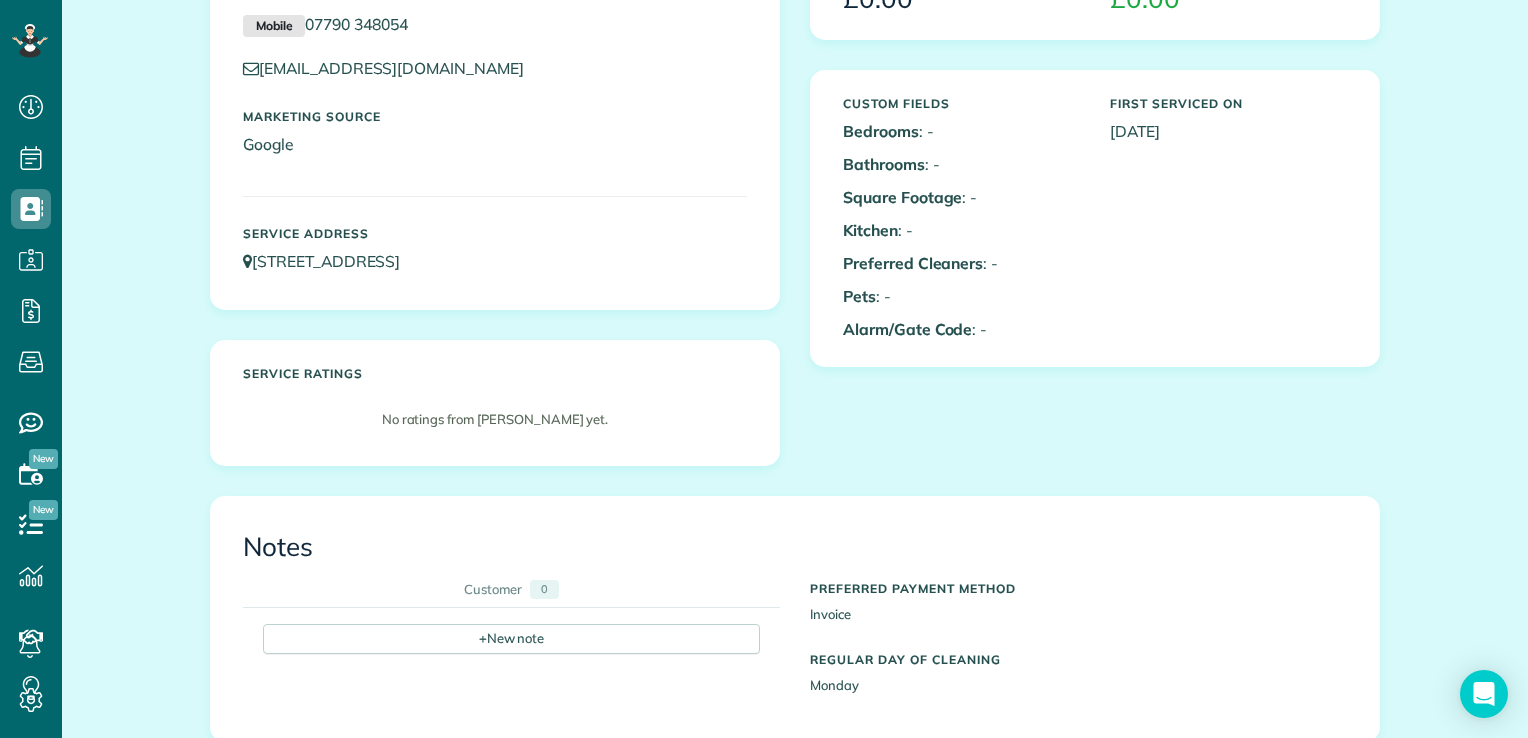 scroll, scrollTop: 0, scrollLeft: 0, axis: both 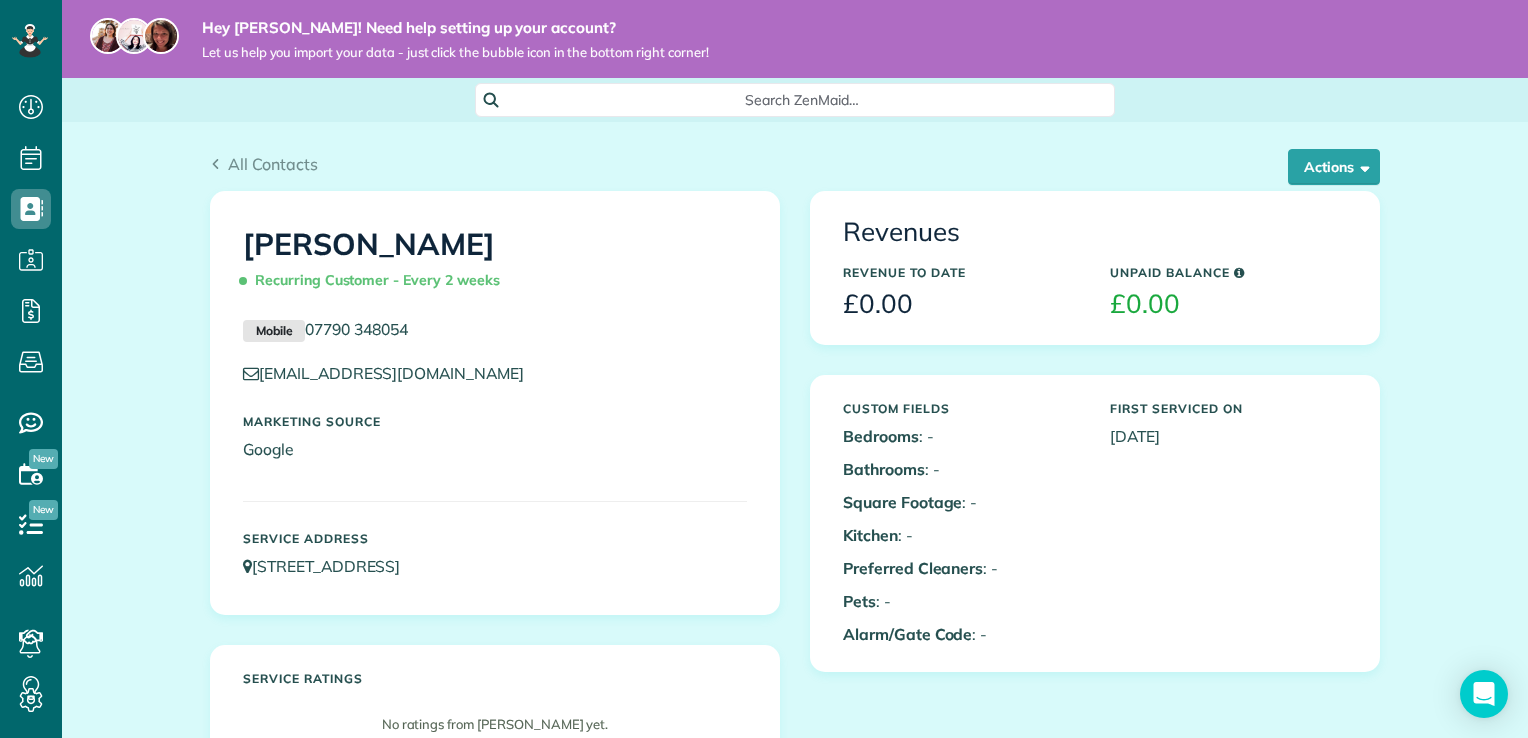 click on "Hey Cecilia! Need help setting up your account?
Let us help you import your data - just click the bubble icon in the bottom right corner!" at bounding box center [795, 39] 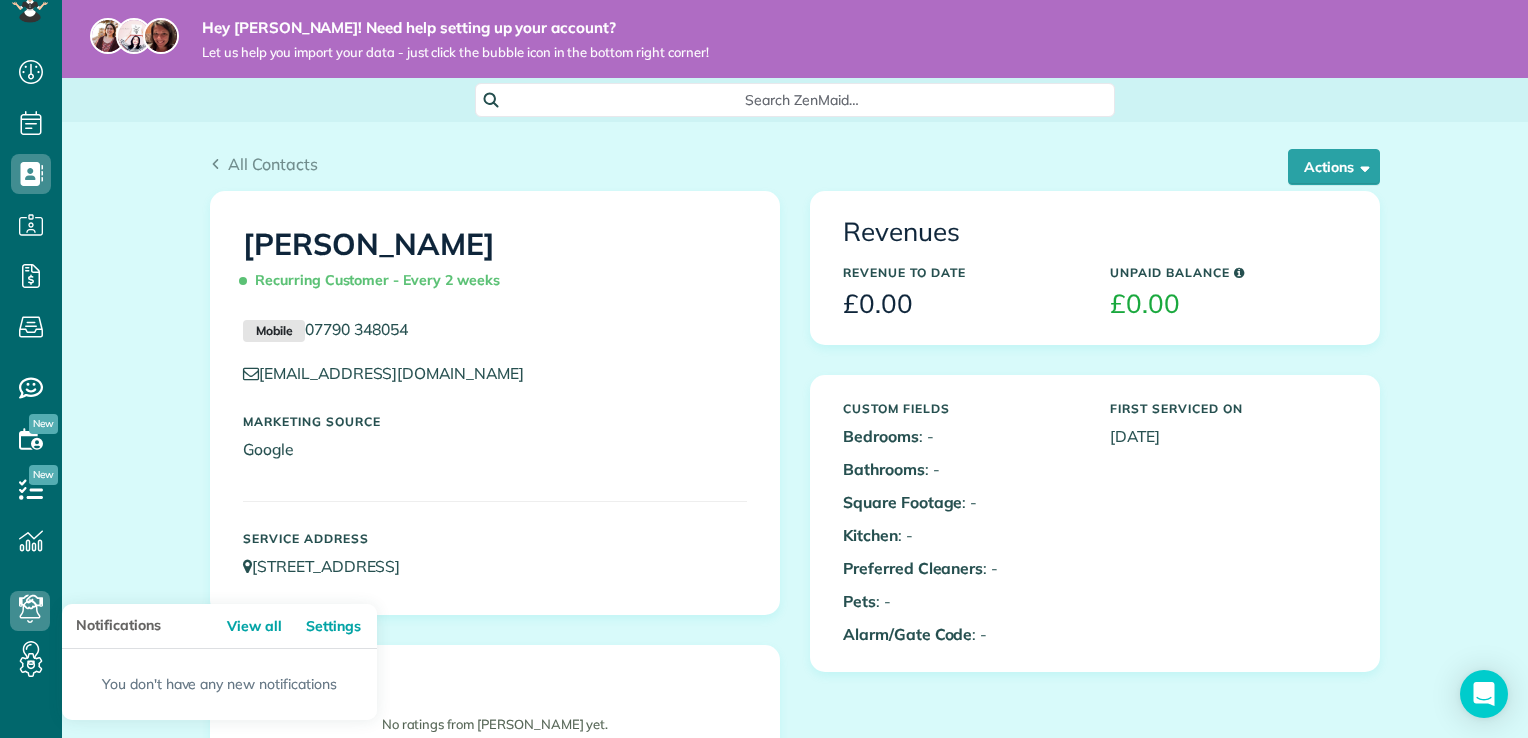 scroll, scrollTop: 36, scrollLeft: 0, axis: vertical 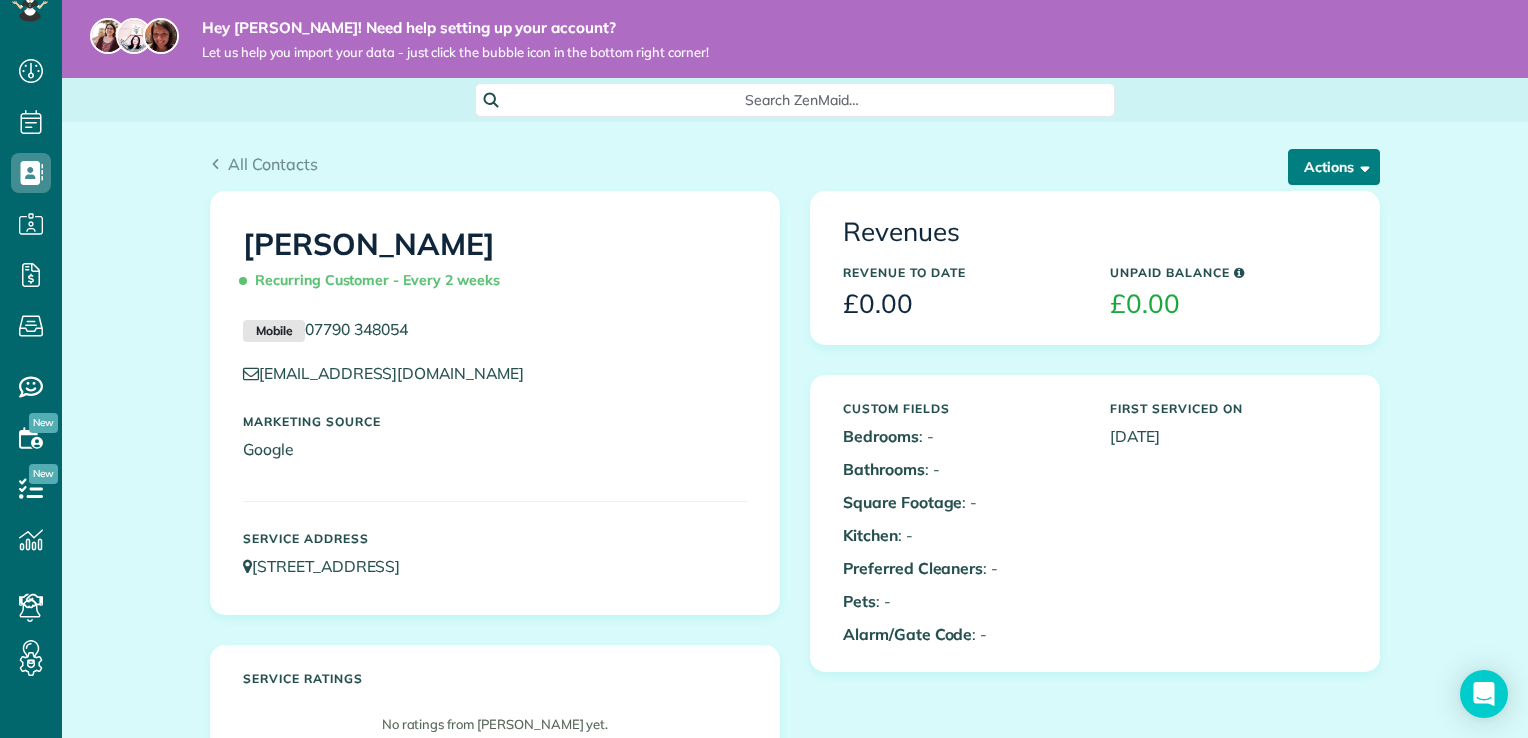 click at bounding box center (1361, 166) 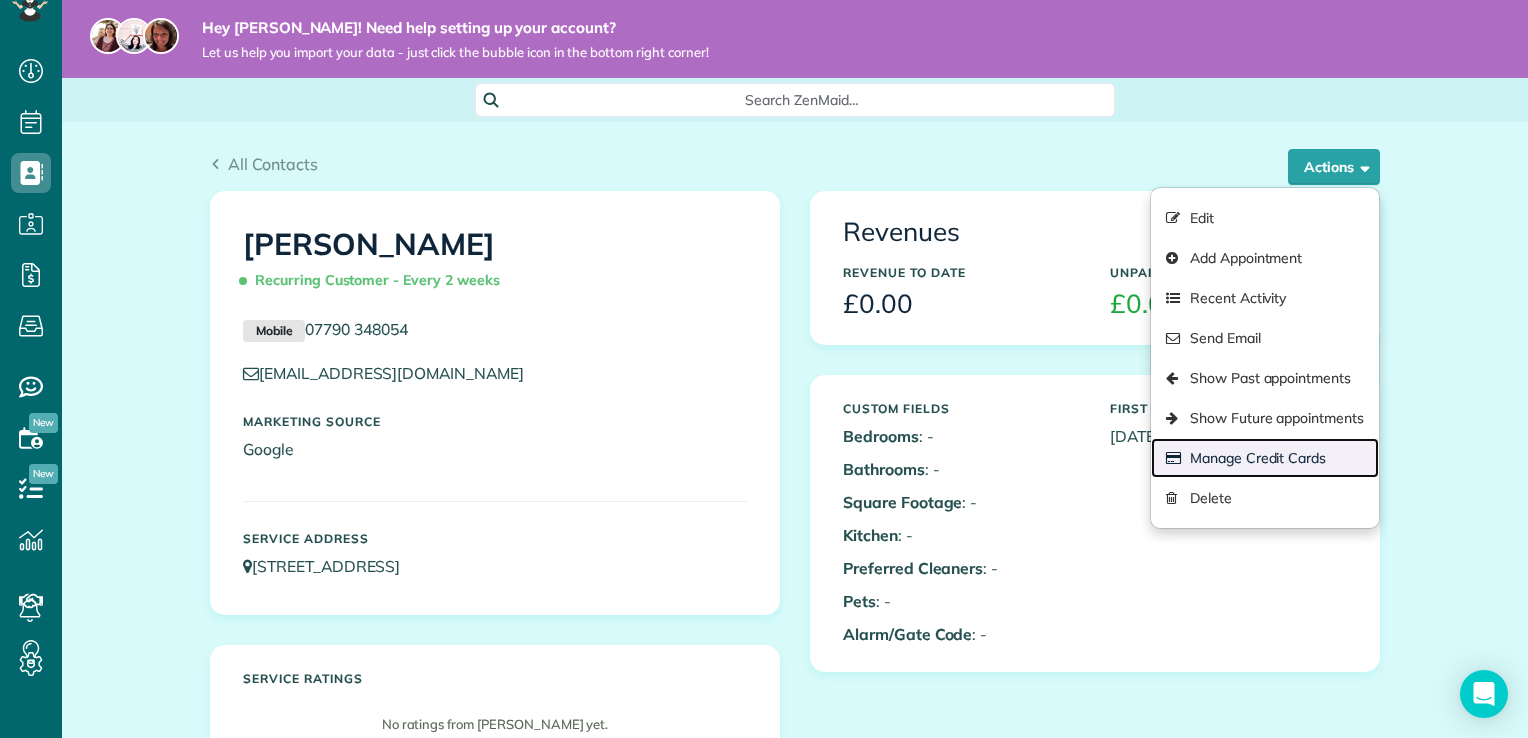 click on "Manage Credit Cards" at bounding box center [1265, 458] 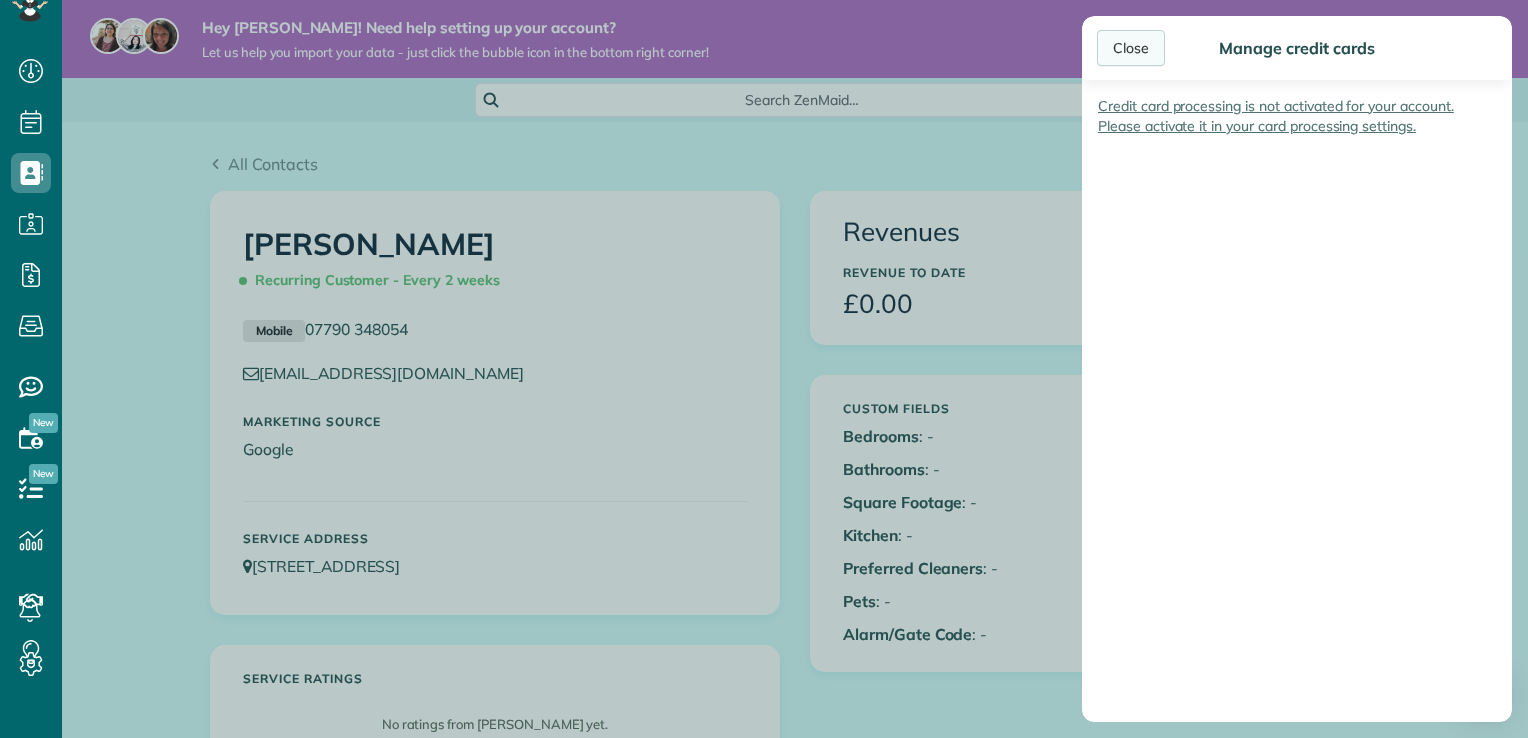 click on "Close" at bounding box center (1131, 48) 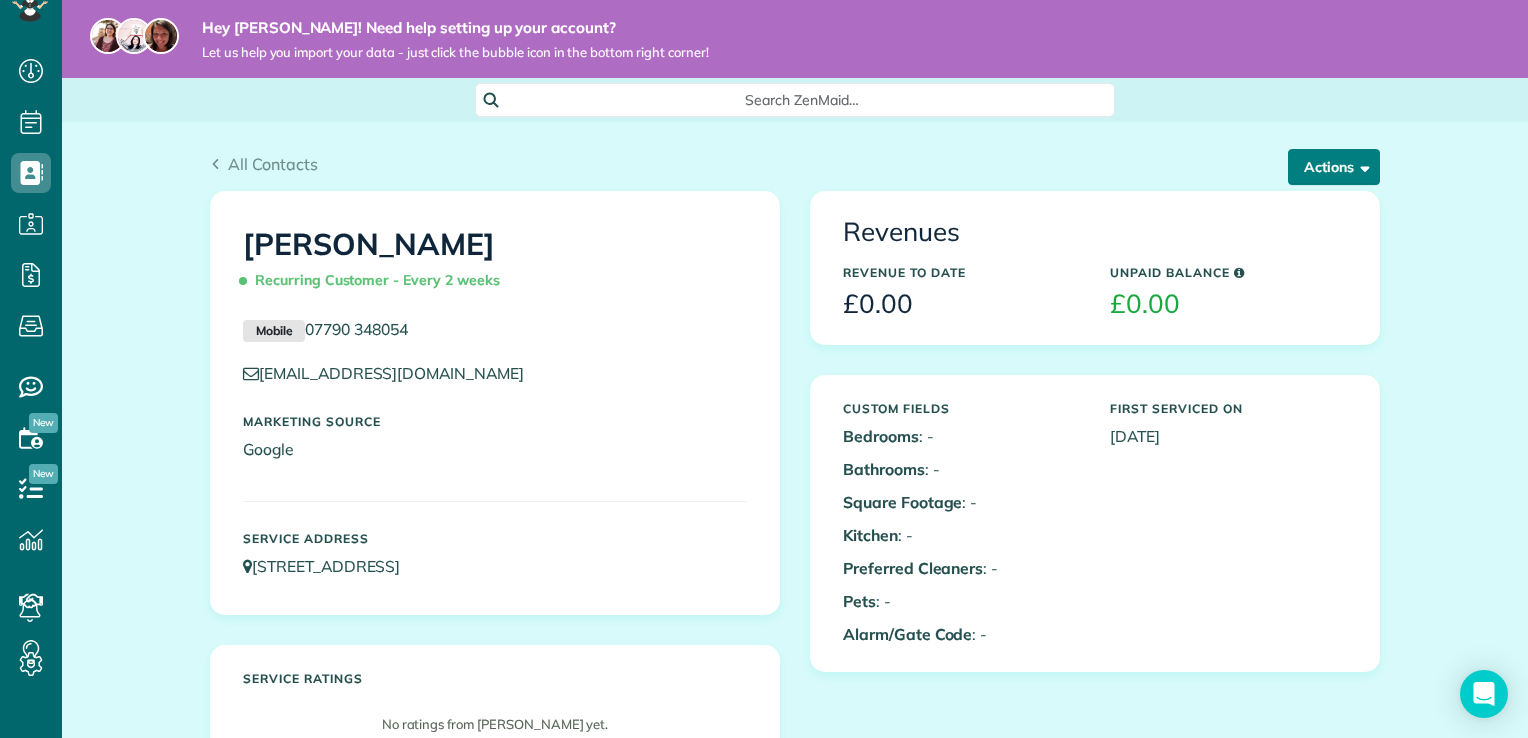 click on "Actions" at bounding box center (1334, 167) 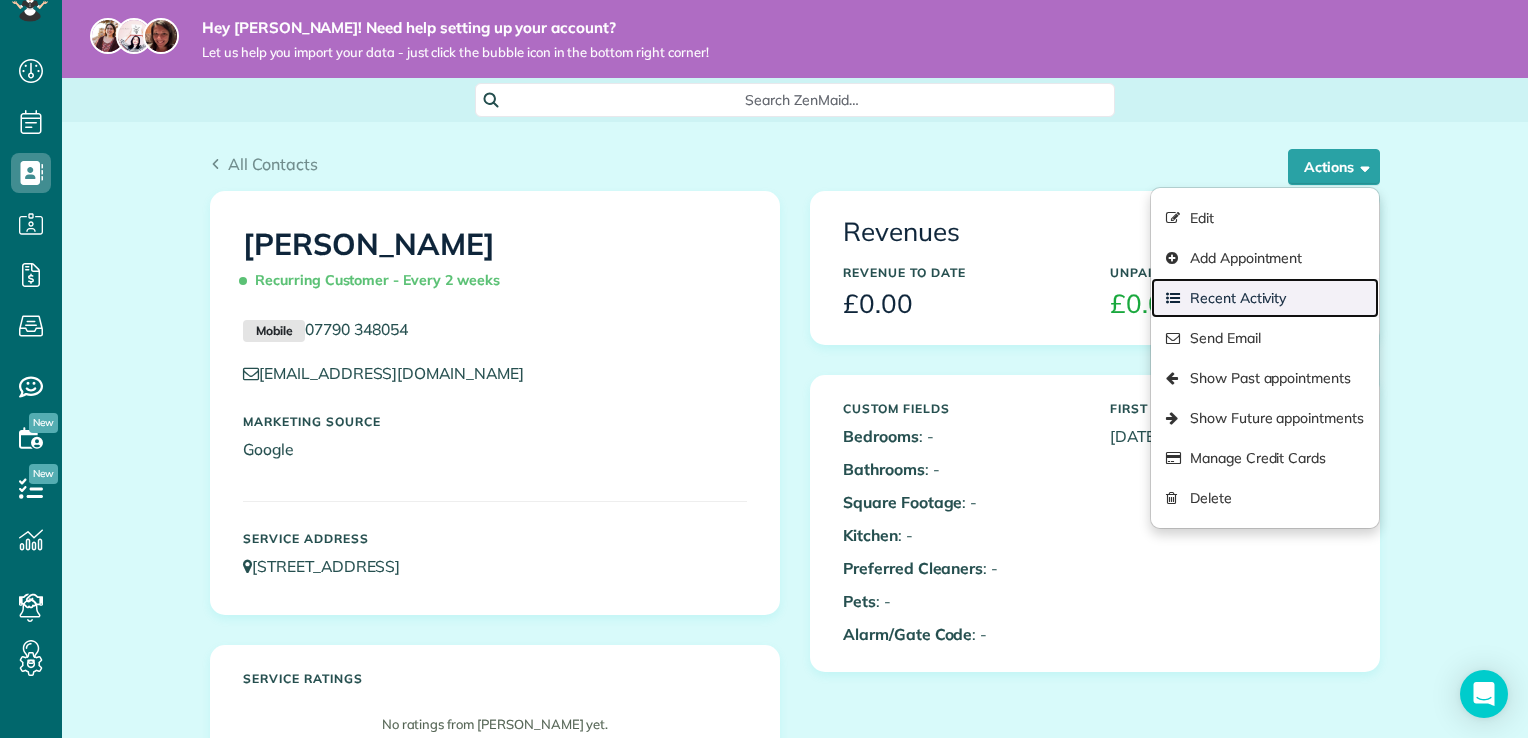 click on "Recent Activity" at bounding box center [1265, 298] 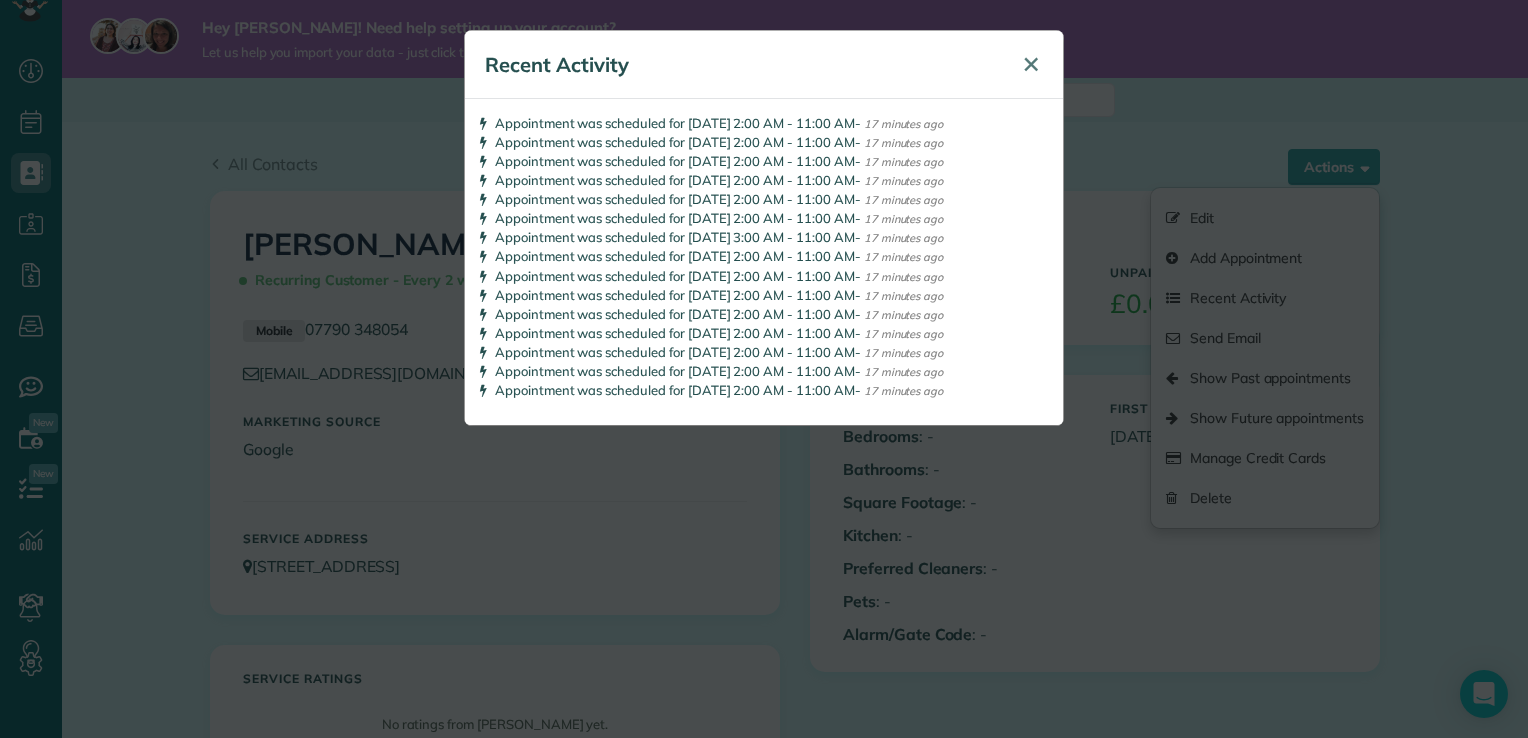 click on "✕" at bounding box center (1031, 64) 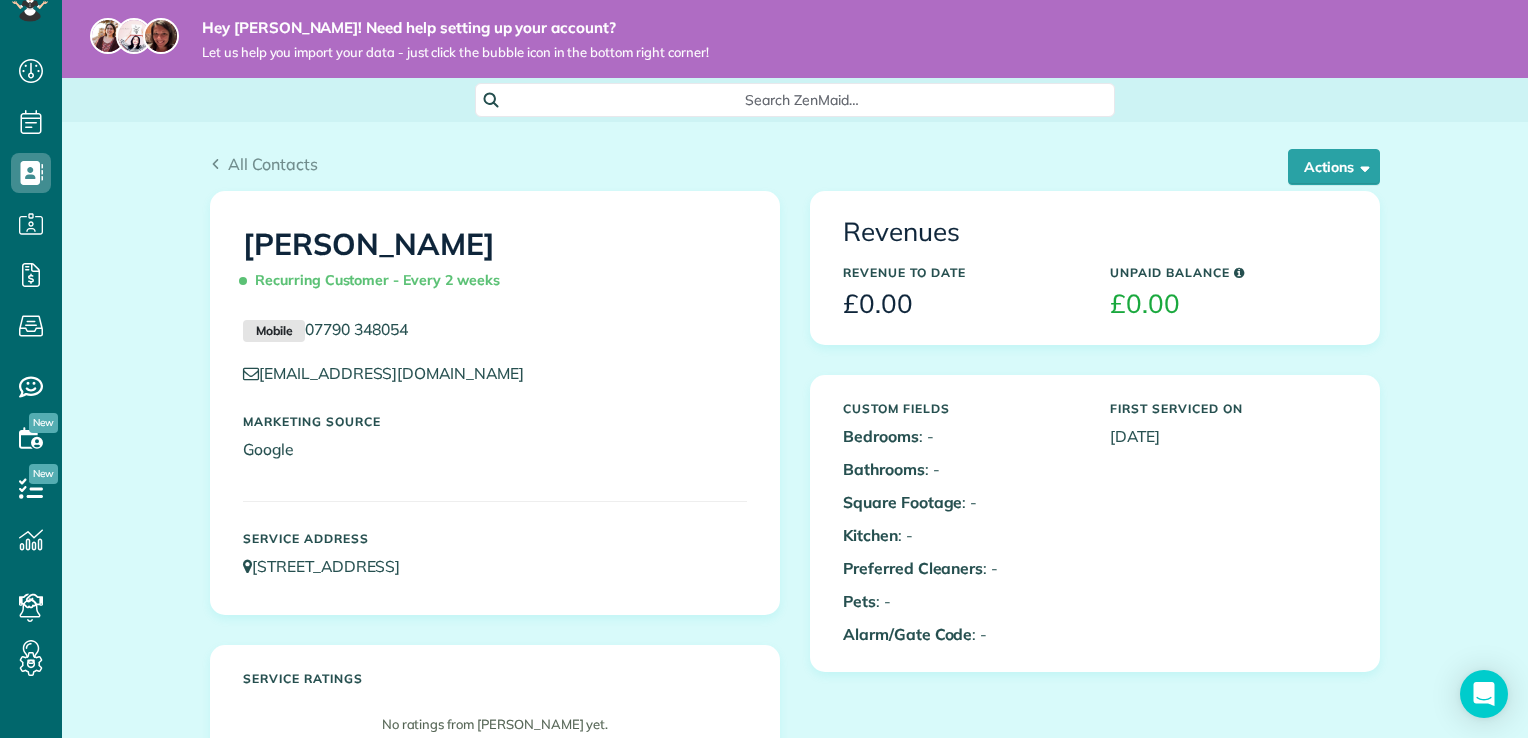 click on "Recurring Customer - Every 2 weeks" at bounding box center (375, 280) 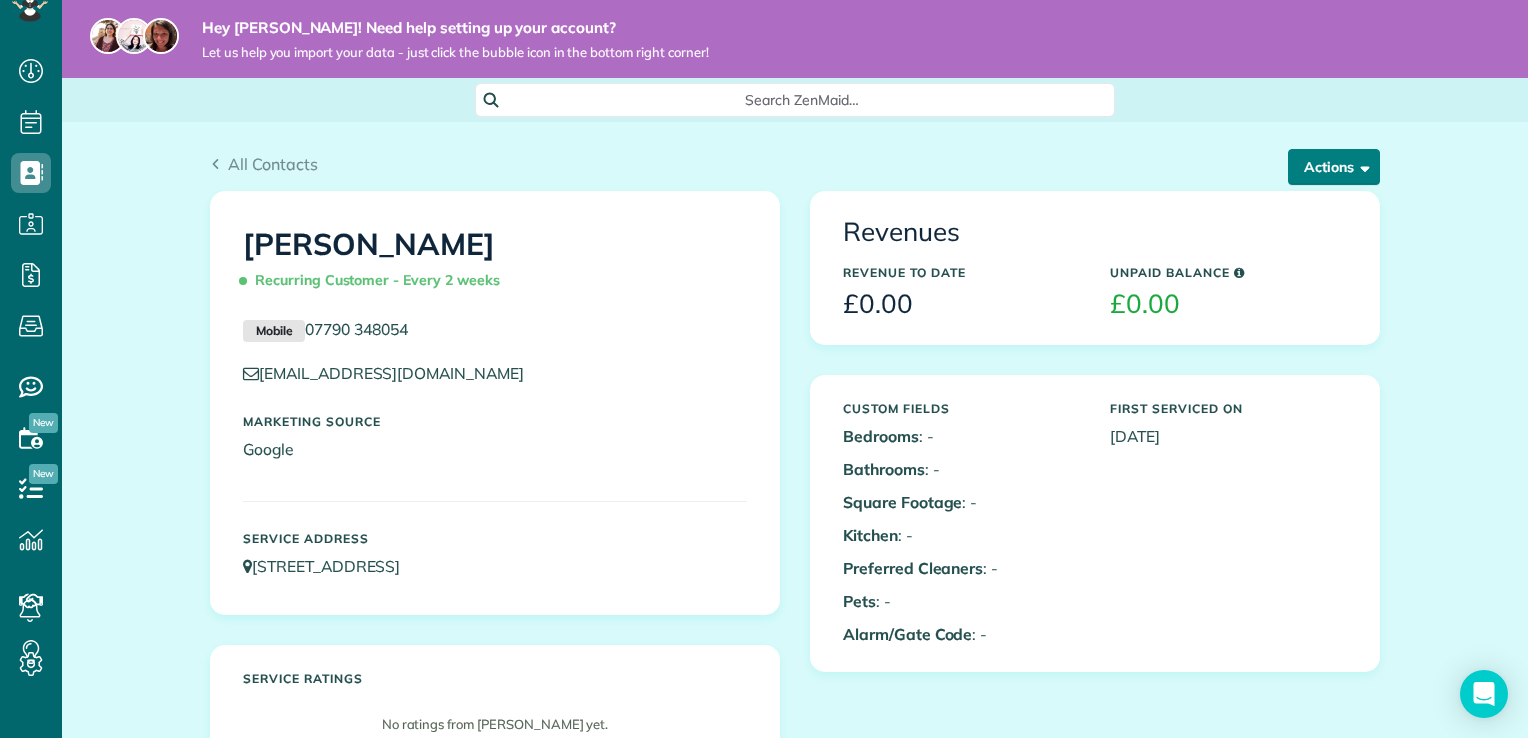 click on "Actions" at bounding box center [1334, 167] 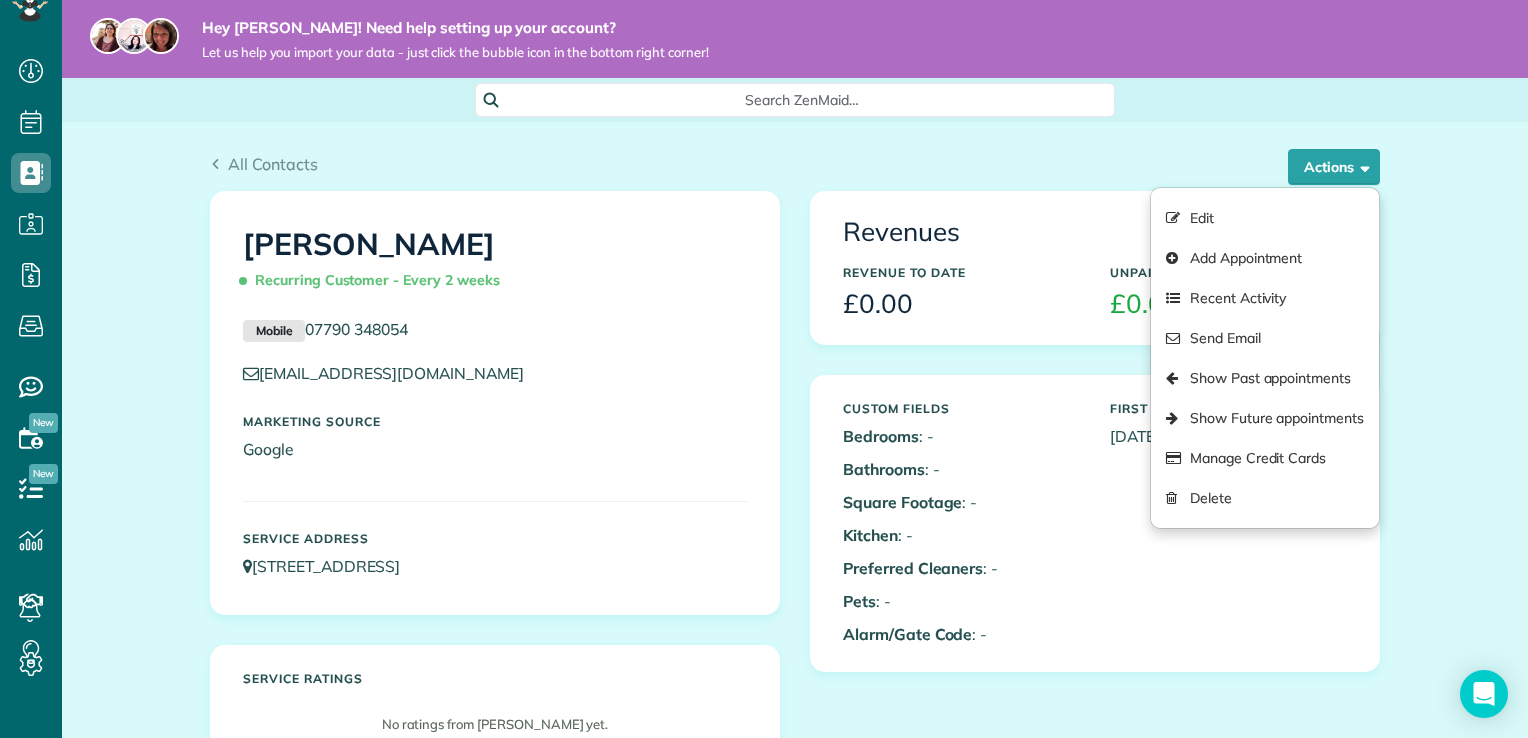 click on "All Contacts" at bounding box center (795, 164) 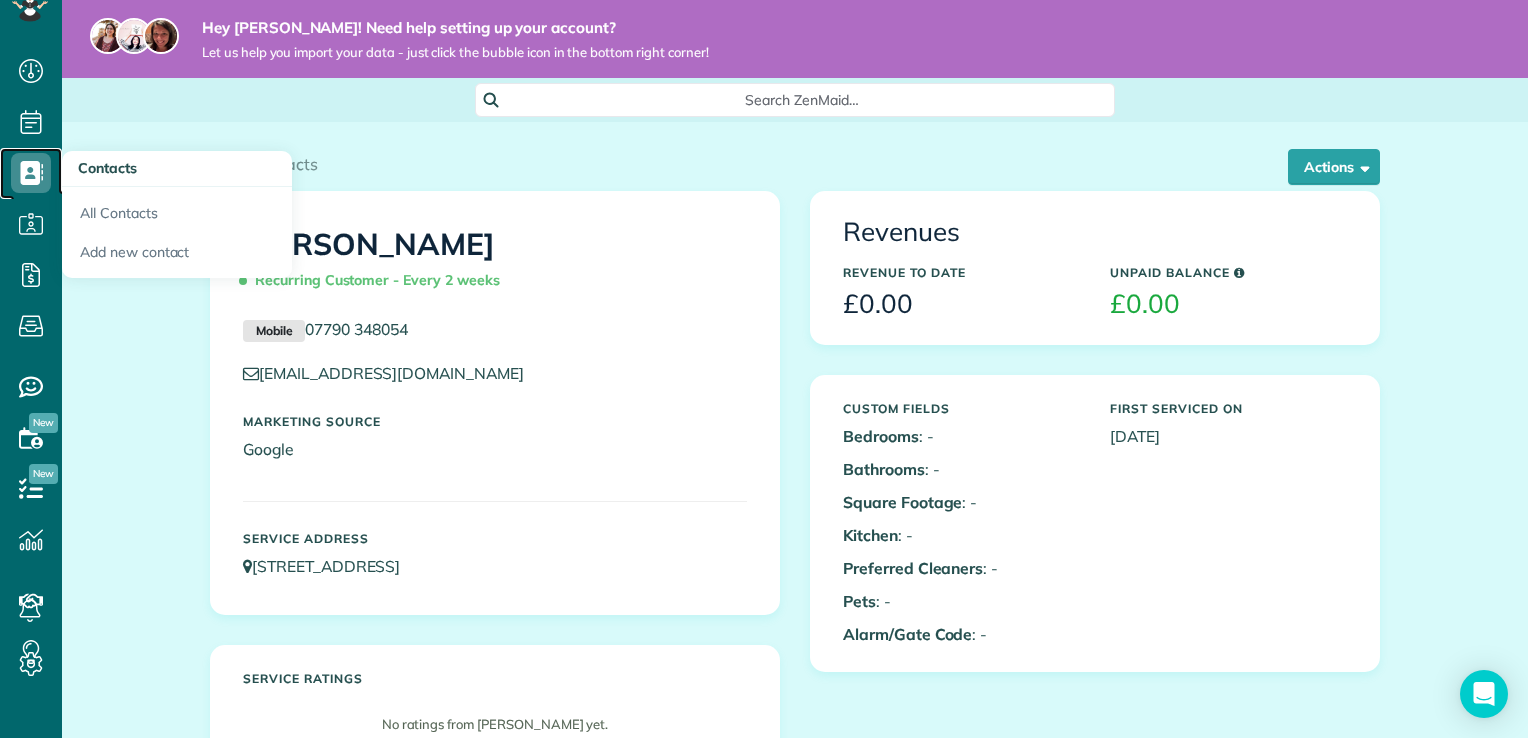 click 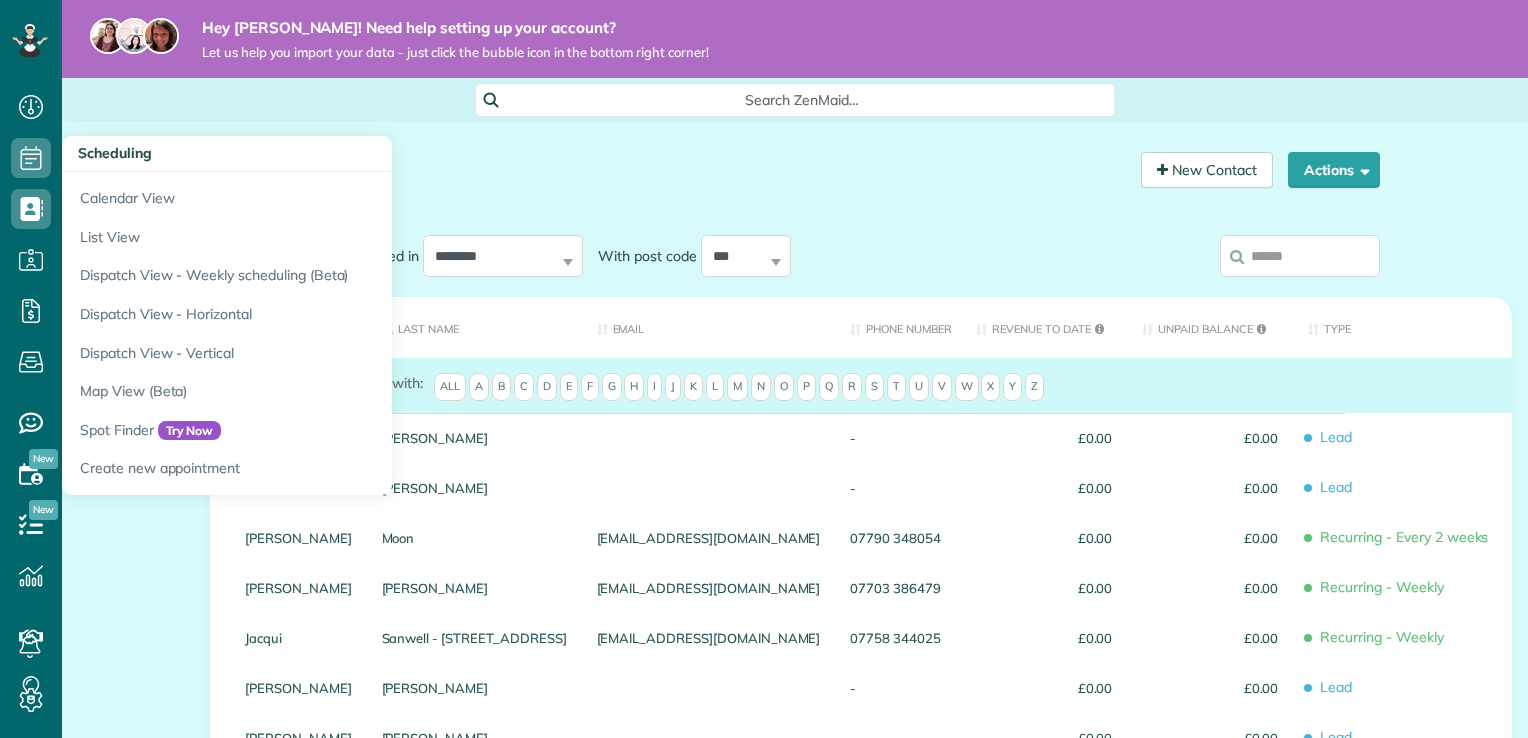 scroll, scrollTop: 0, scrollLeft: 0, axis: both 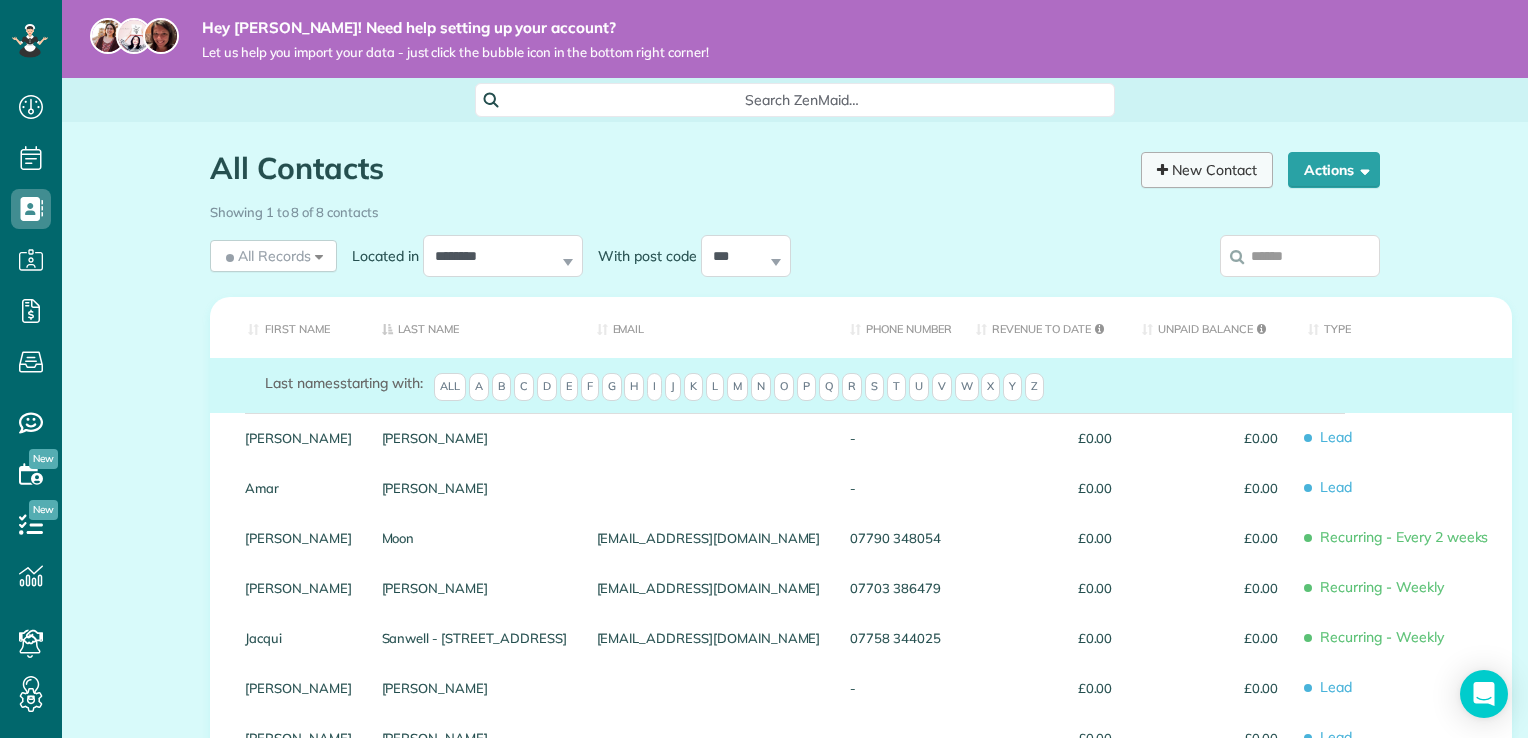 click on "New Contact" at bounding box center [1207, 170] 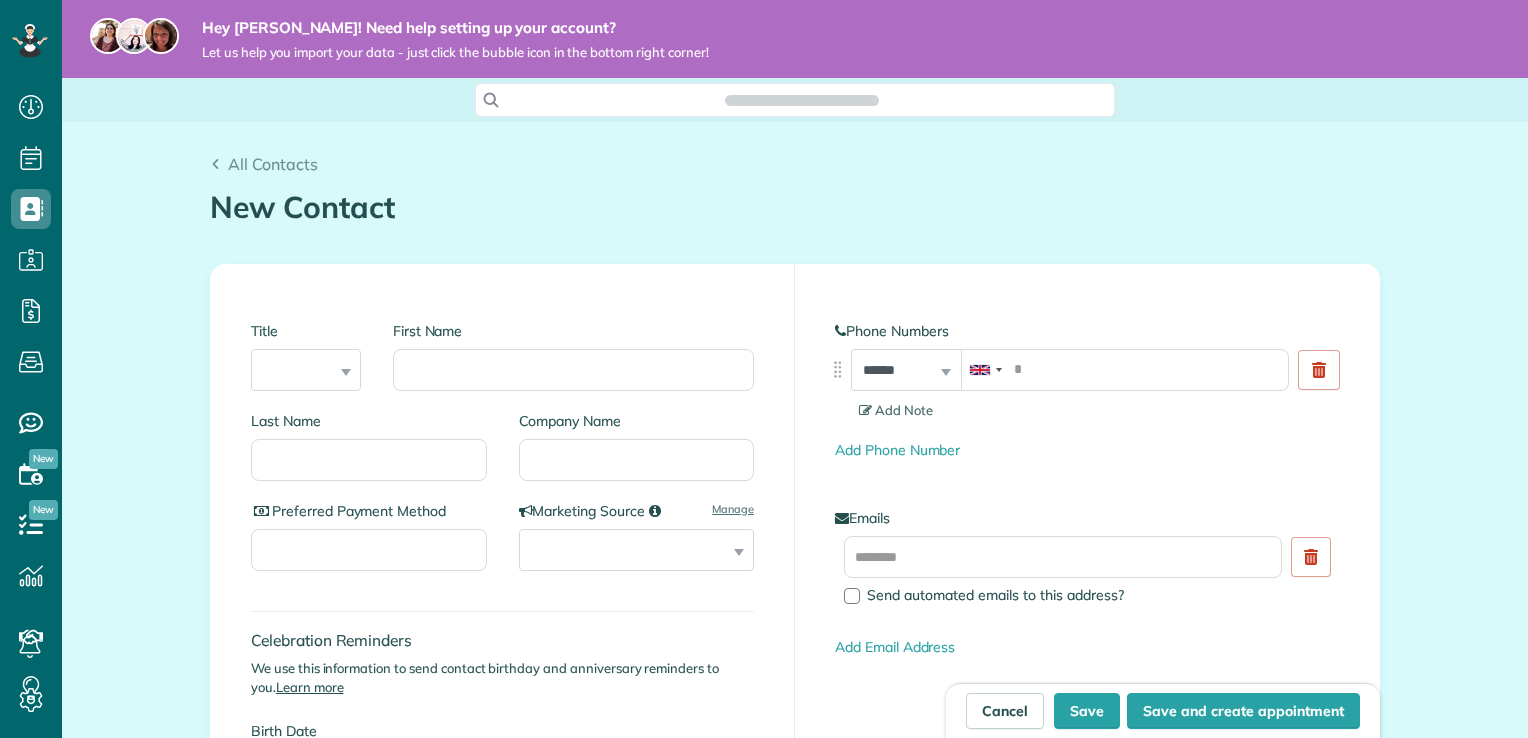 scroll, scrollTop: 0, scrollLeft: 0, axis: both 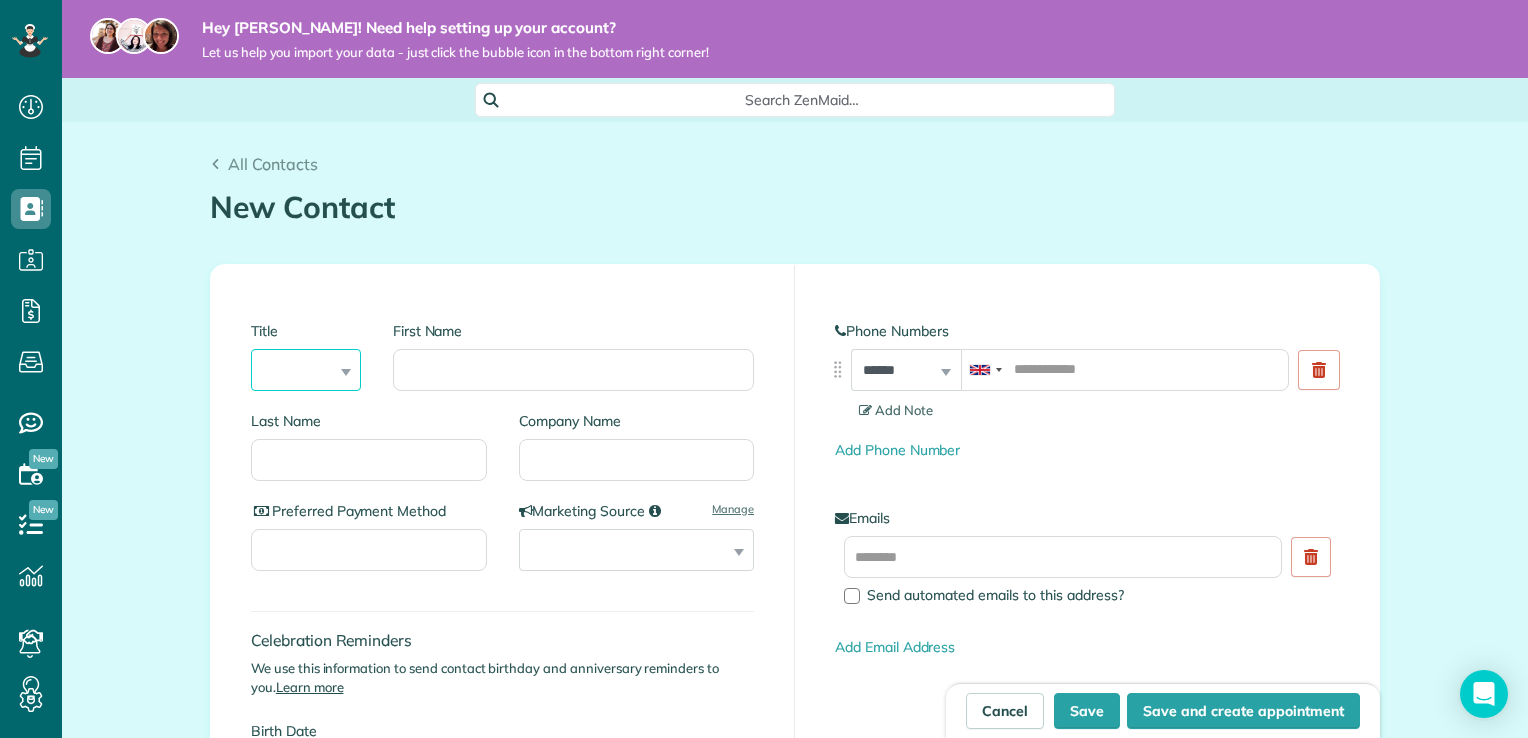 click on "***
****
***
***" at bounding box center [306, 370] 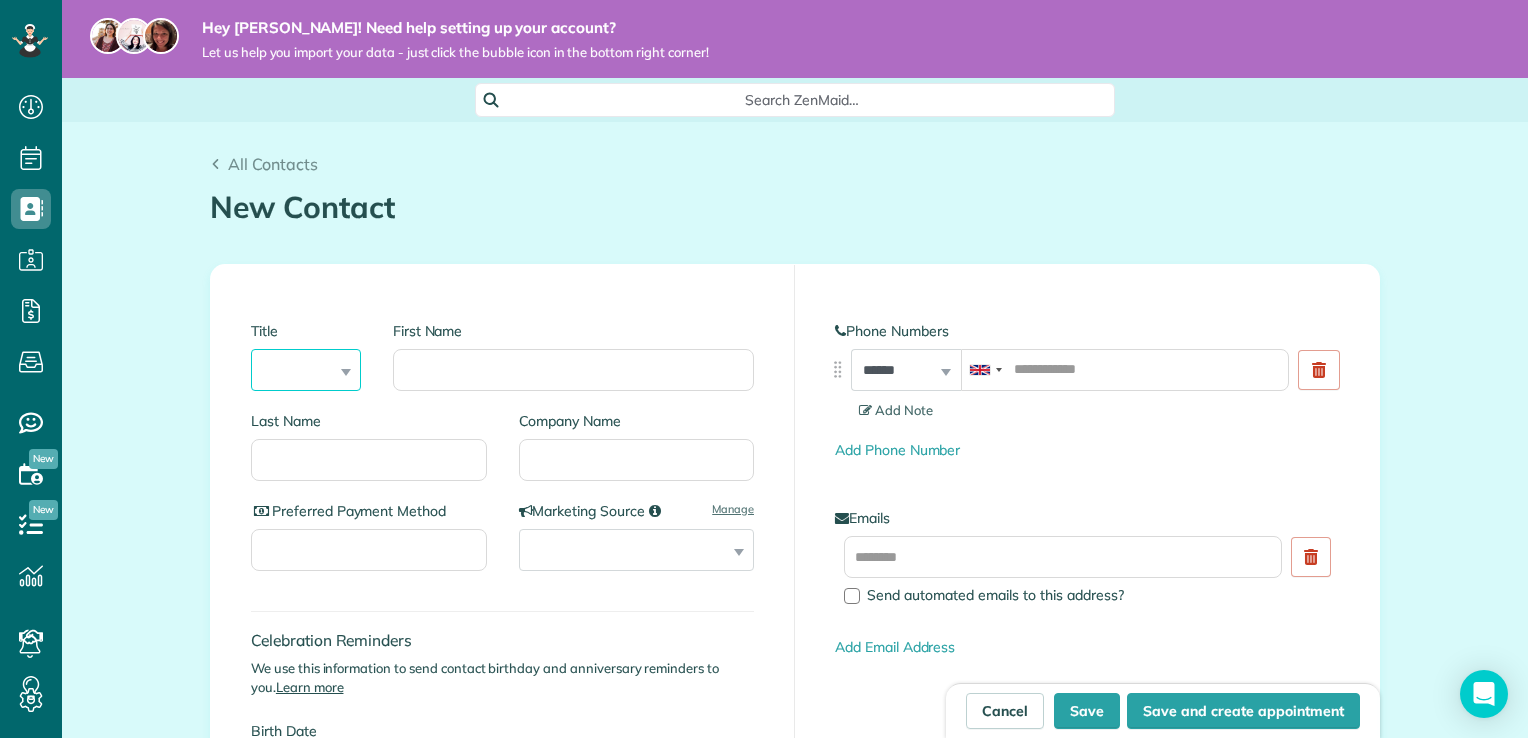 select on "***" 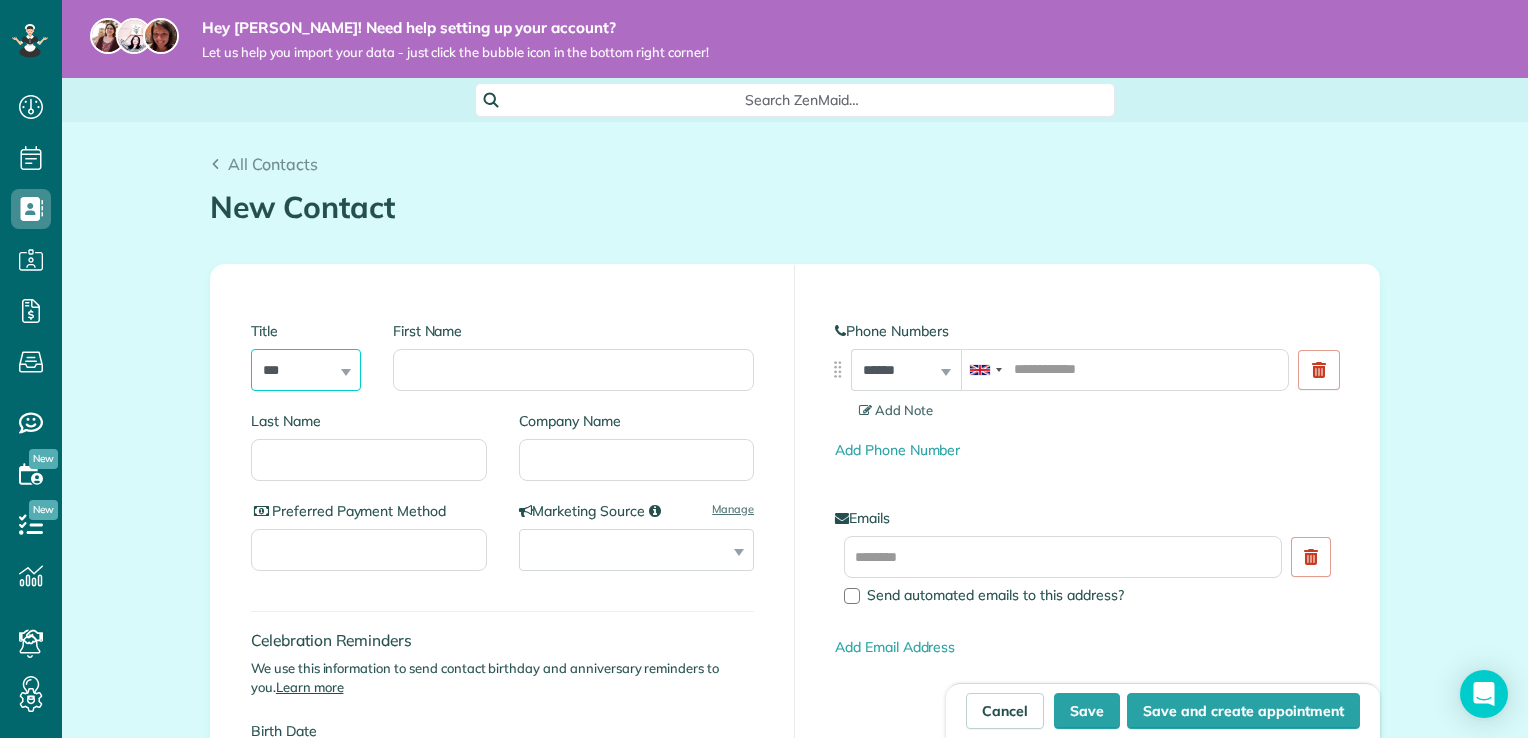 click on "***
****
***
***" at bounding box center [306, 370] 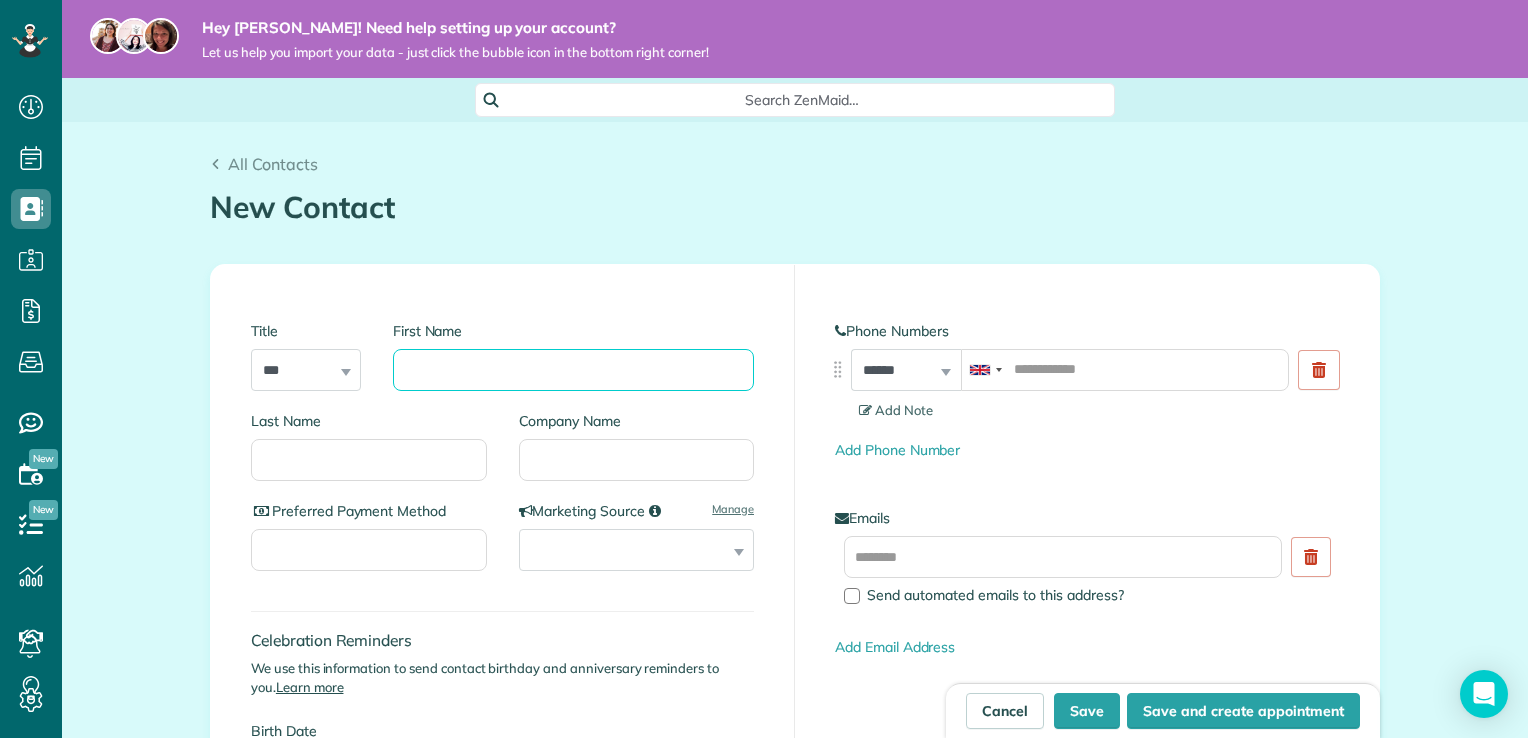click on "First Name" at bounding box center (573, 370) 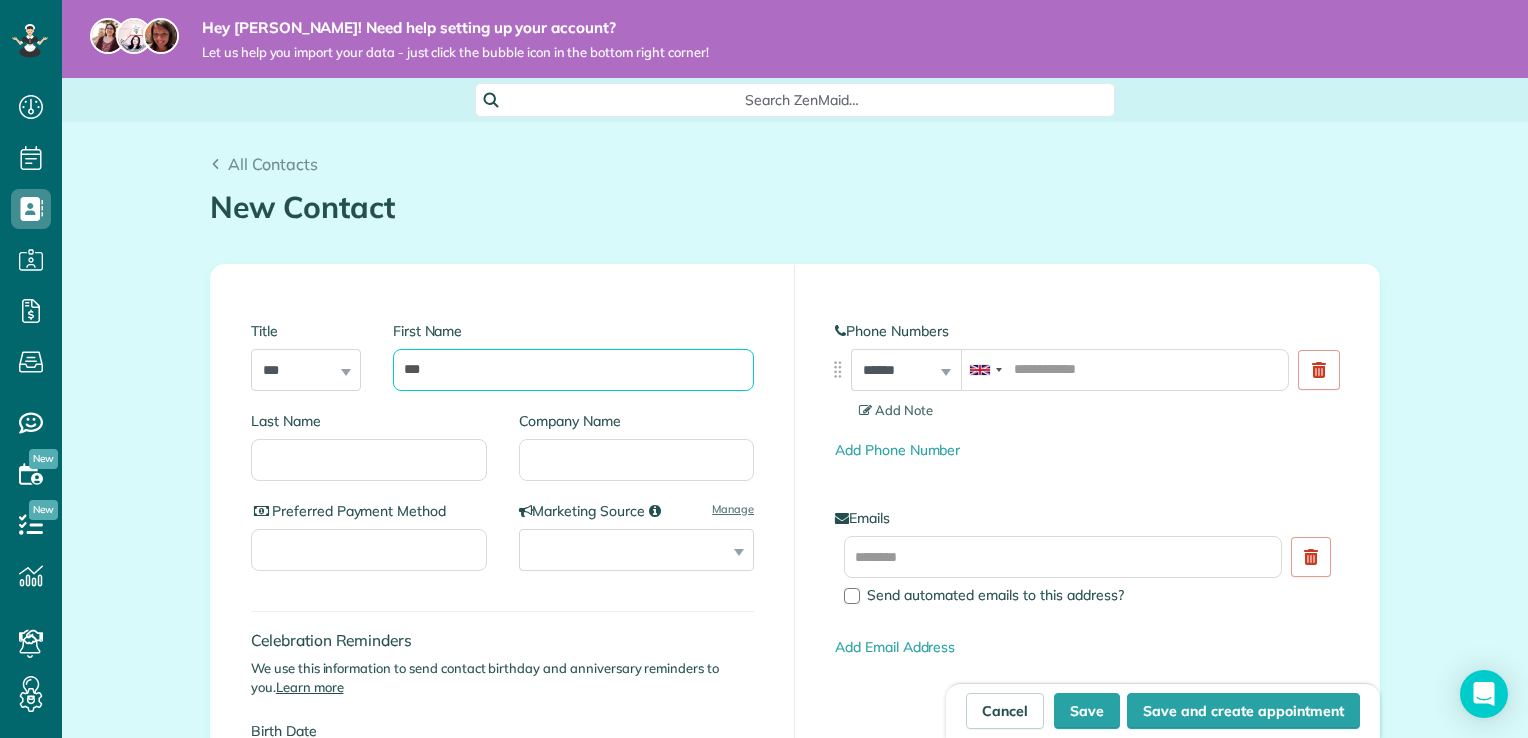 type on "***" 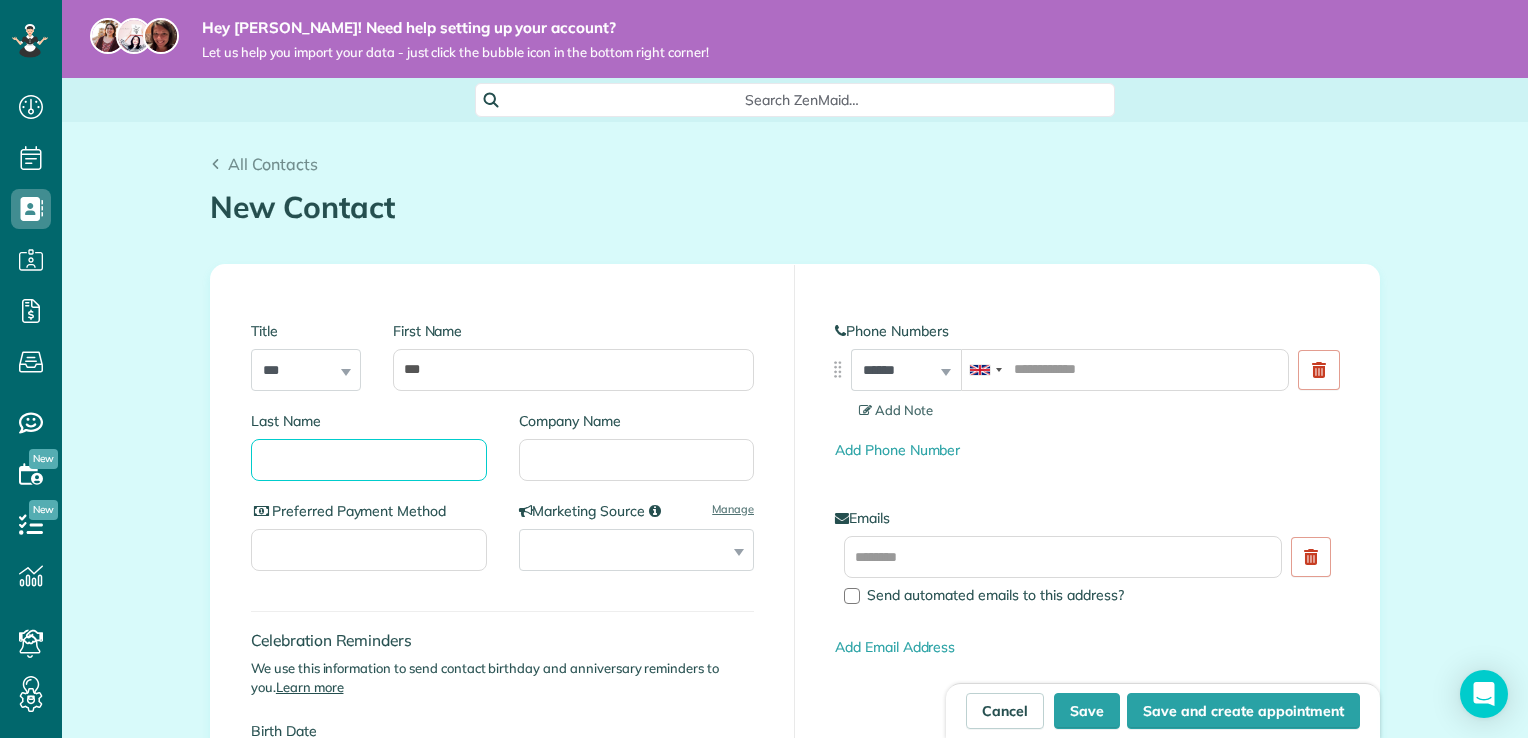 click on "Last Name" at bounding box center [369, 460] 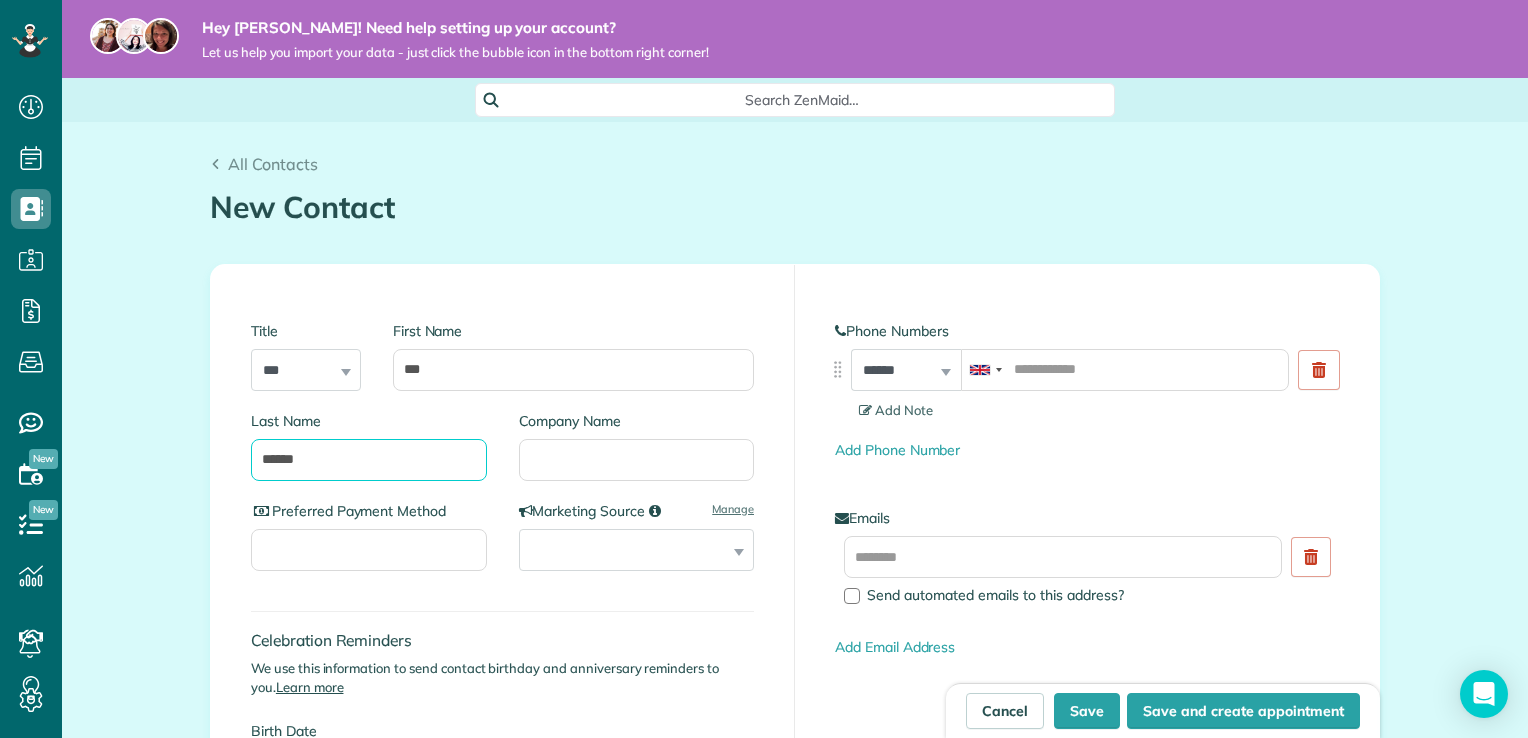 type on "******" 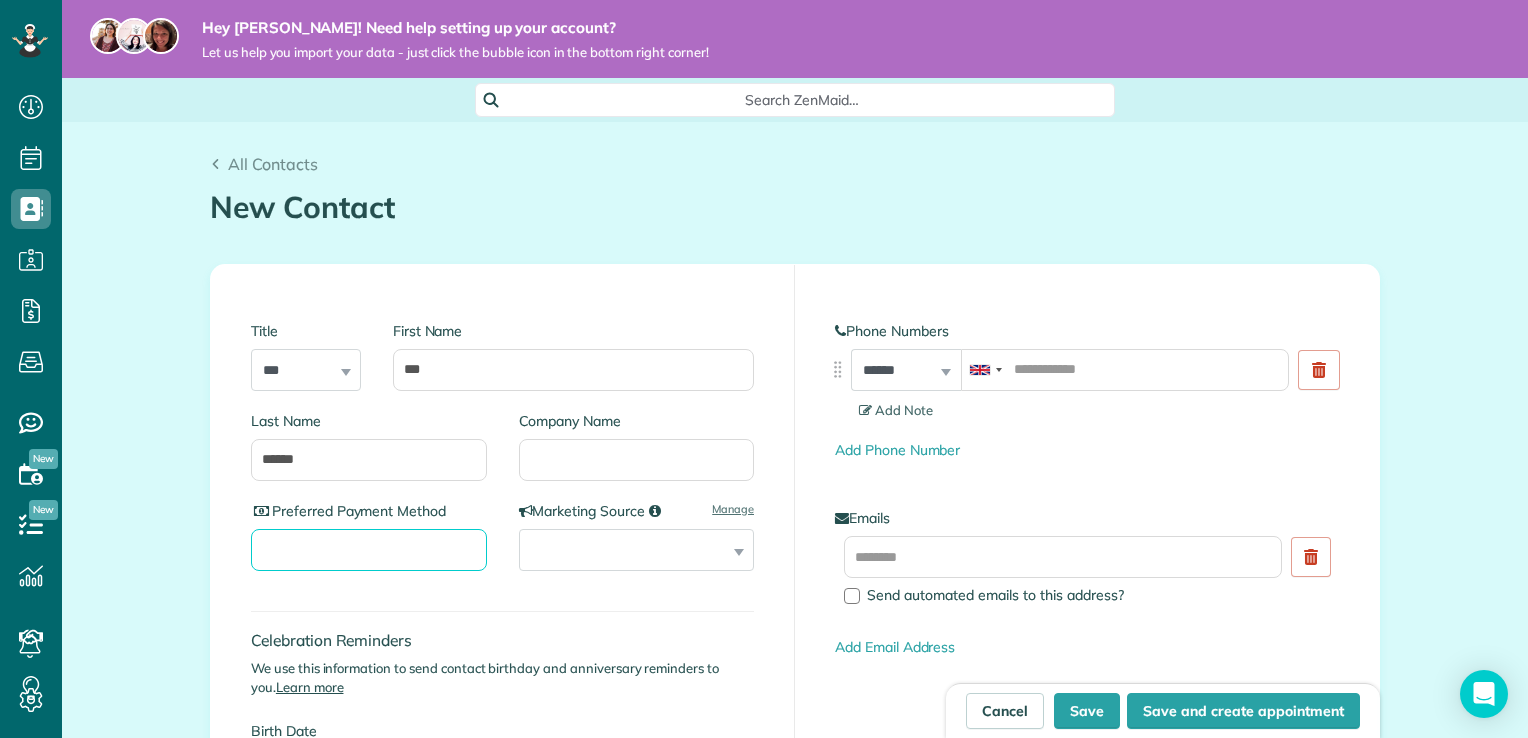 click on "Preferred Payment Method" at bounding box center [369, 550] 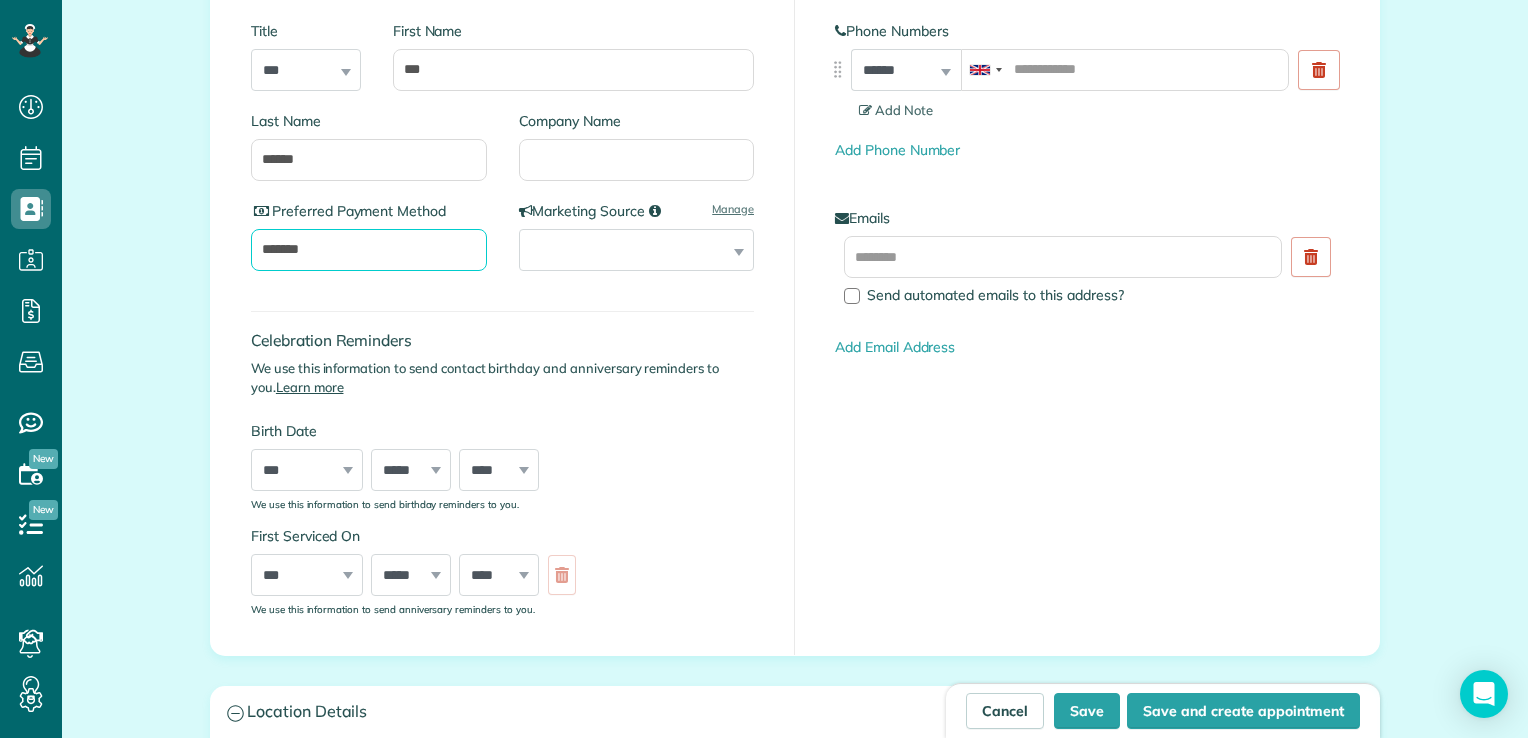 scroll, scrollTop: 304, scrollLeft: 0, axis: vertical 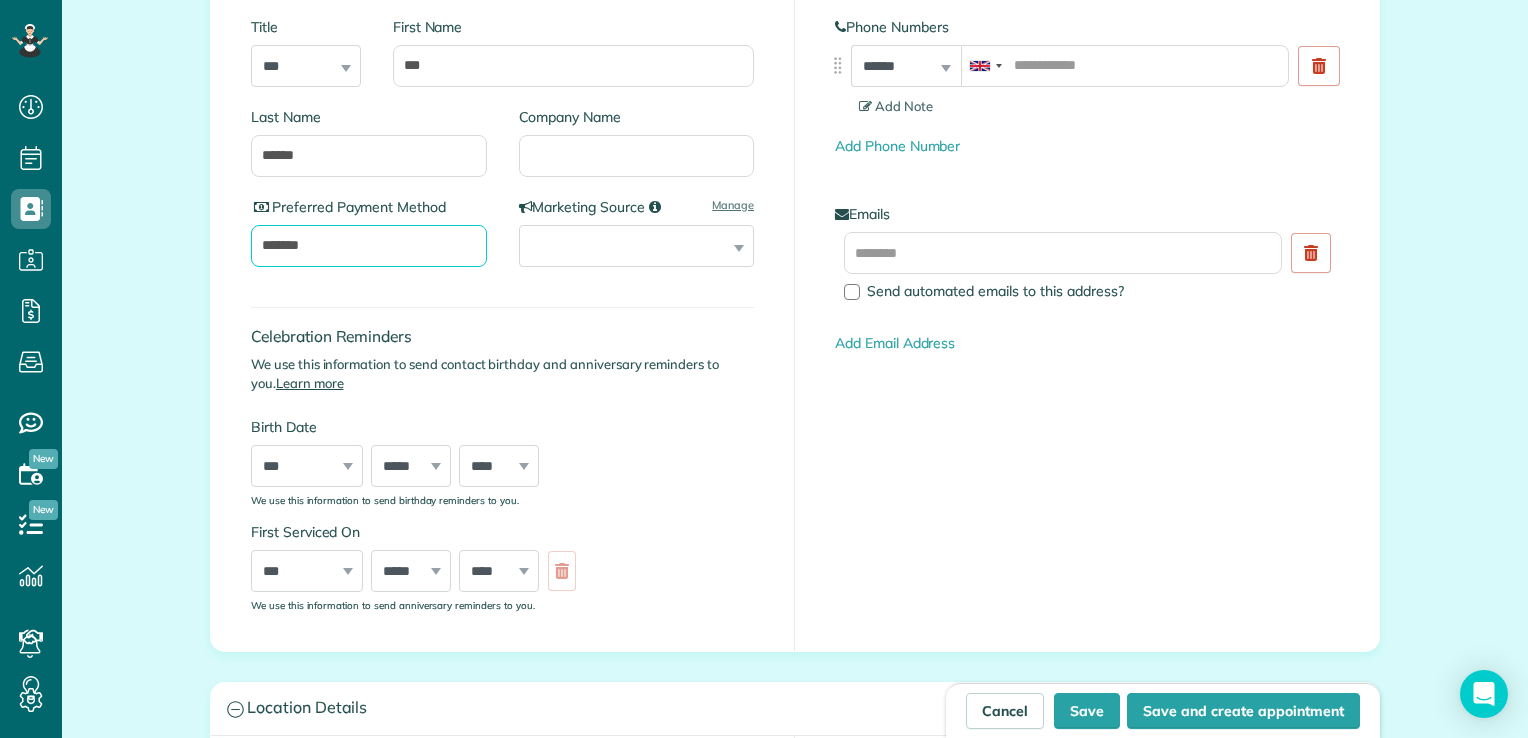 type on "*******" 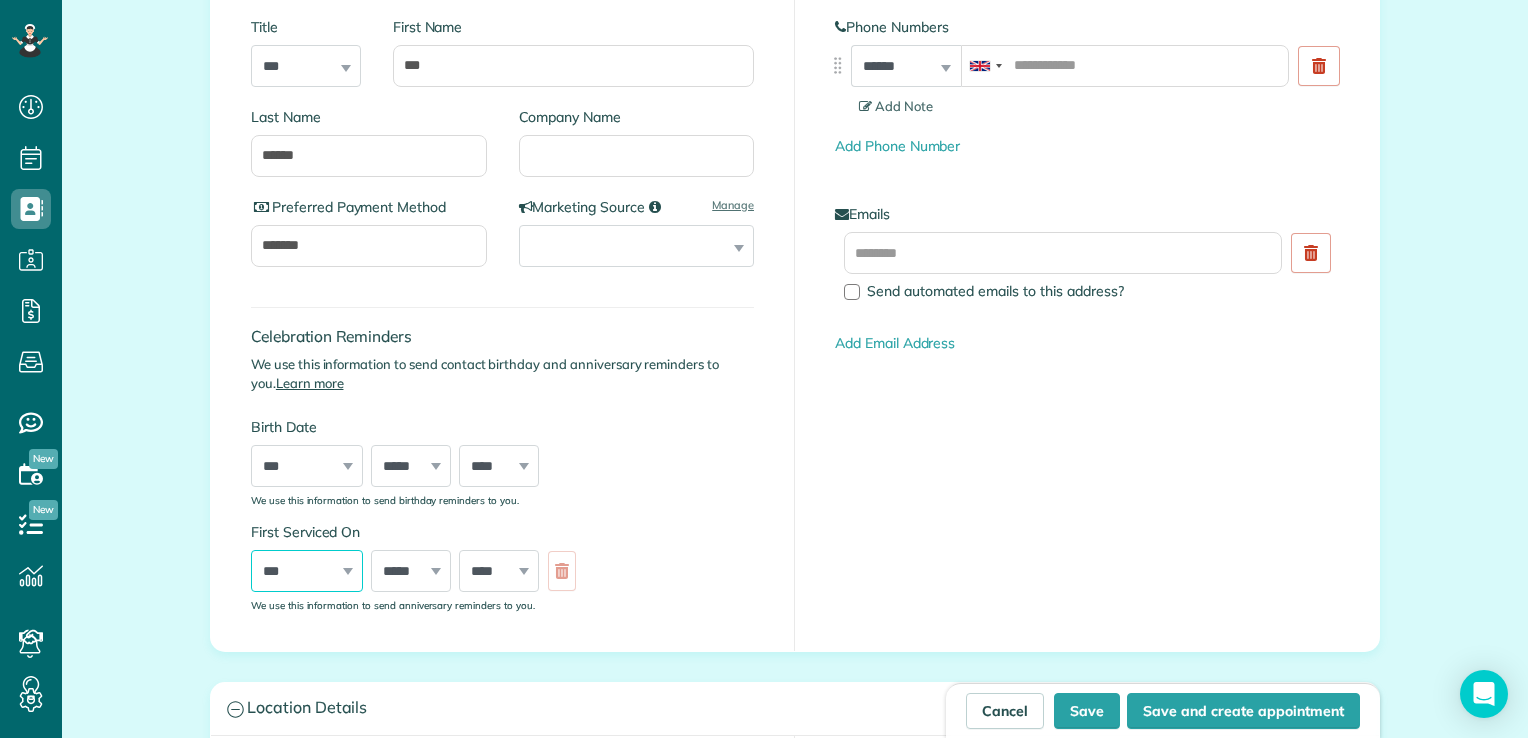 click on "***
*
*
*
*
*
*
*
*
*
**
**
**
**
**
**
**
**
**
**
**
**
**
**
**
**
**
**
**
**
**
**" at bounding box center [307, 571] 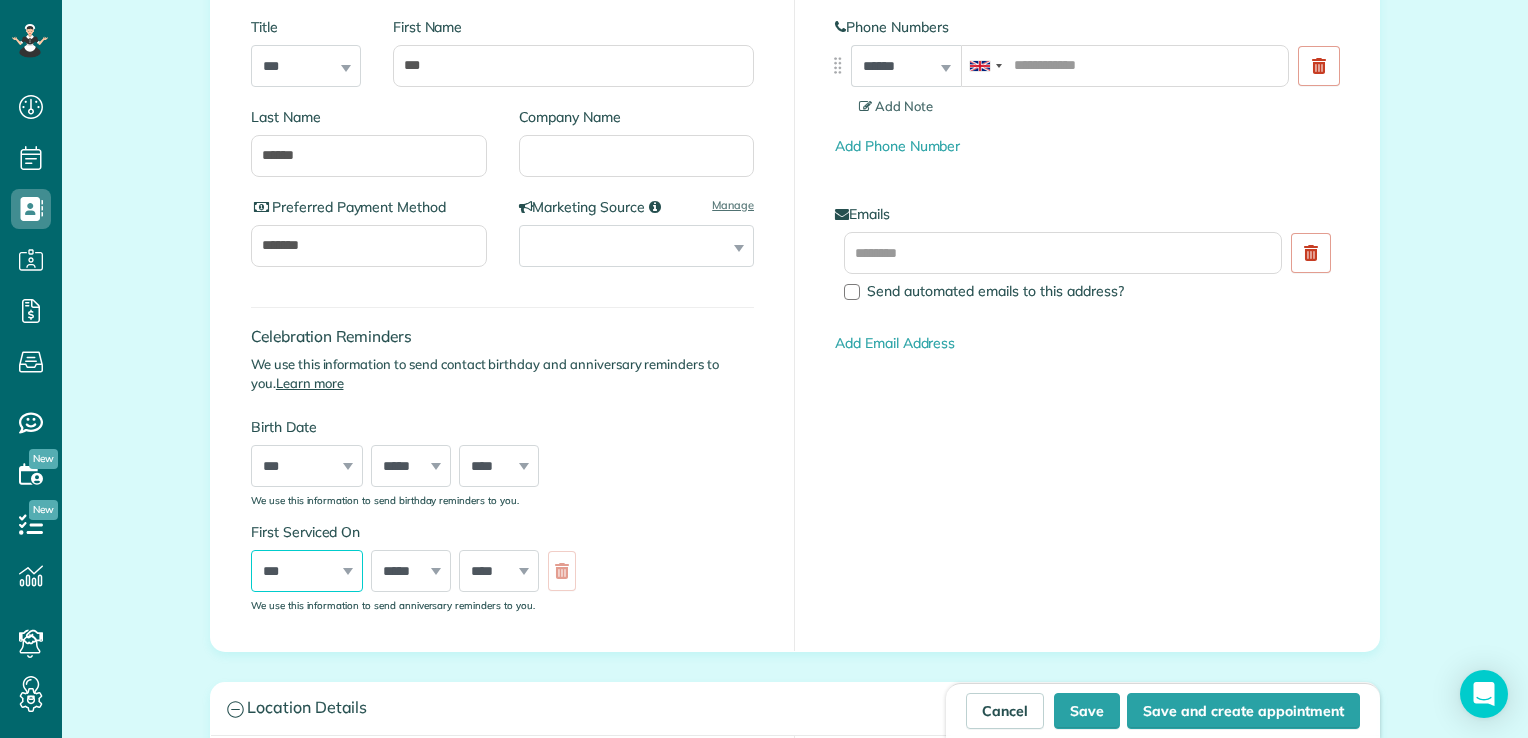 select on "*" 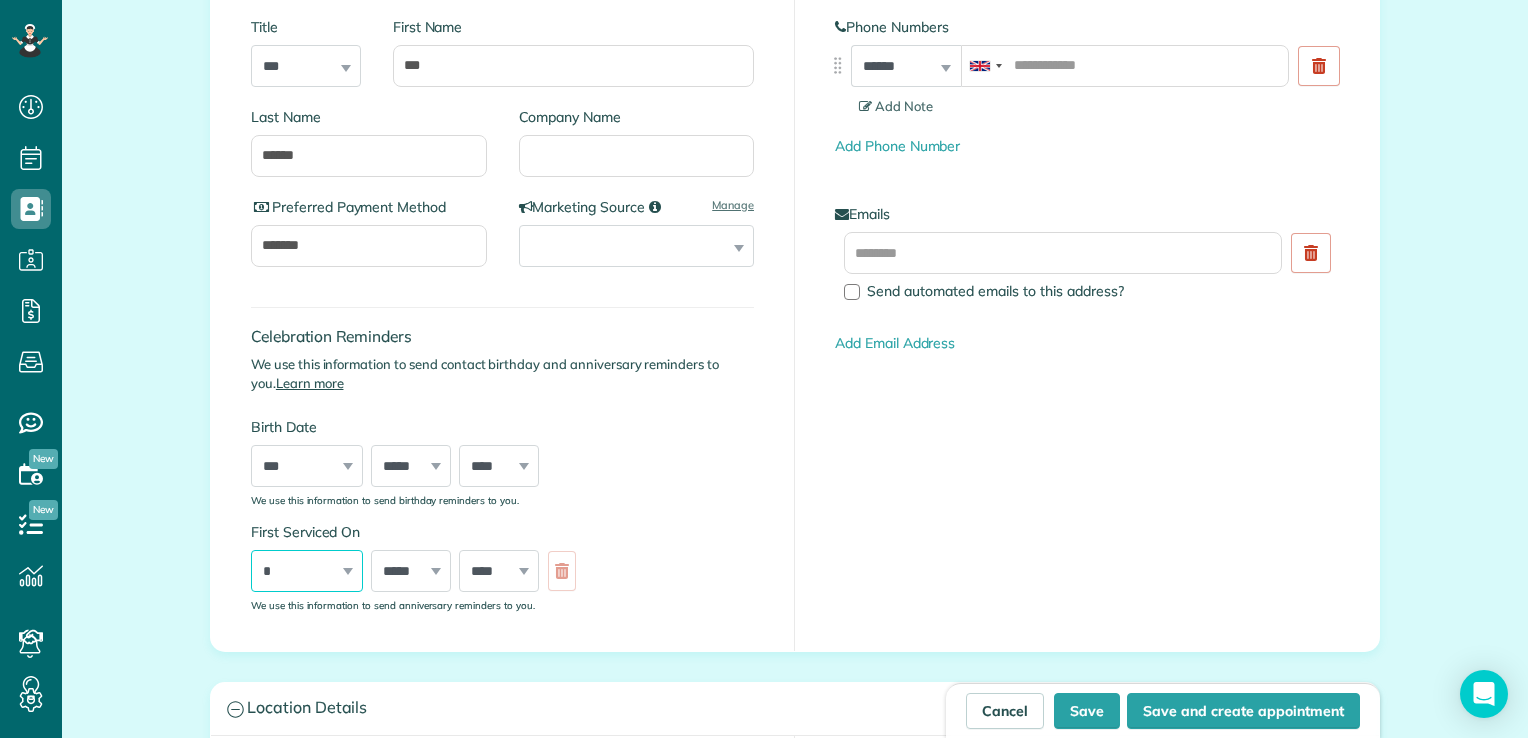 click on "***
*
*
*
*
*
*
*
*
*
**
**
**
**
**
**
**
**
**
**
**
**
**
**
**
**
**
**
**
**
**
**" at bounding box center [307, 571] 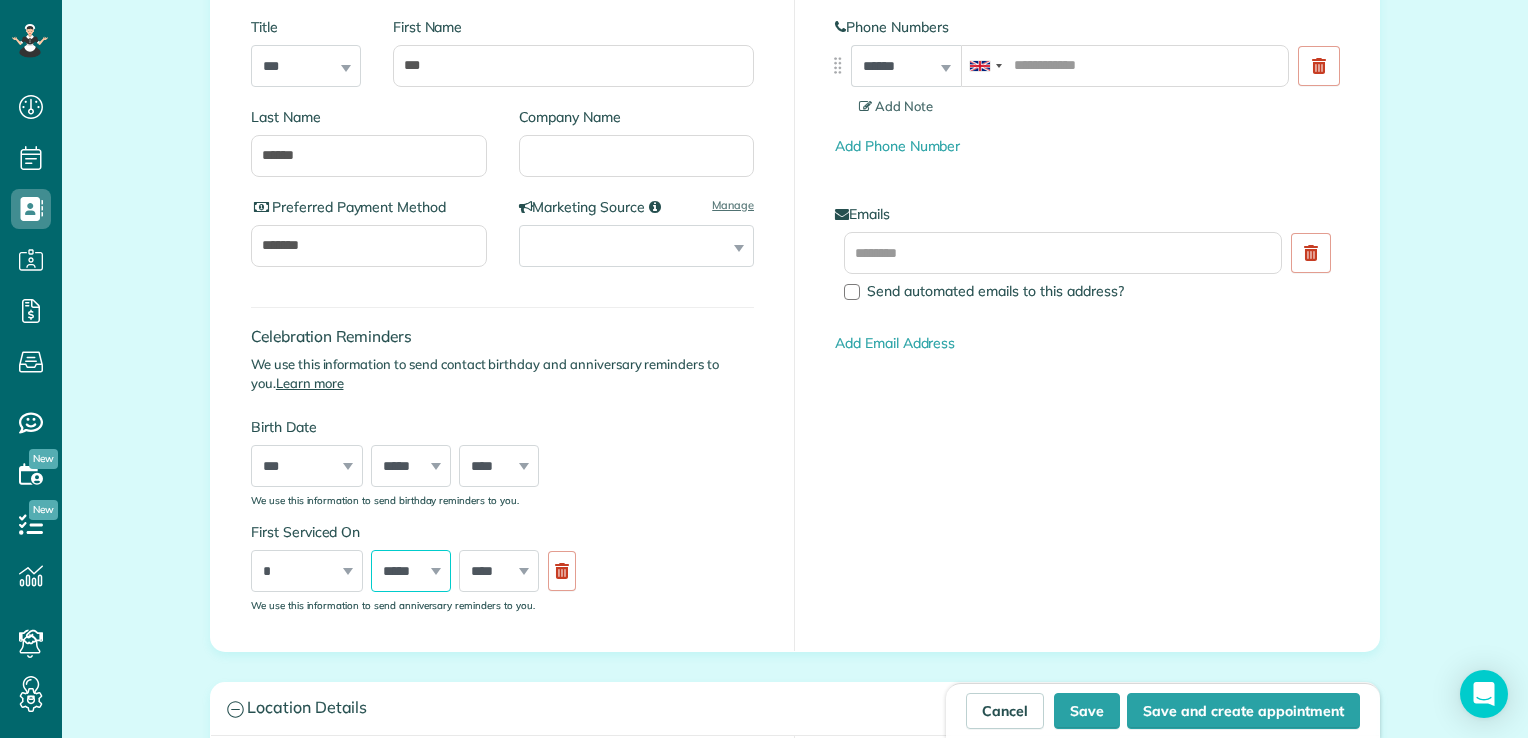 click on "*****
*******
********
*****
*****
***
****
****
******
*********
*******
********
********" at bounding box center (411, 571) 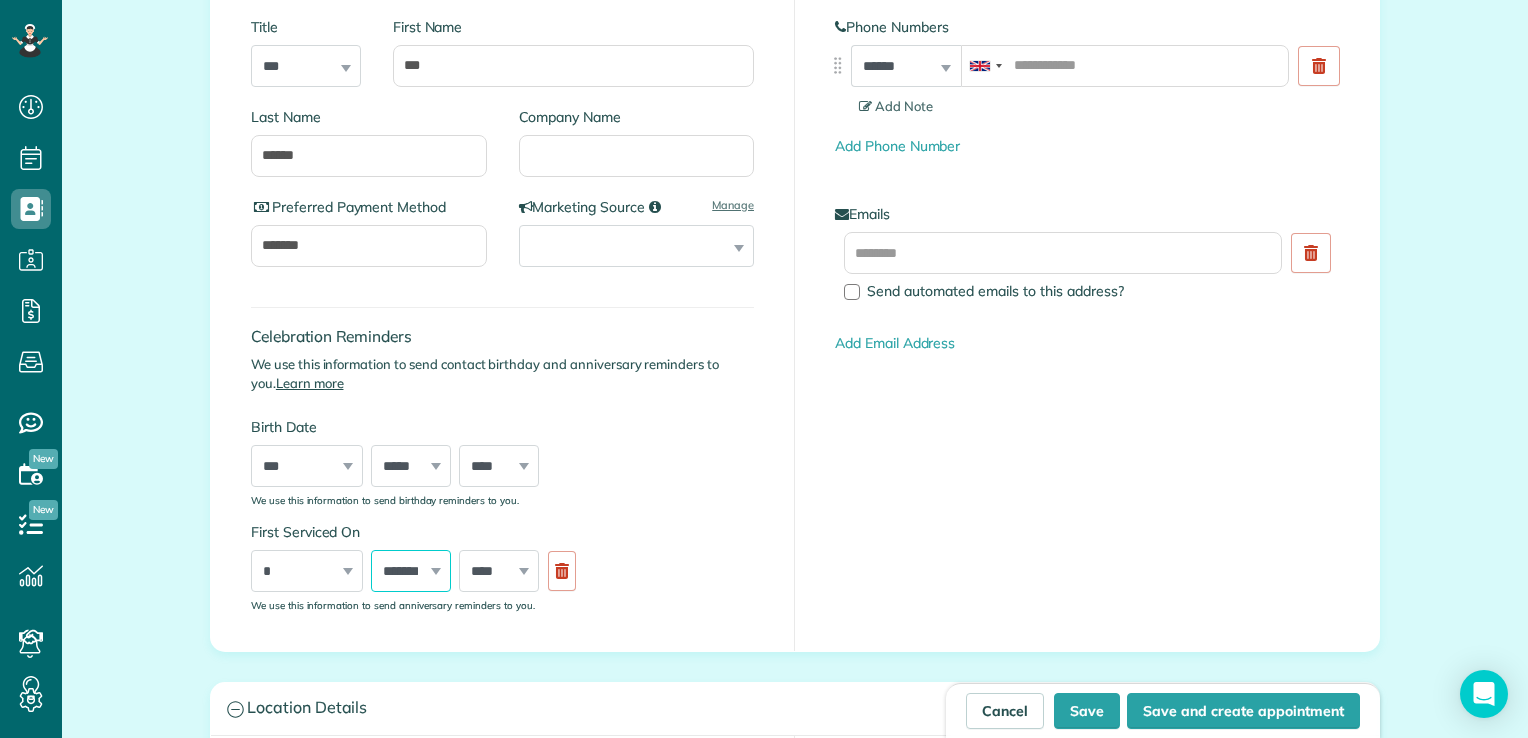 click on "*****
*******
********
*****
*****
***
****
****
******
*********
*******
********
********" at bounding box center (411, 571) 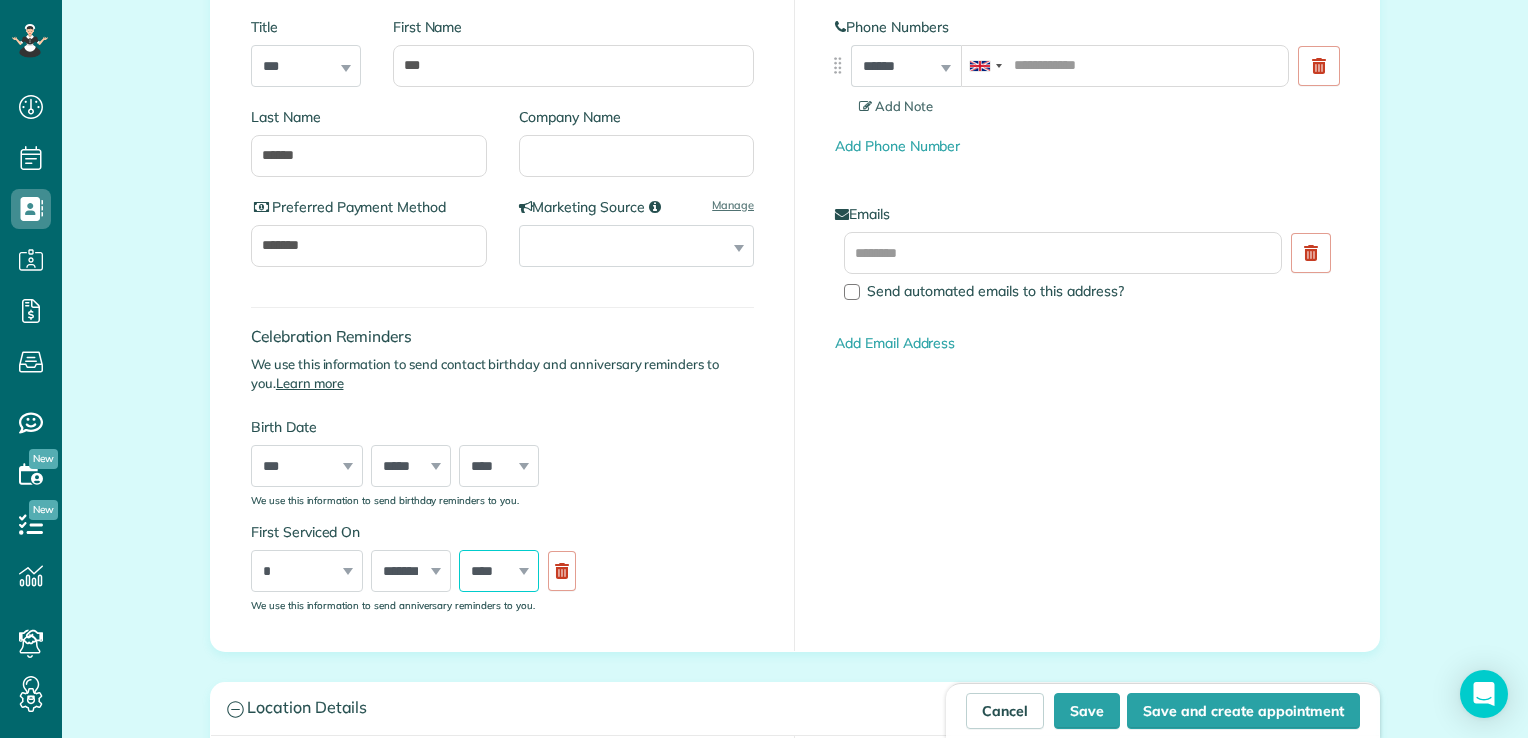 click on "****
****
****
****
****
****
****
****
****
****
****
****
****
****
****
****
****
****
****
****
****
****
****
****
****
****
****
****
****
****
****
****
****
****
****
****
****
****
****
****
****
****
****
****
****
****
****
****
****
****
****
****" at bounding box center (499, 571) 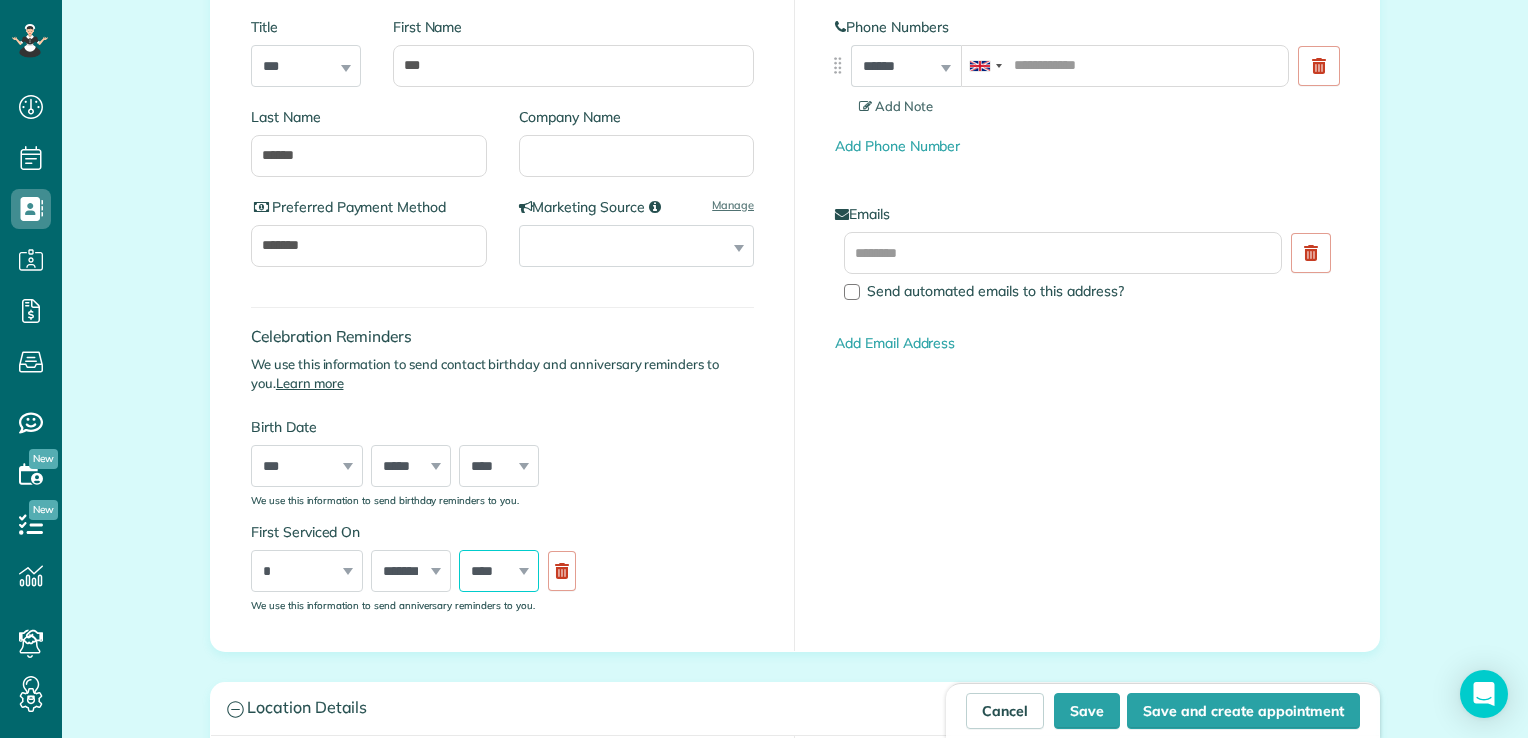 select on "****" 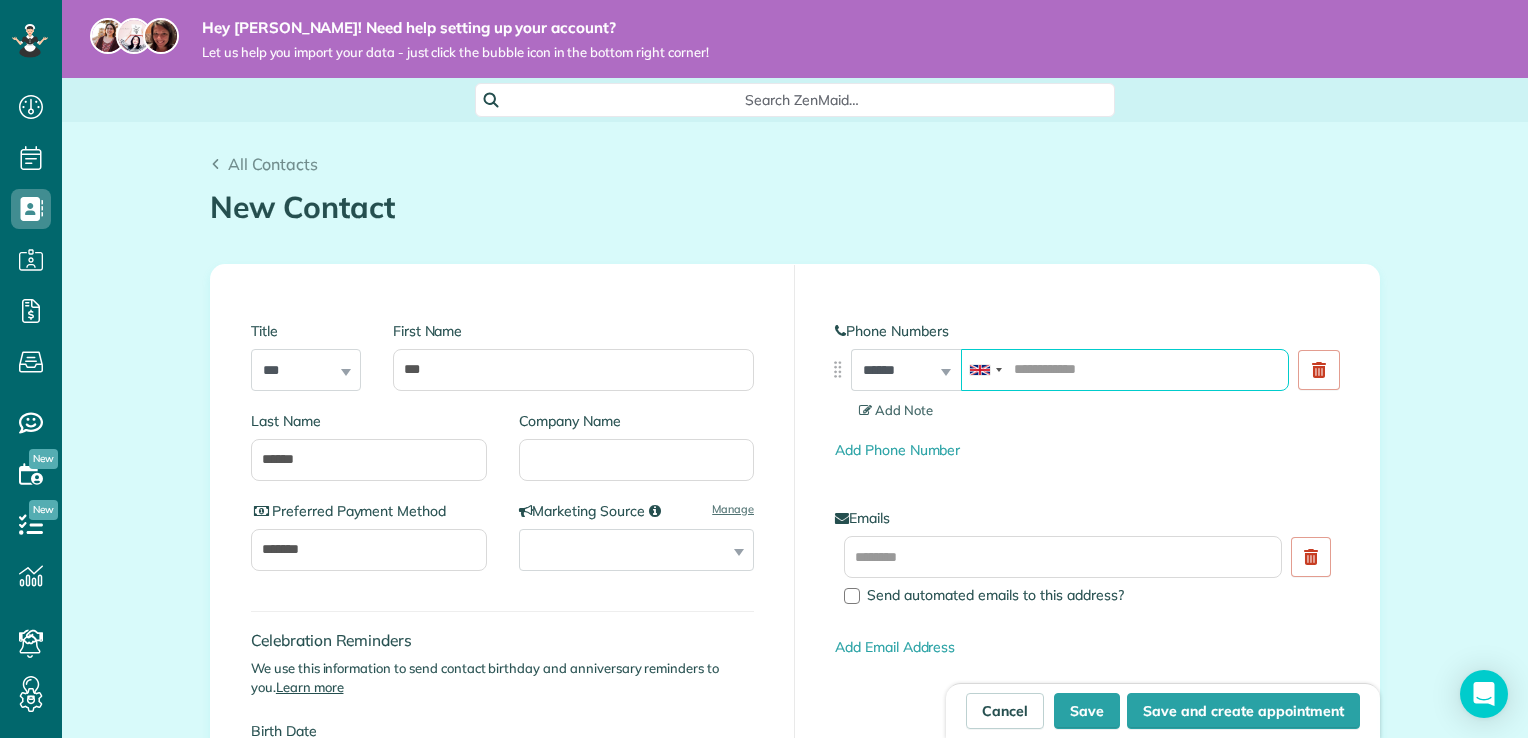 click at bounding box center (1125, 370) 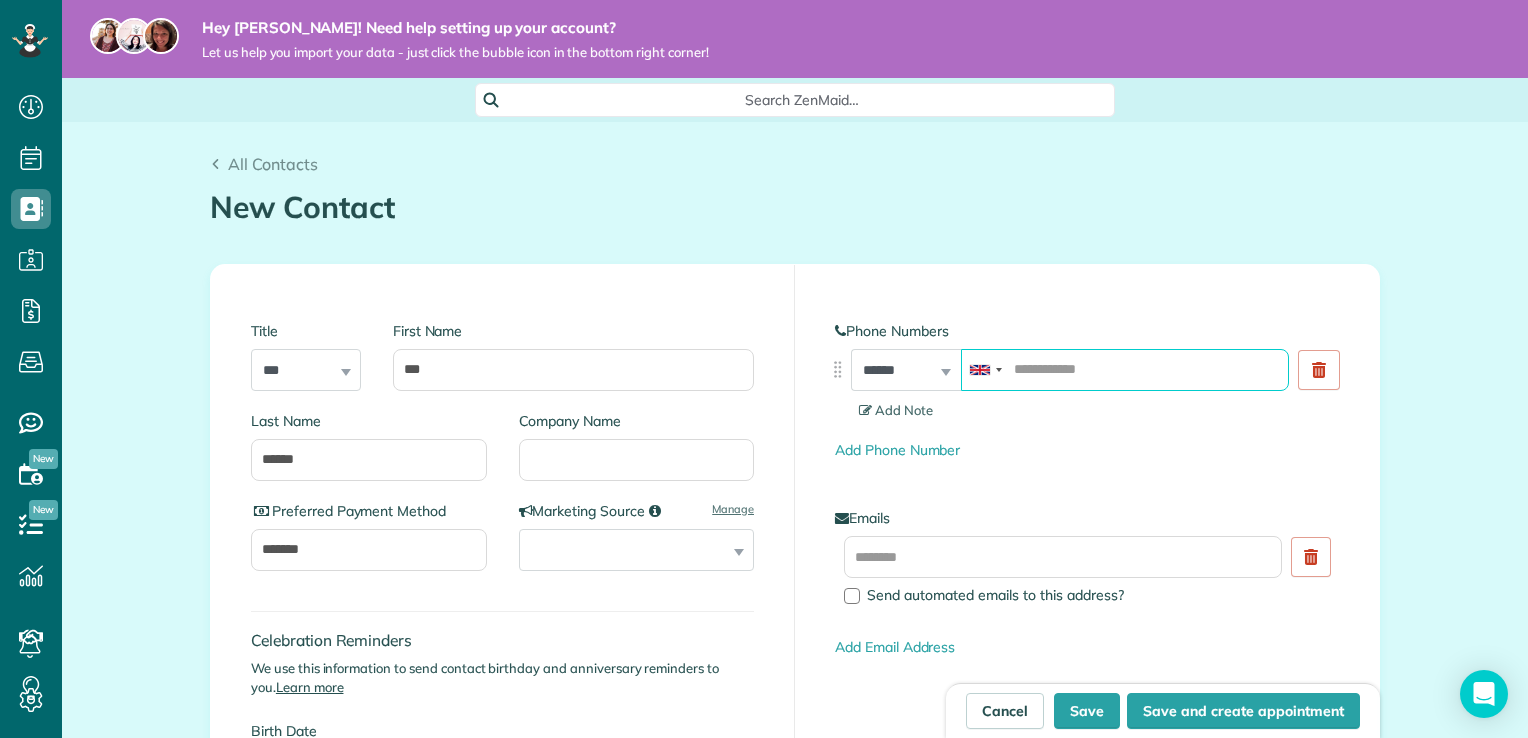 paste on "**********" 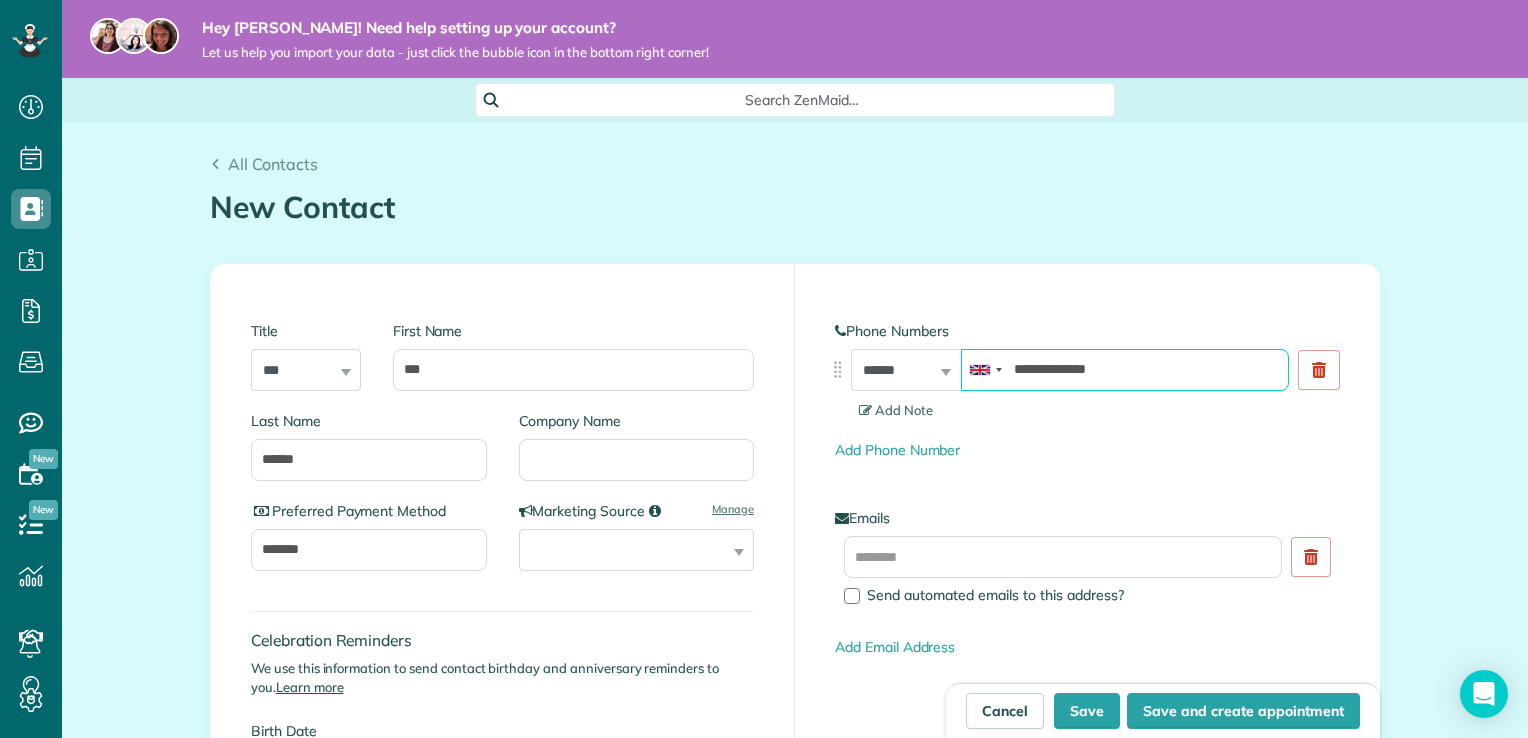 type on "**********" 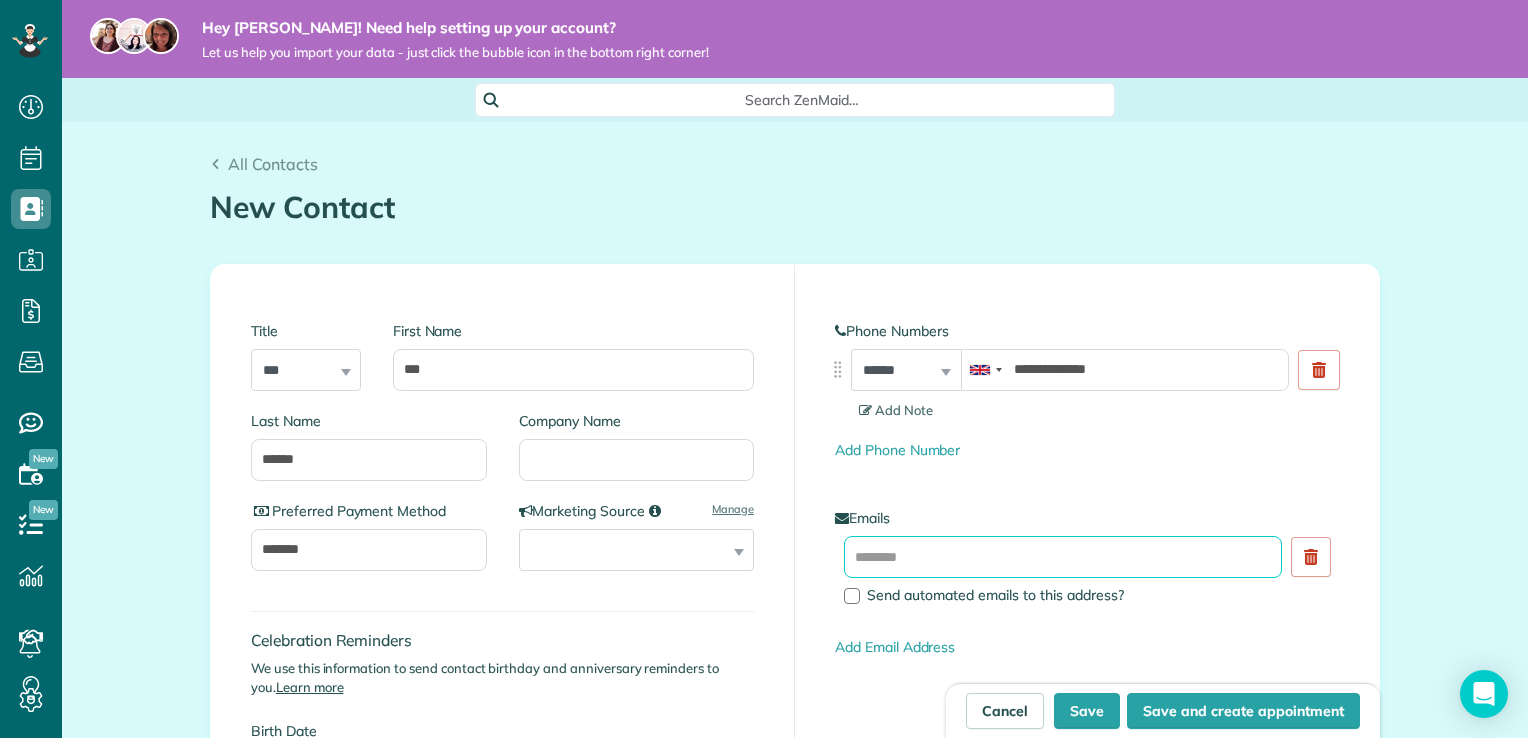 click at bounding box center [1063, 557] 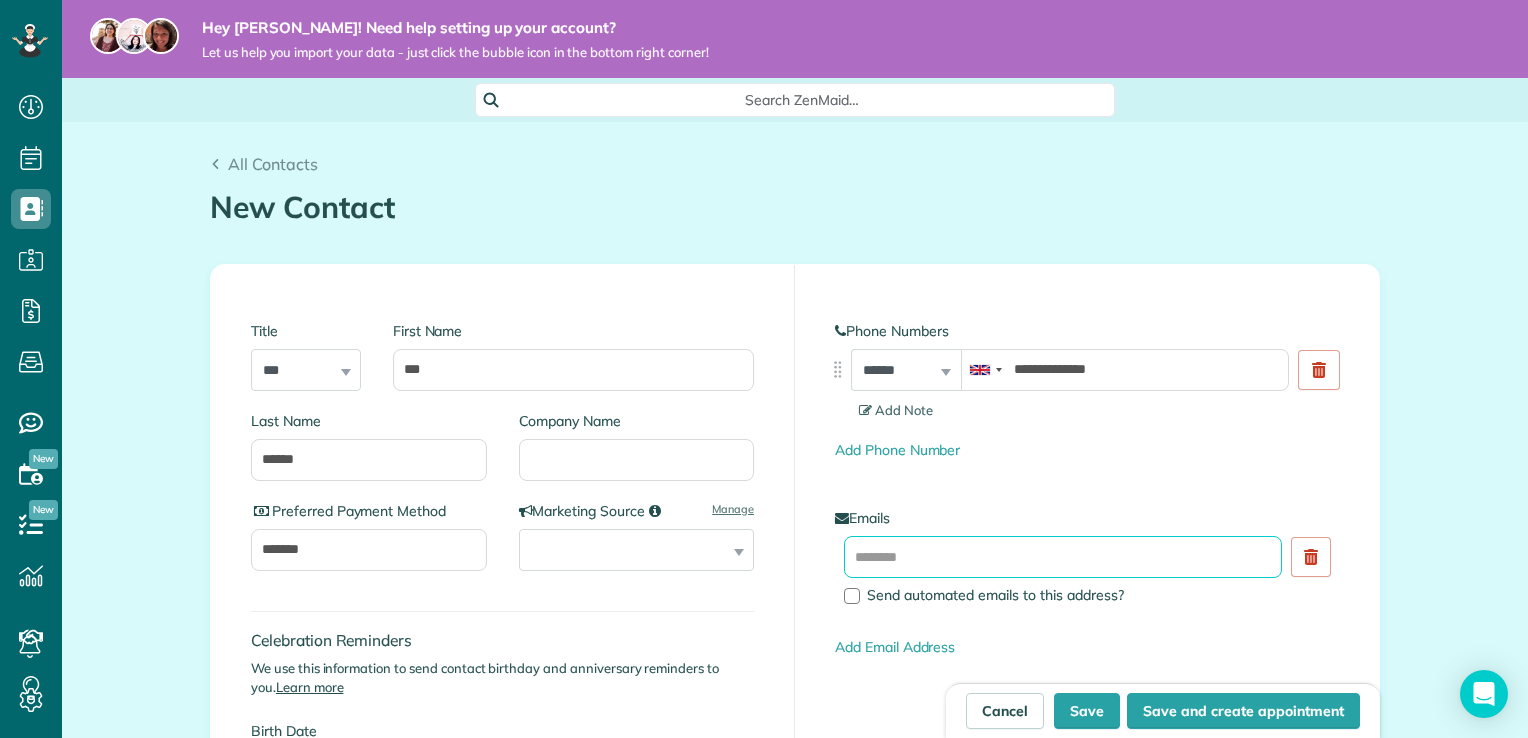 paste on "**********" 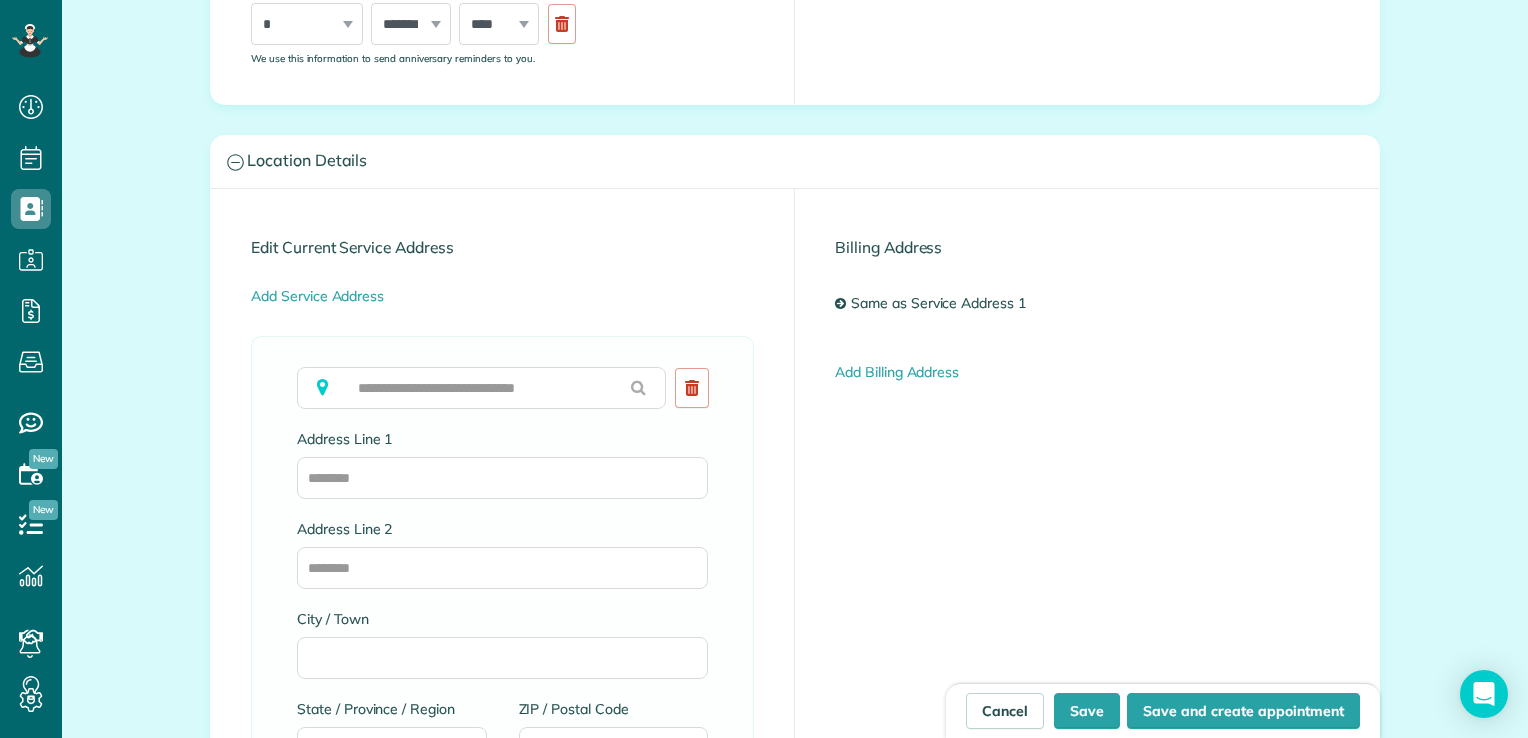 scroll, scrollTop: 852, scrollLeft: 0, axis: vertical 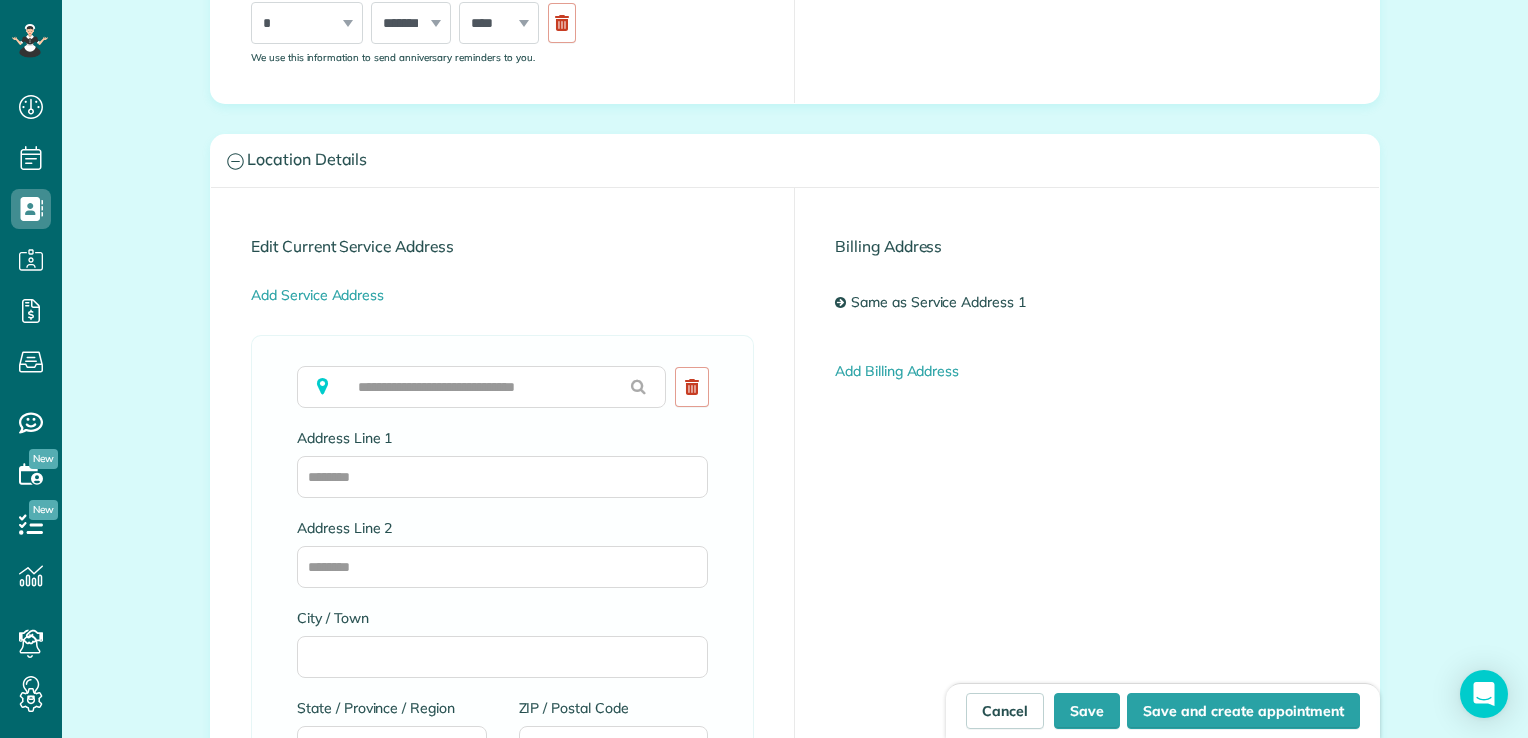 type on "**********" 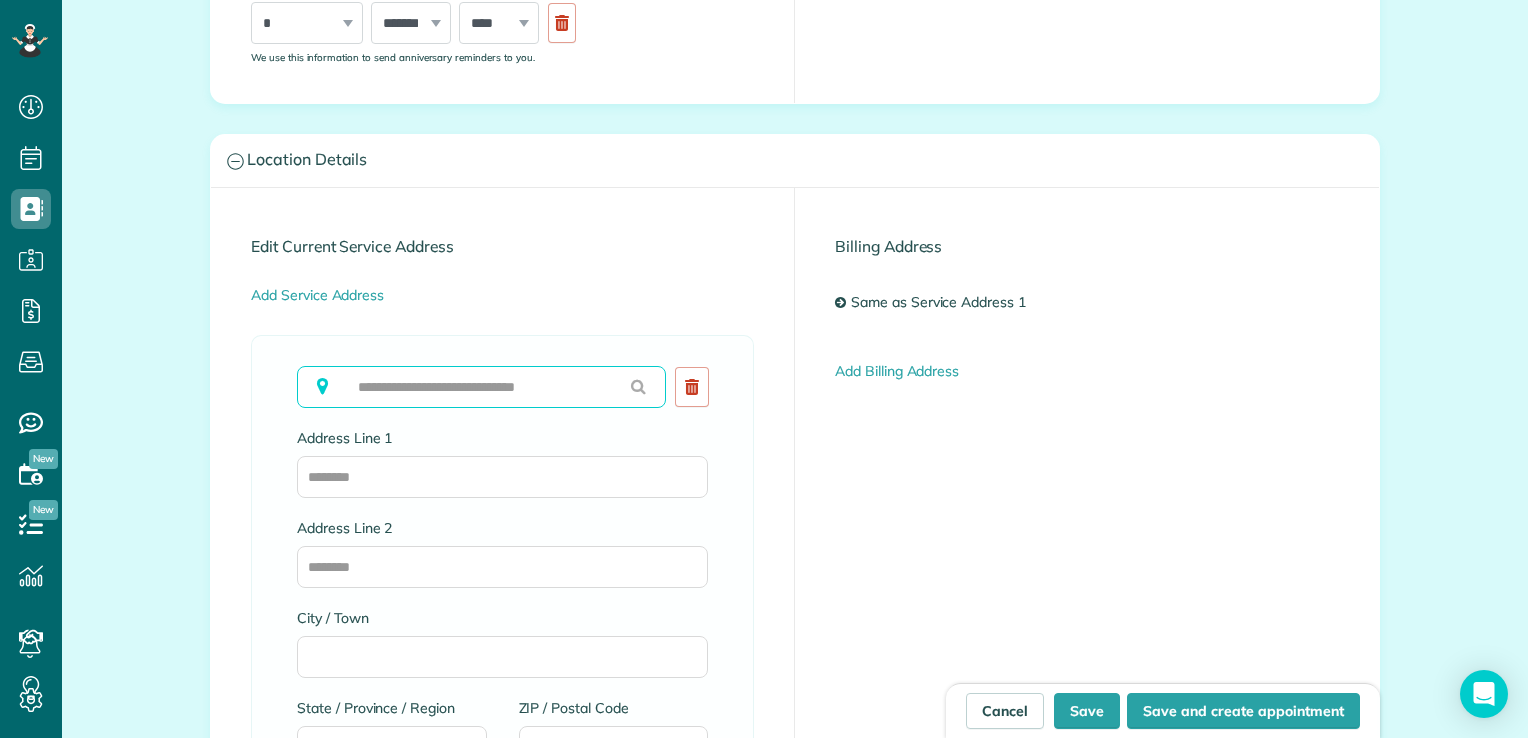 click at bounding box center (481, 387) 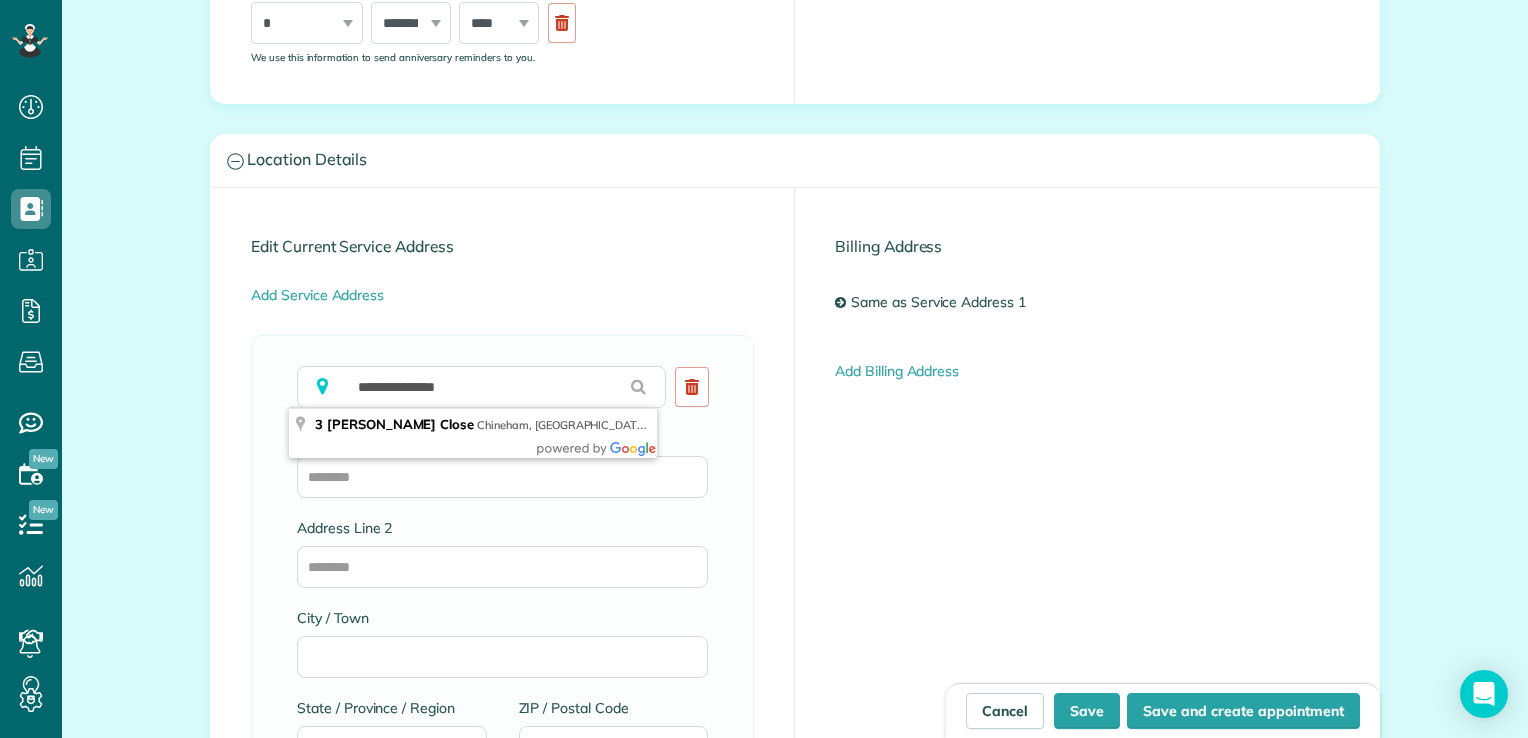 type on "**********" 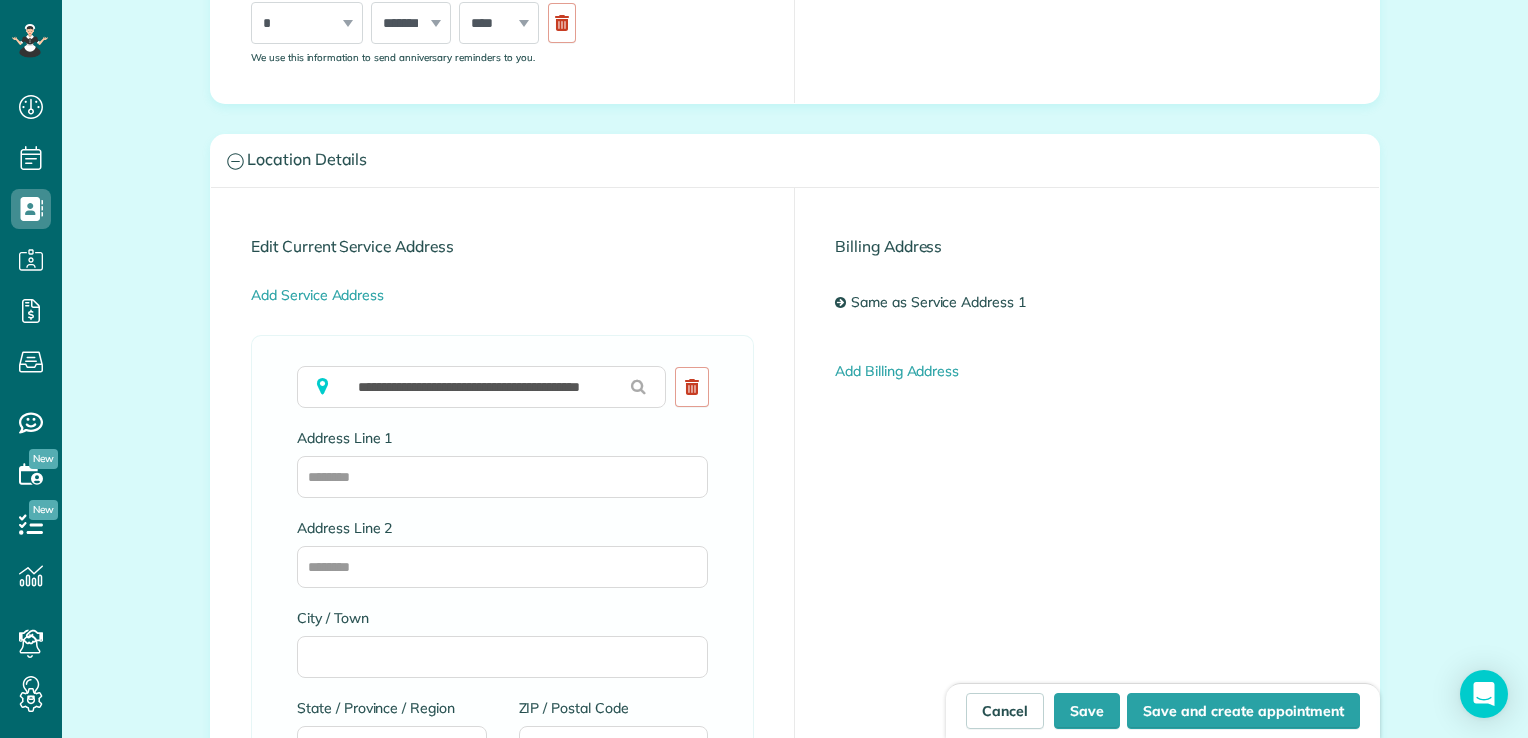 type on "**********" 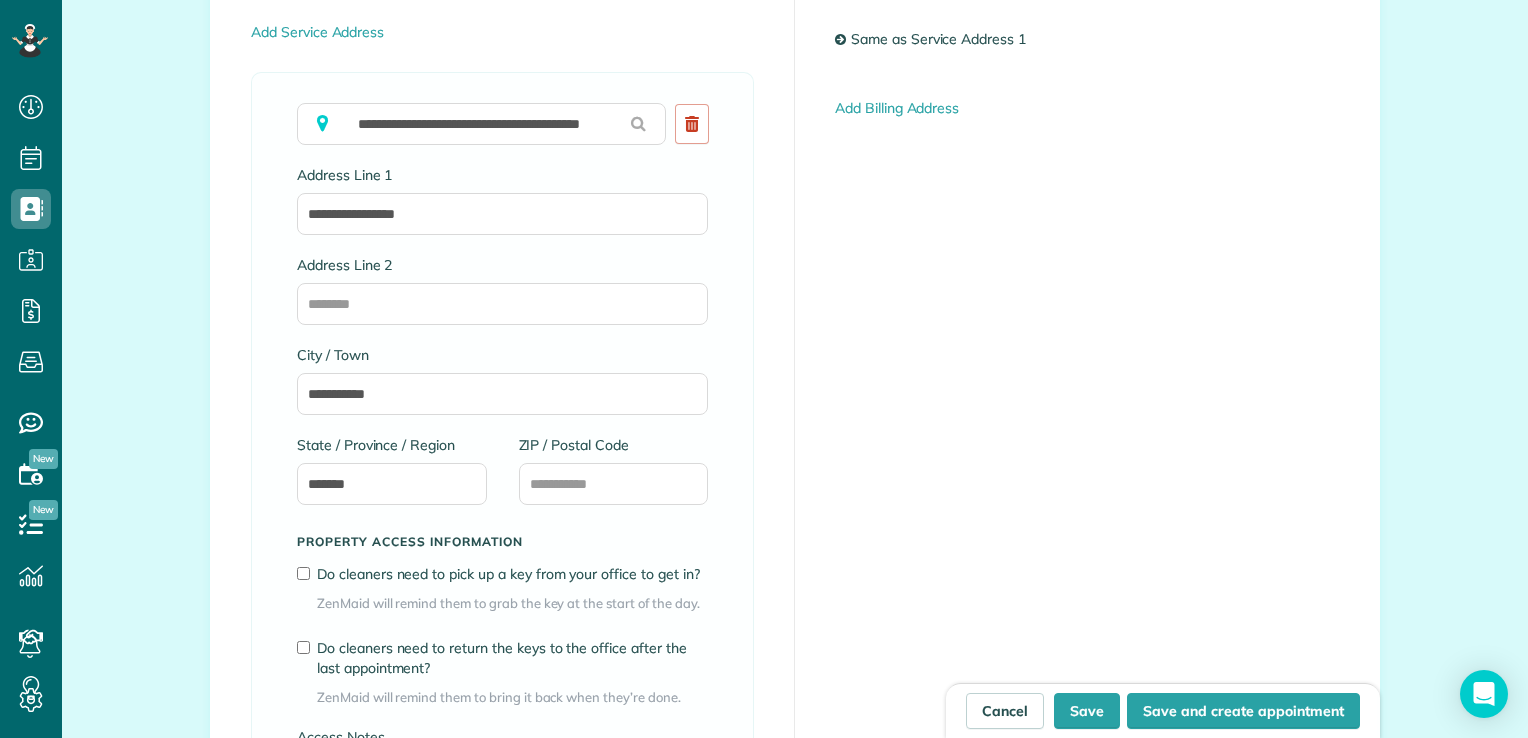 scroll, scrollTop: 1116, scrollLeft: 0, axis: vertical 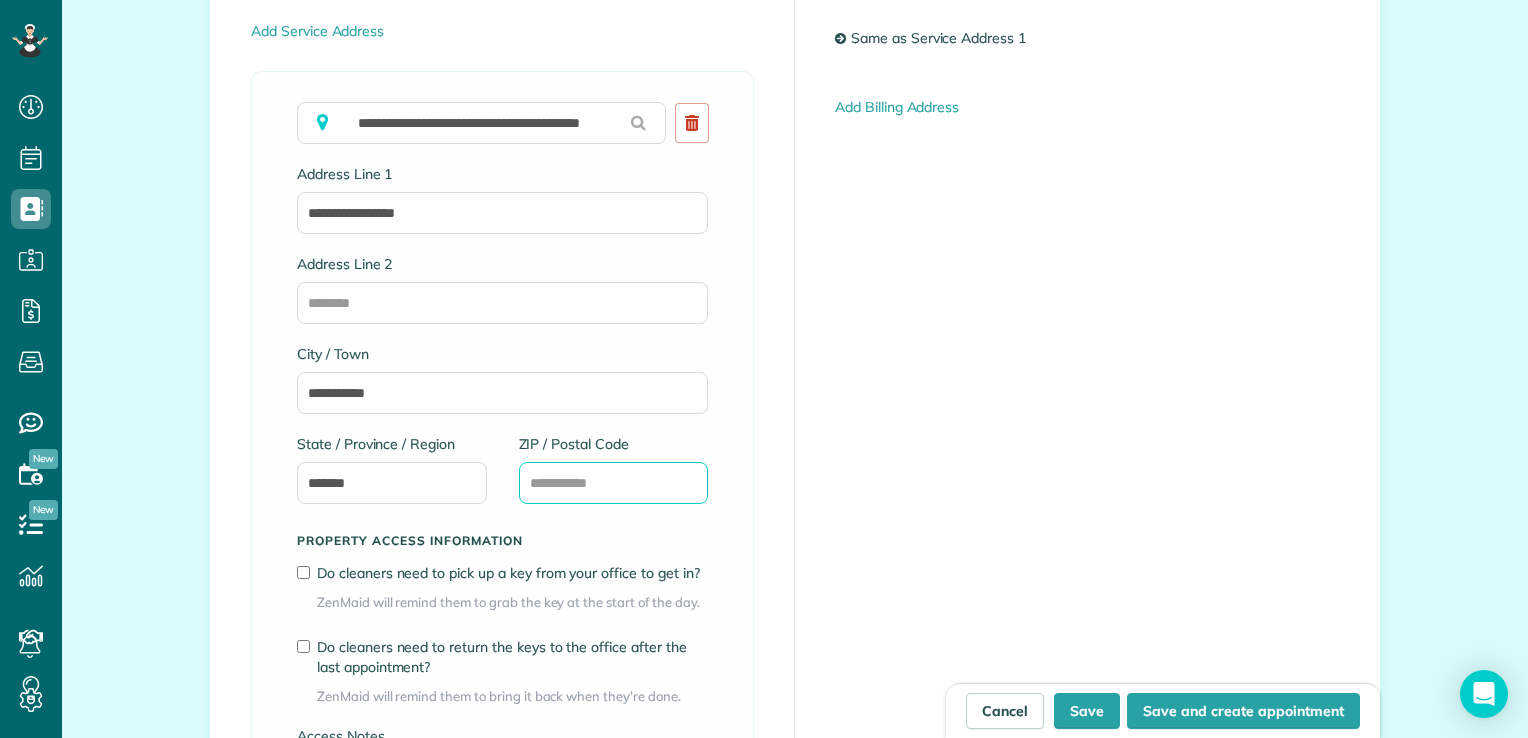 click on "ZIP / Postal Code" at bounding box center (614, 483) 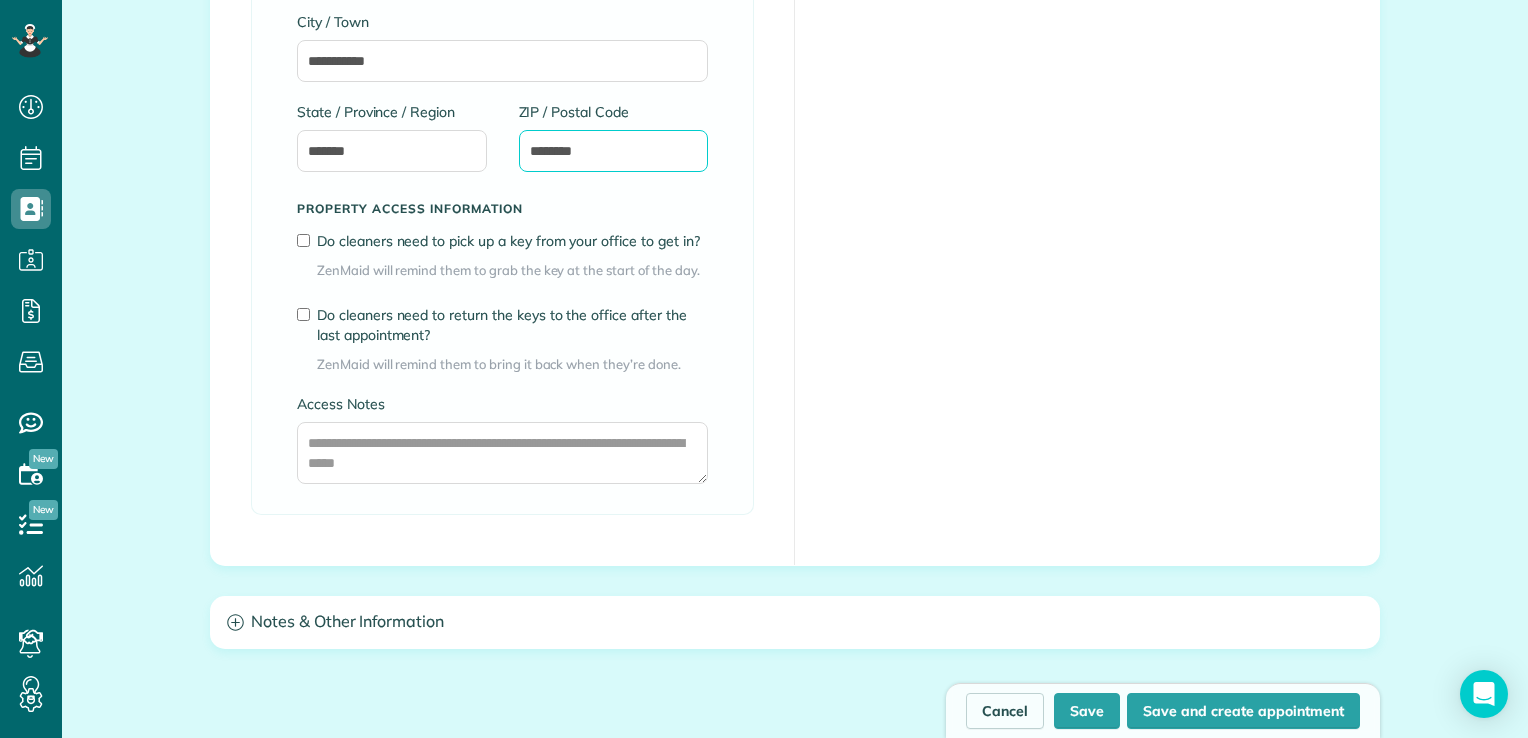 scroll, scrollTop: 1448, scrollLeft: 0, axis: vertical 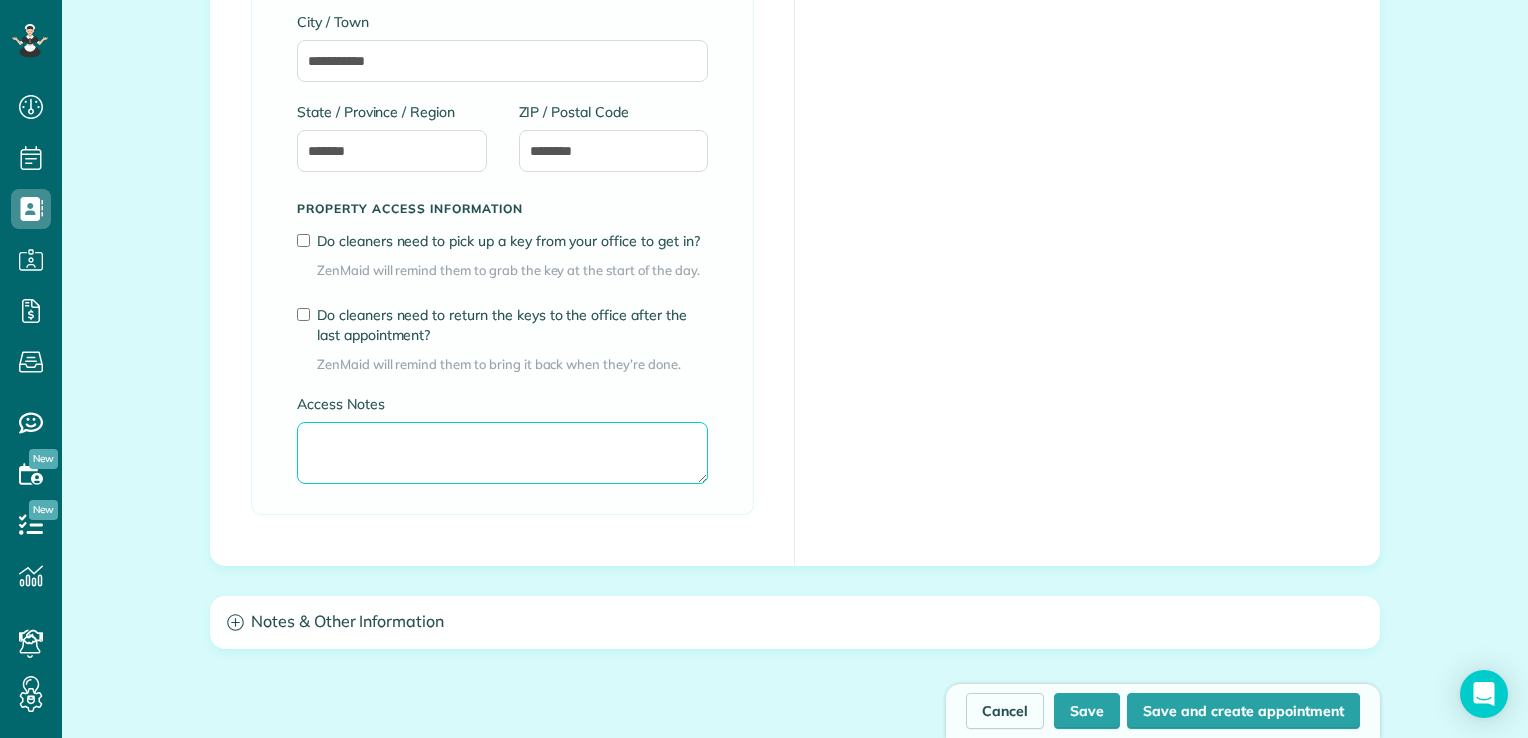 click on "Access Notes" at bounding box center (502, 453) 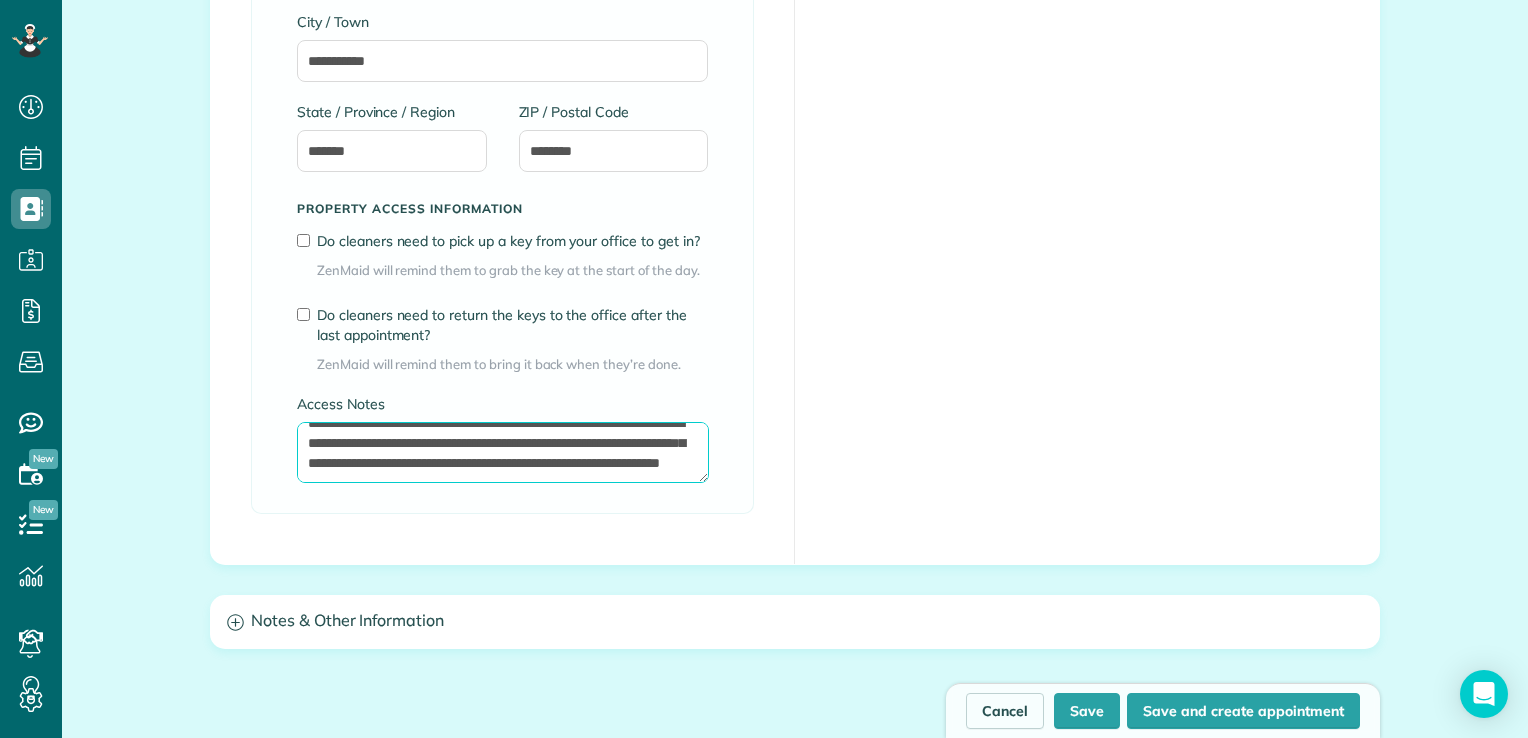 scroll, scrollTop: 48, scrollLeft: 0, axis: vertical 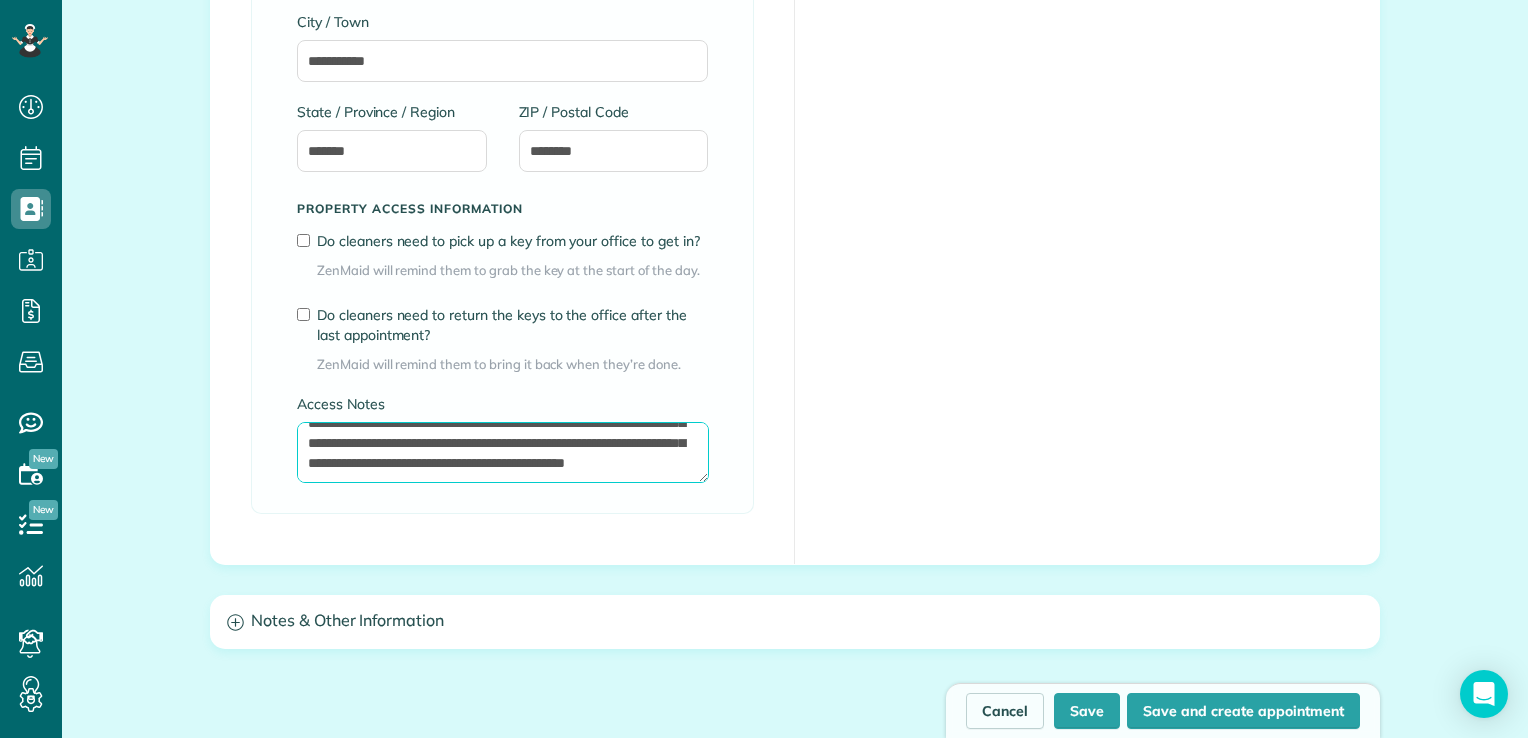 drag, startPoint x: 600, startPoint y: 474, endPoint x: 593, endPoint y: 459, distance: 16.552946 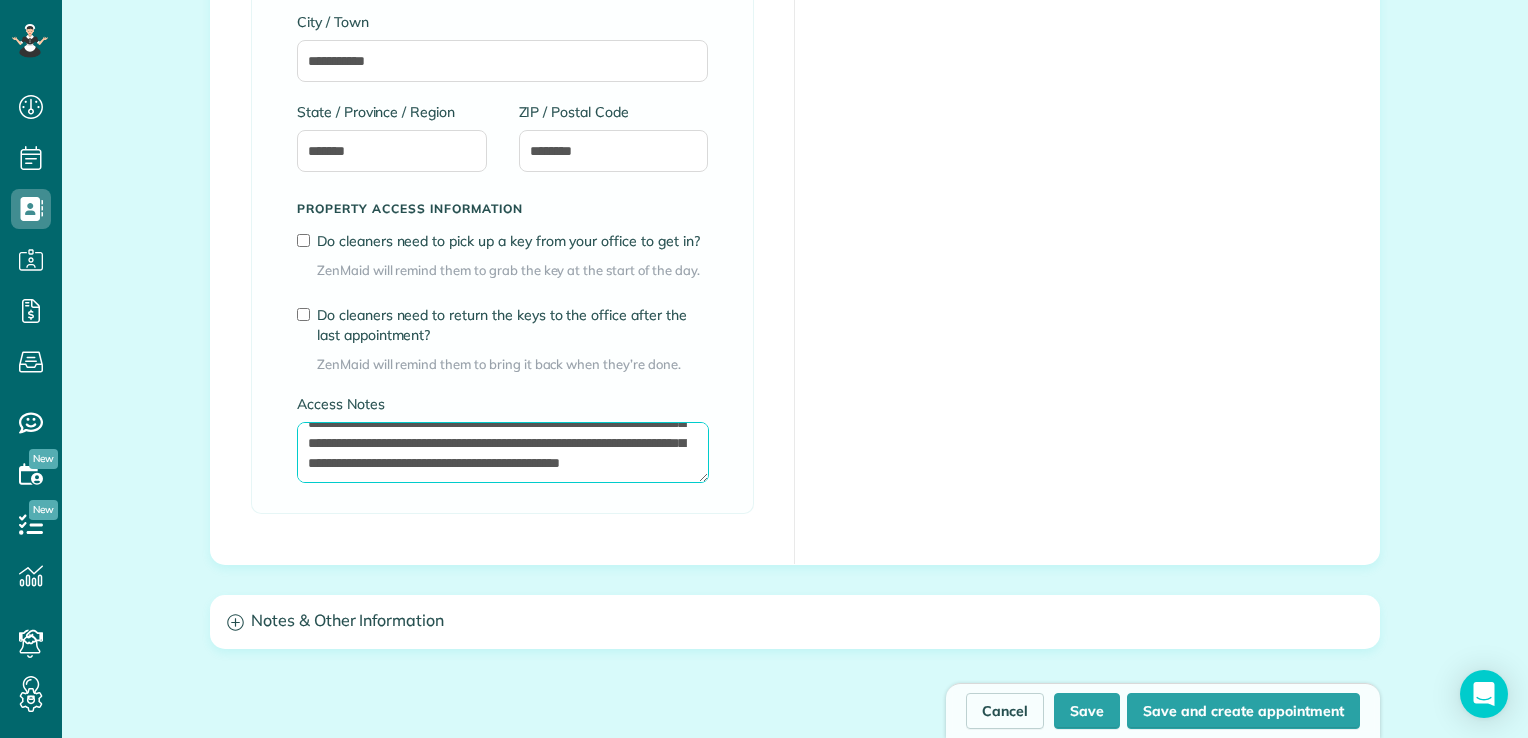 click on "**********" at bounding box center (503, 453) 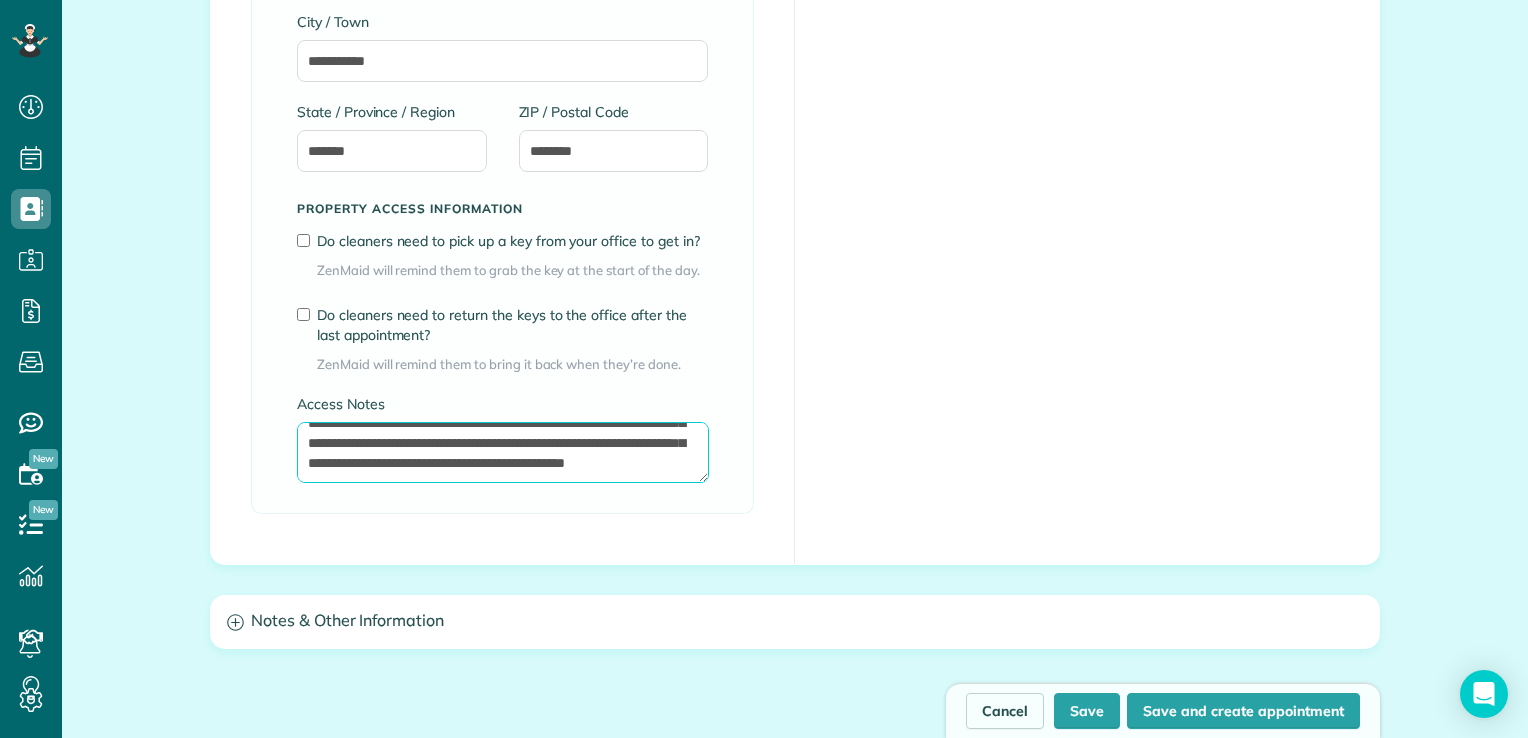 scroll, scrollTop: 0, scrollLeft: 0, axis: both 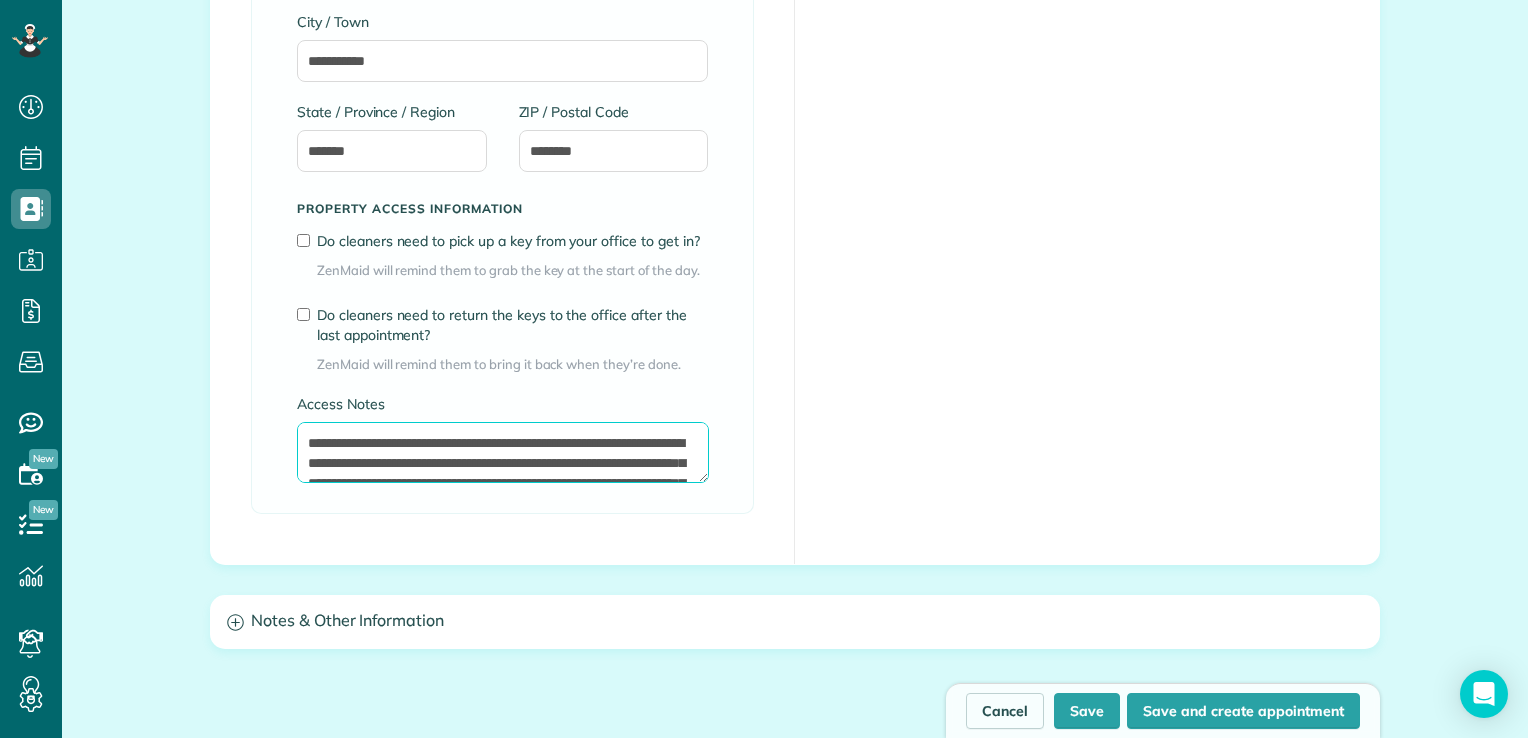 click on "**********" at bounding box center (503, 453) 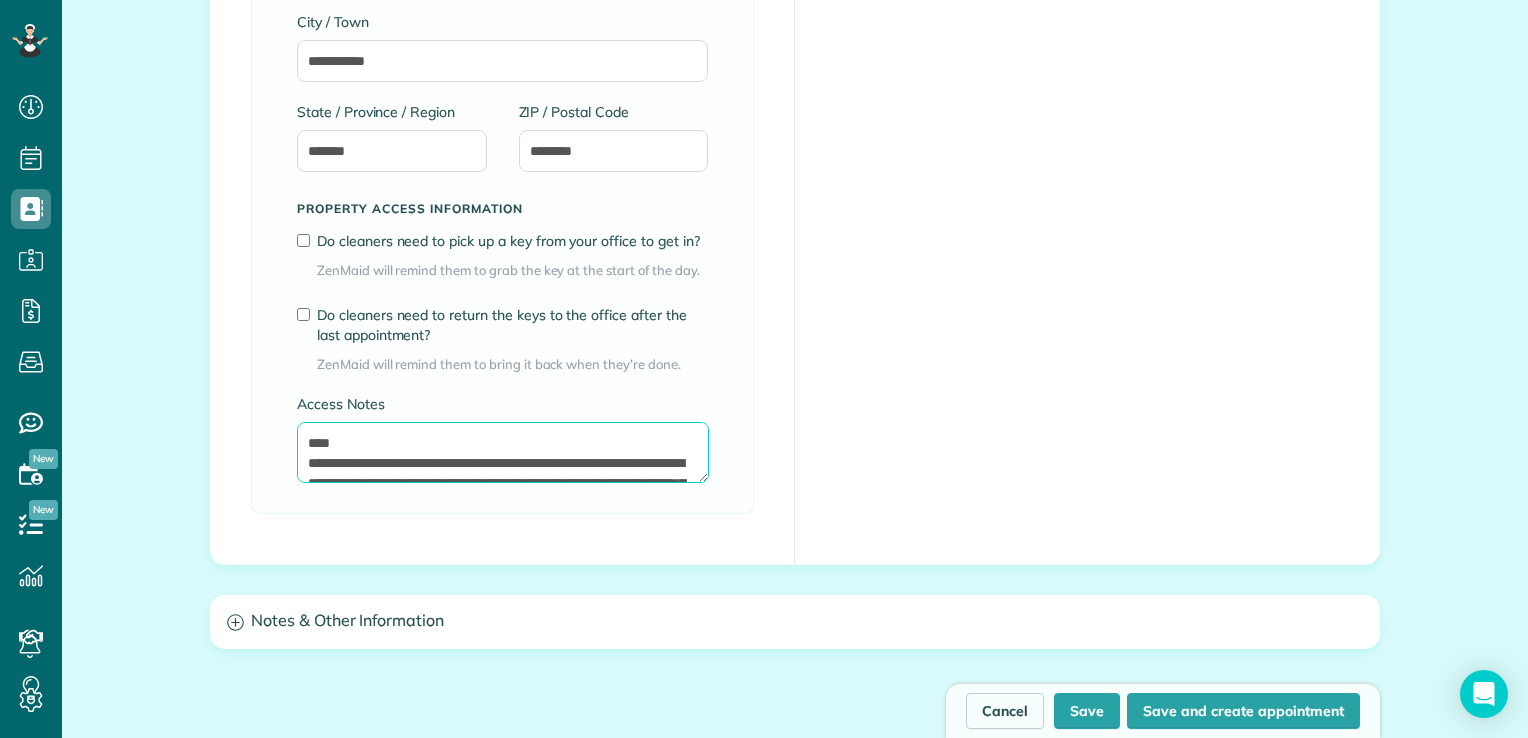 click on "**********" at bounding box center (503, 453) 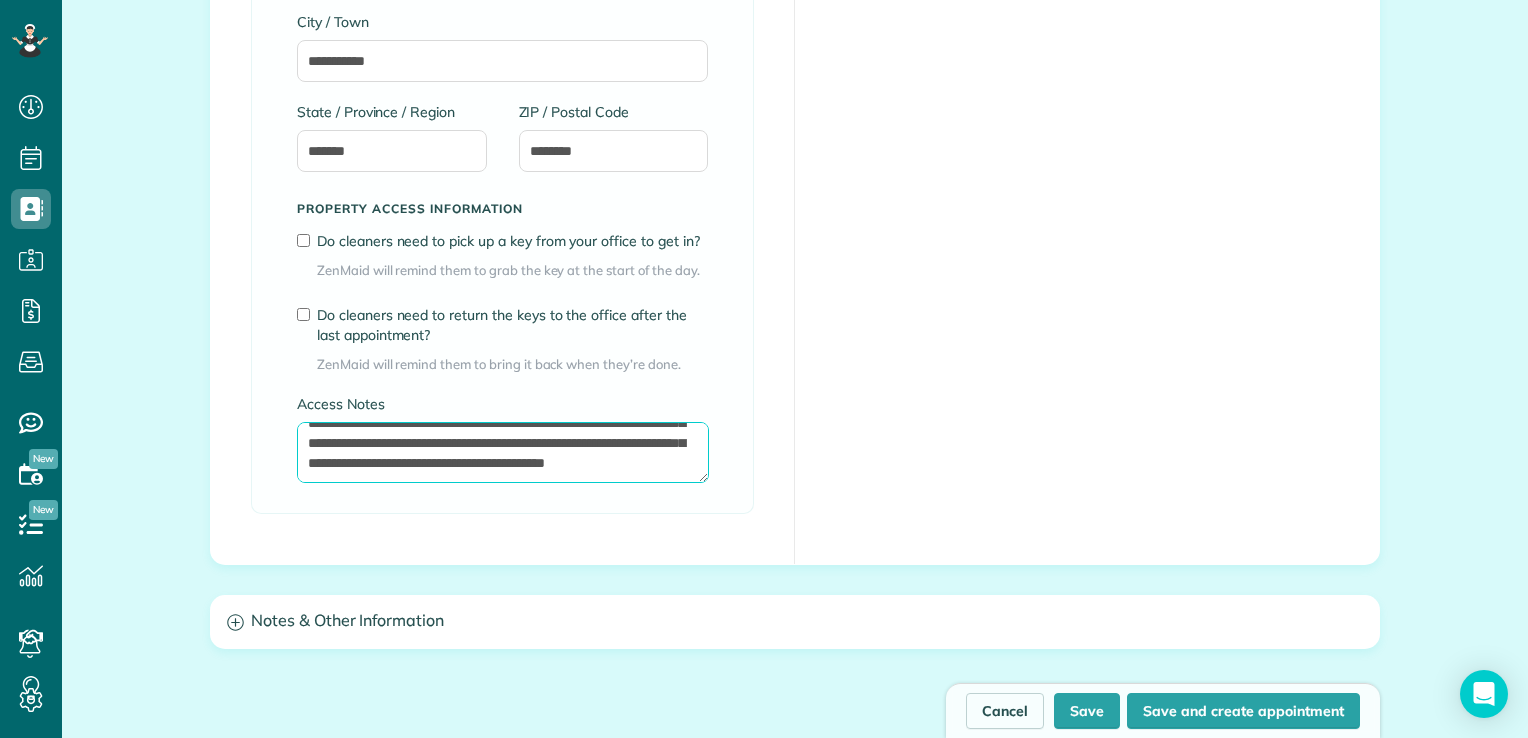 scroll, scrollTop: 80, scrollLeft: 0, axis: vertical 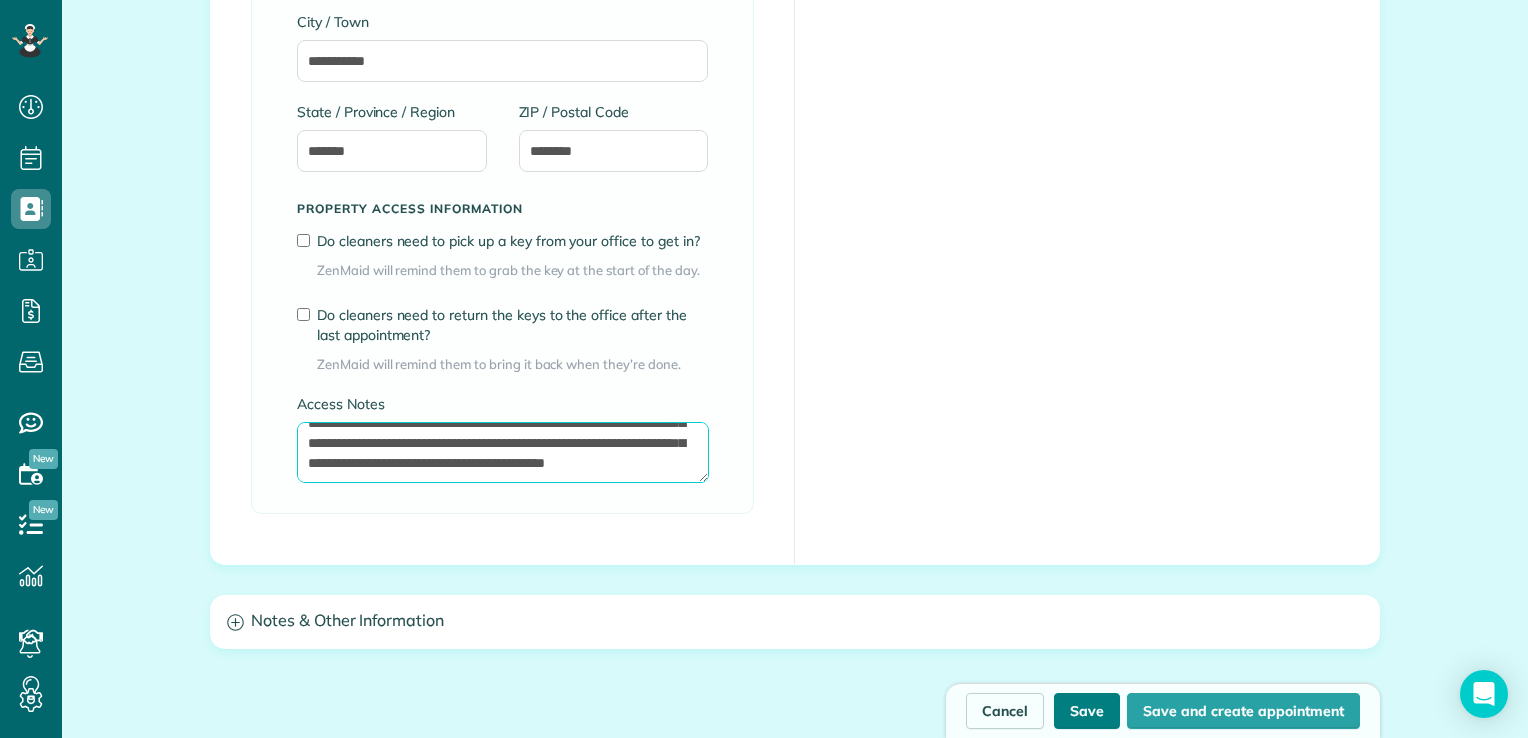 type on "**********" 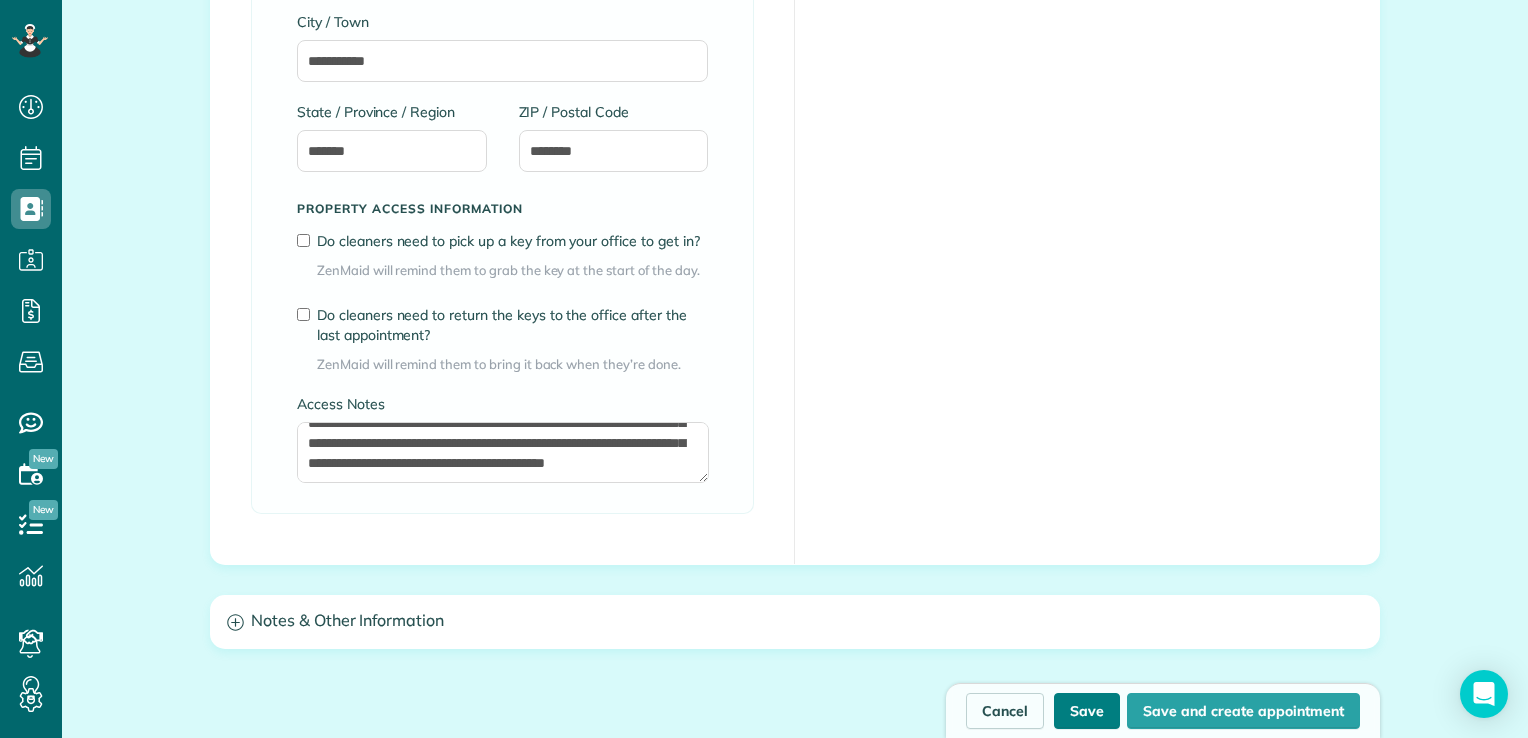 click on "Save" at bounding box center [1087, 711] 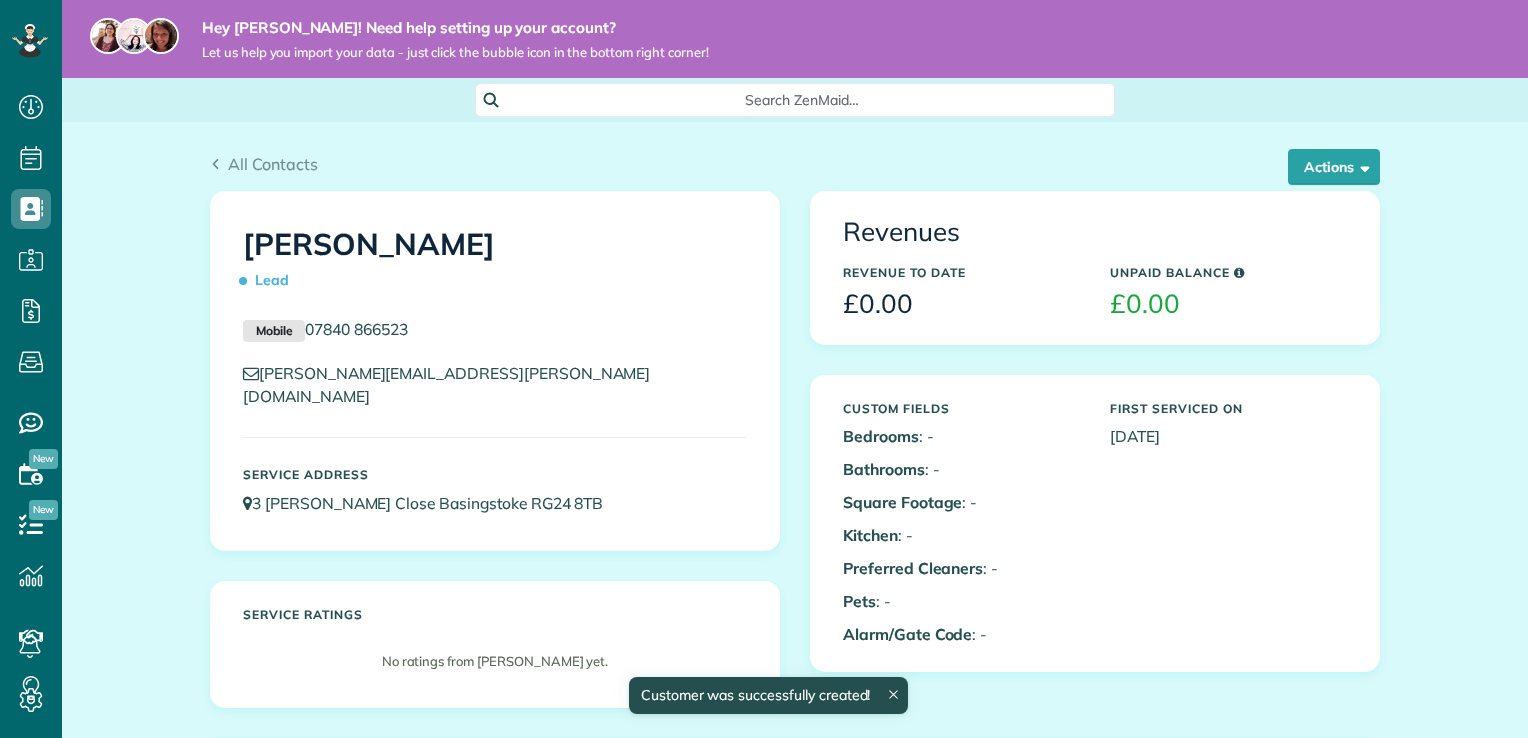 scroll, scrollTop: 0, scrollLeft: 0, axis: both 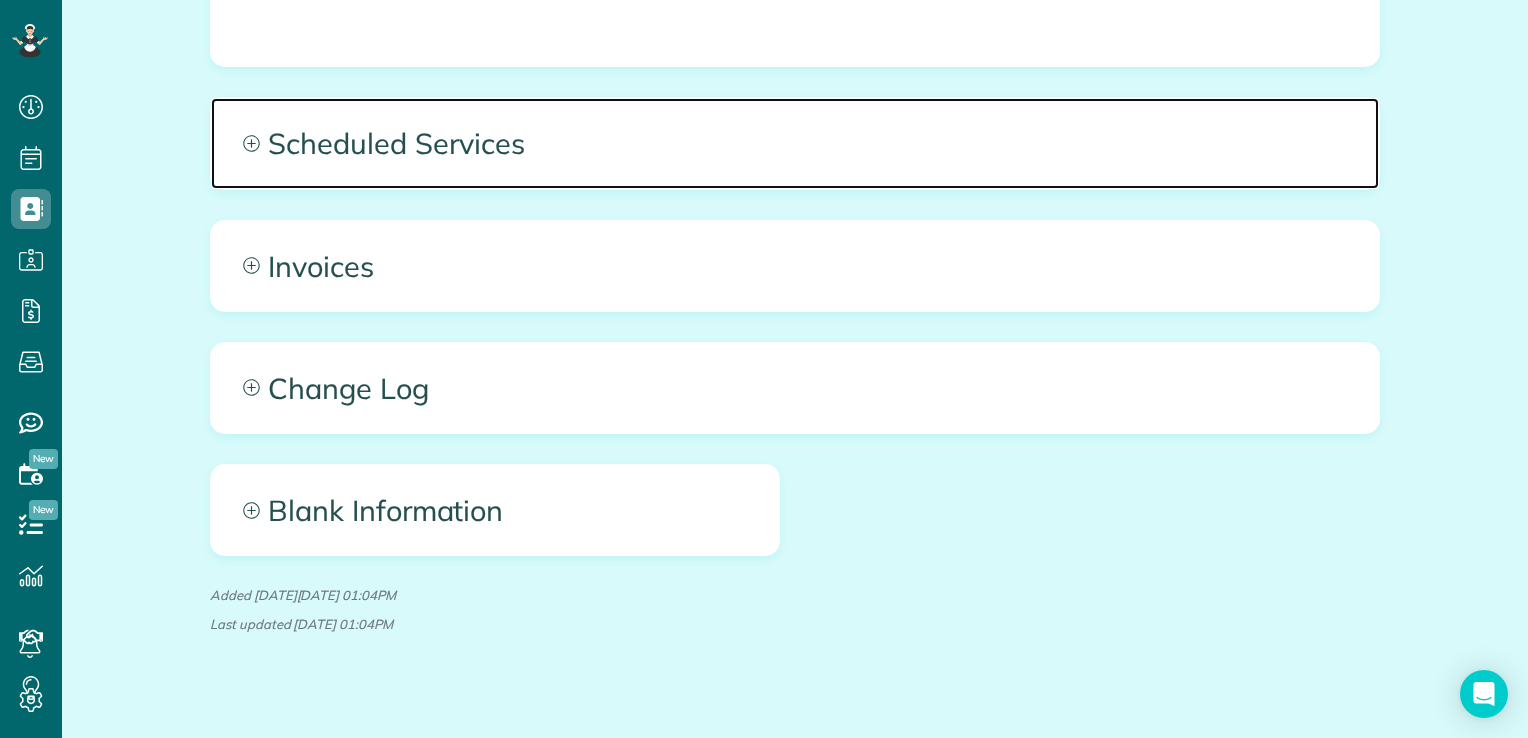 click on "Scheduled Services" at bounding box center [795, 143] 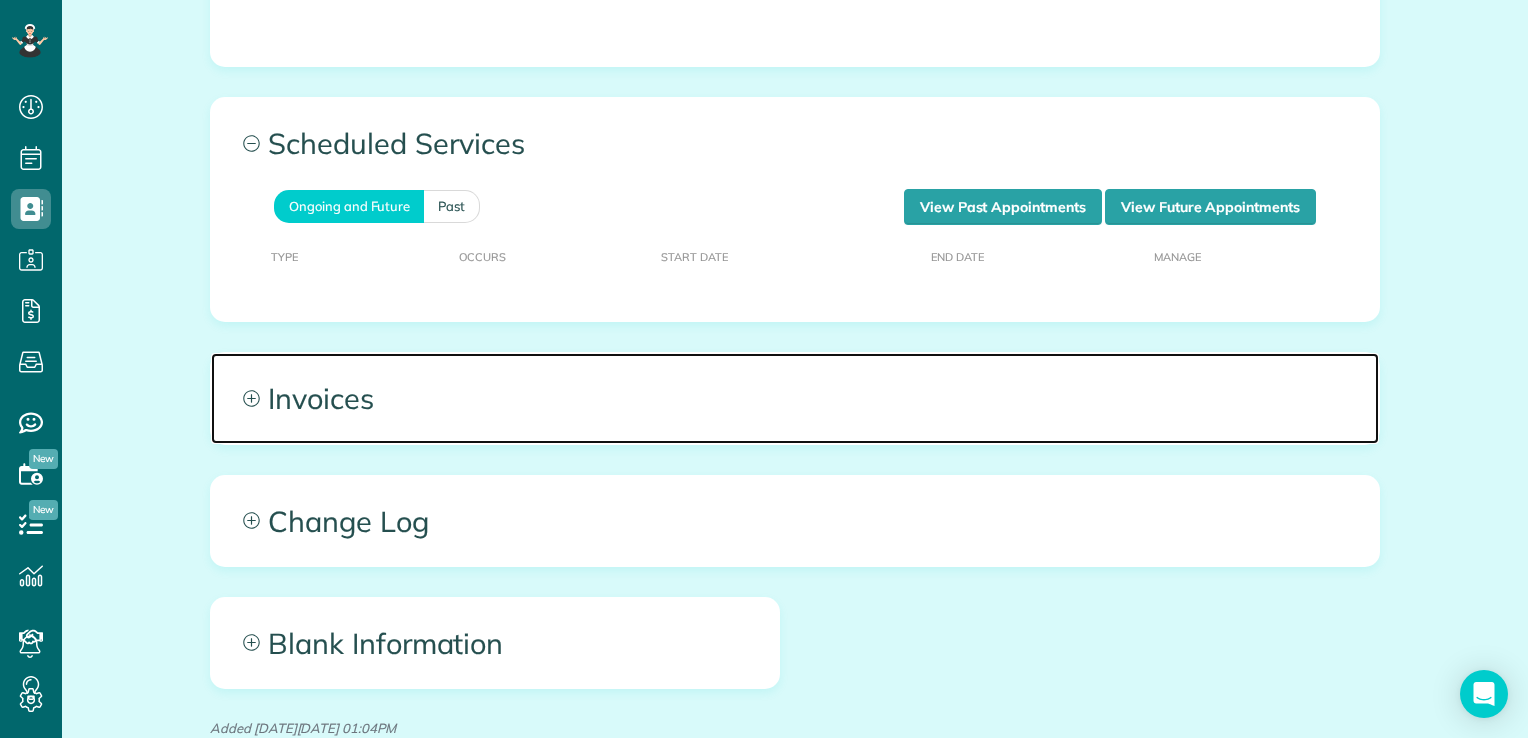 click on "Invoices" at bounding box center (795, 398) 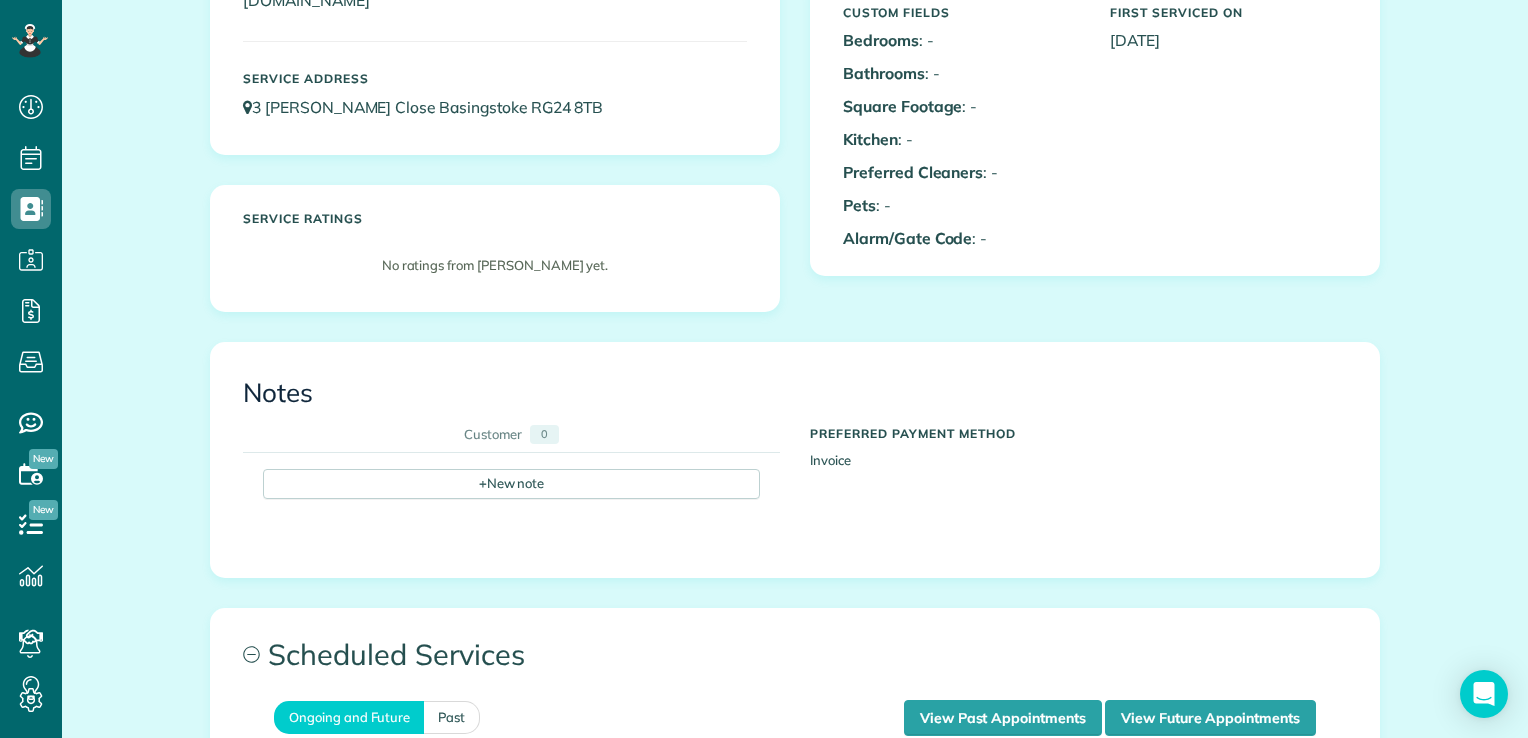 scroll, scrollTop: 0, scrollLeft: 0, axis: both 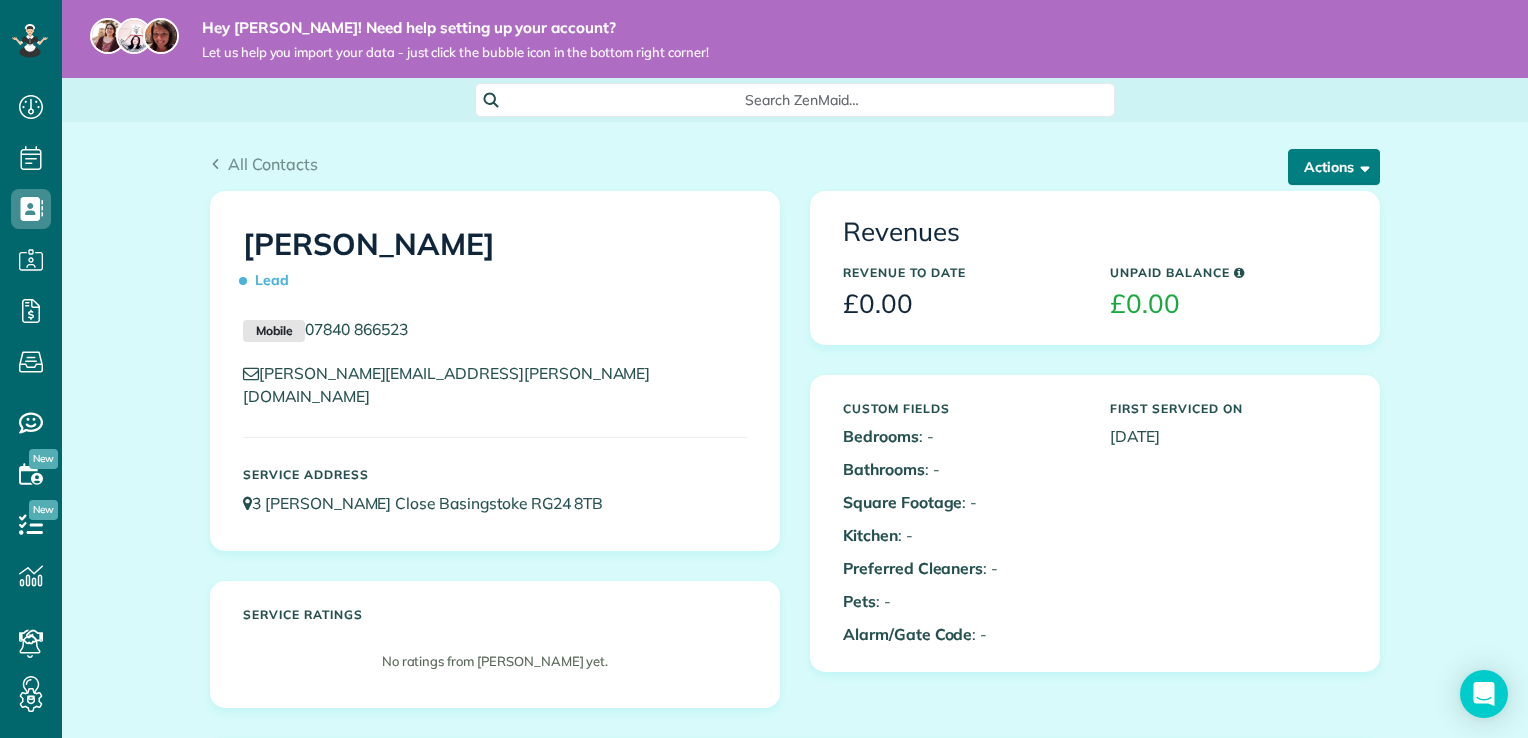 click on "Actions" at bounding box center (1334, 167) 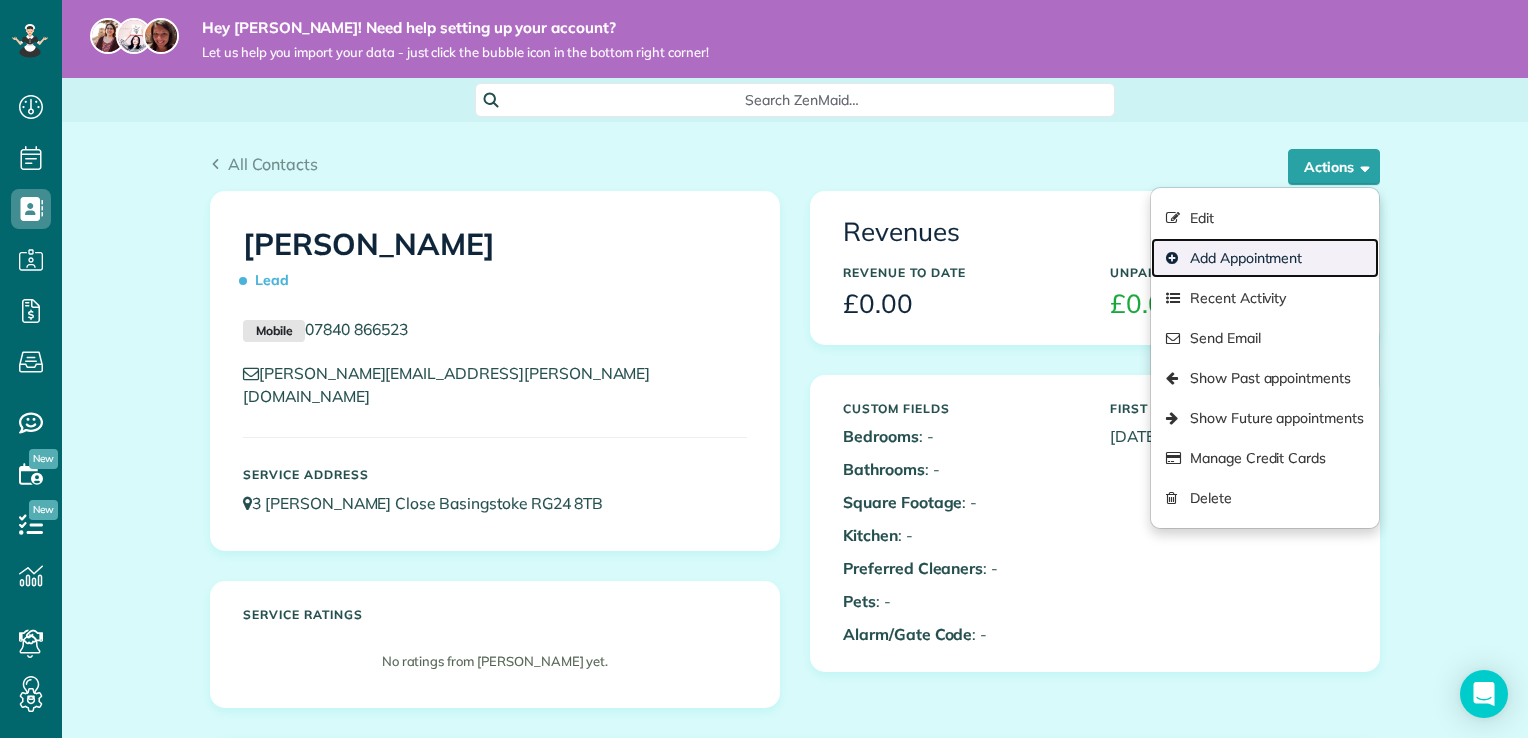 click on "Add Appointment" at bounding box center (1265, 258) 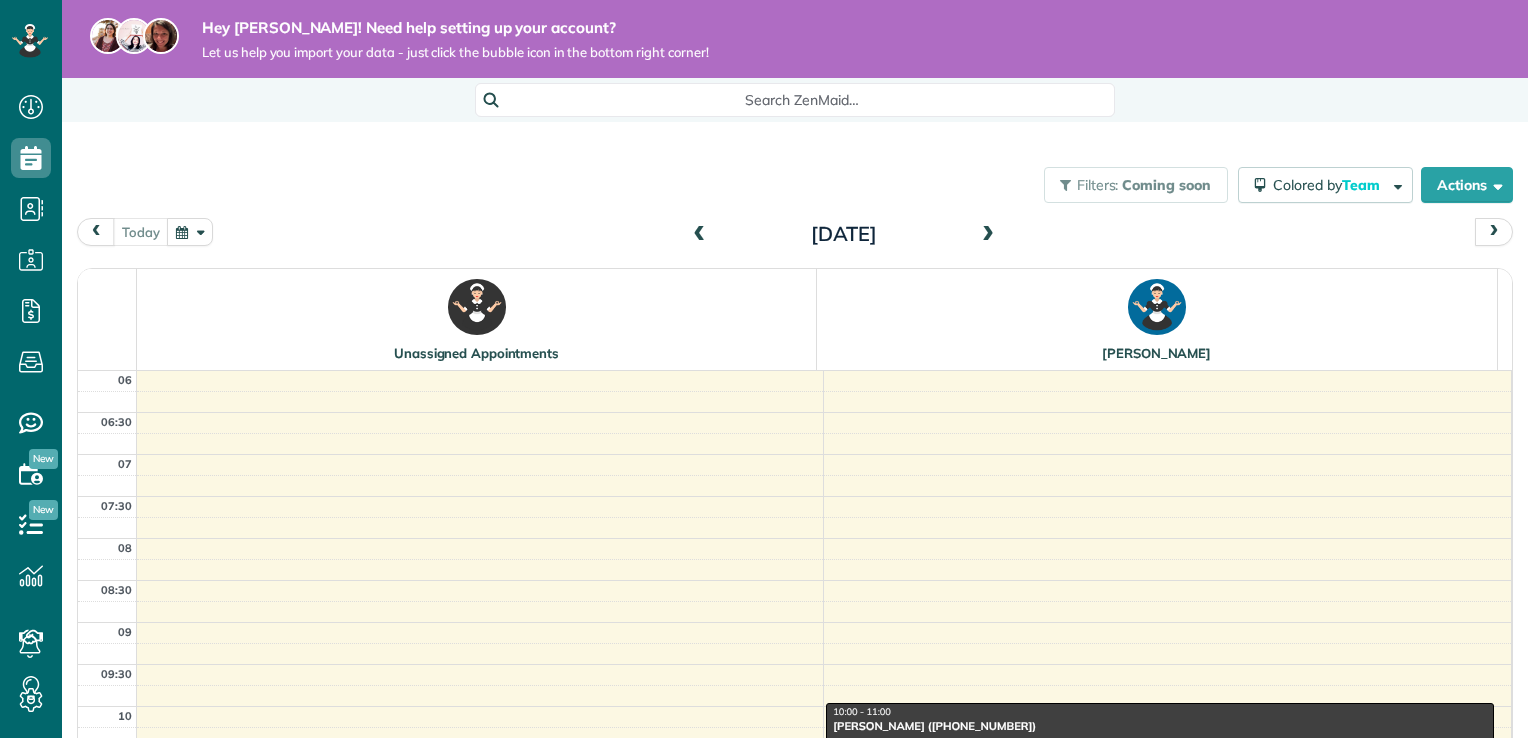 scroll, scrollTop: 0, scrollLeft: 0, axis: both 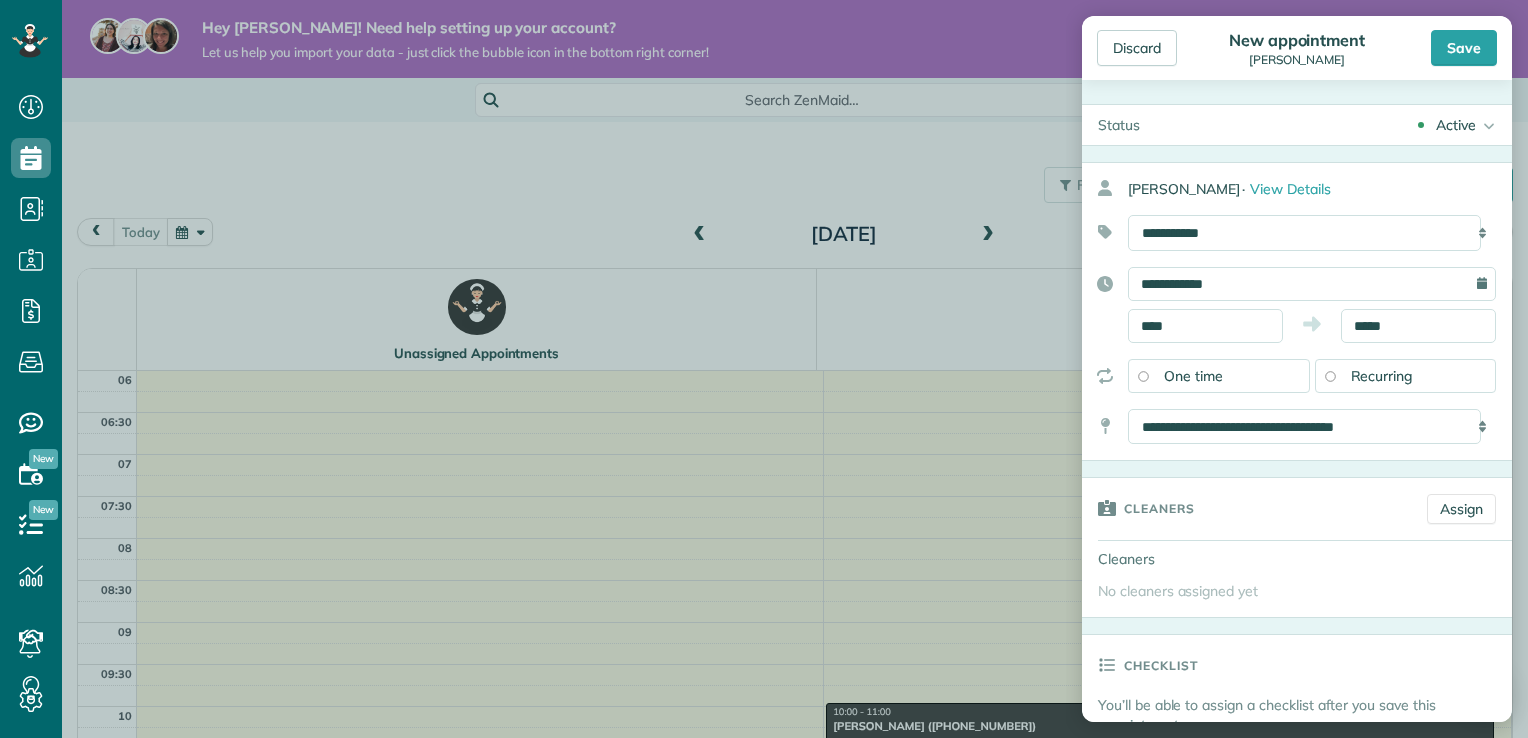 click on "**********" at bounding box center [1297, 311] 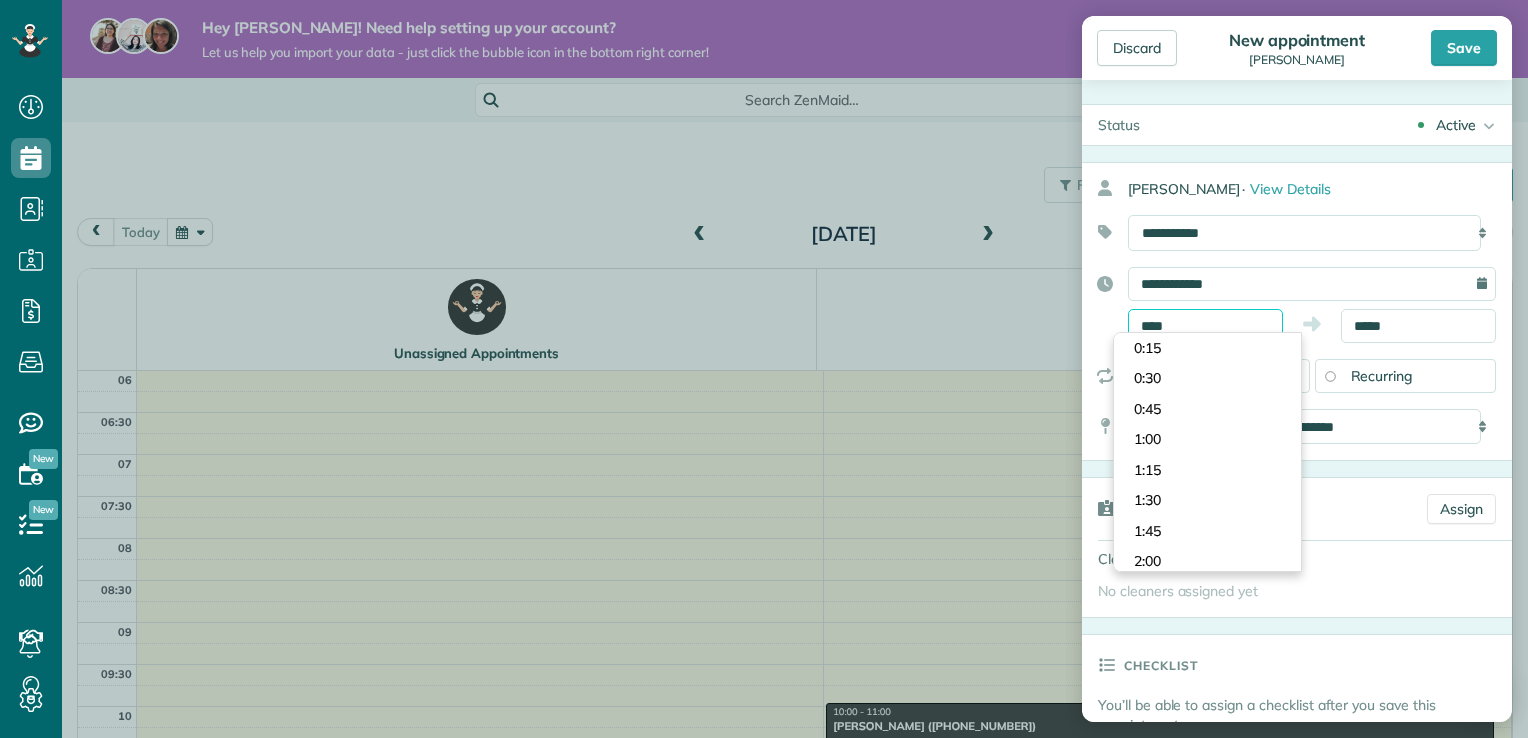 click on "****" at bounding box center (1205, 326) 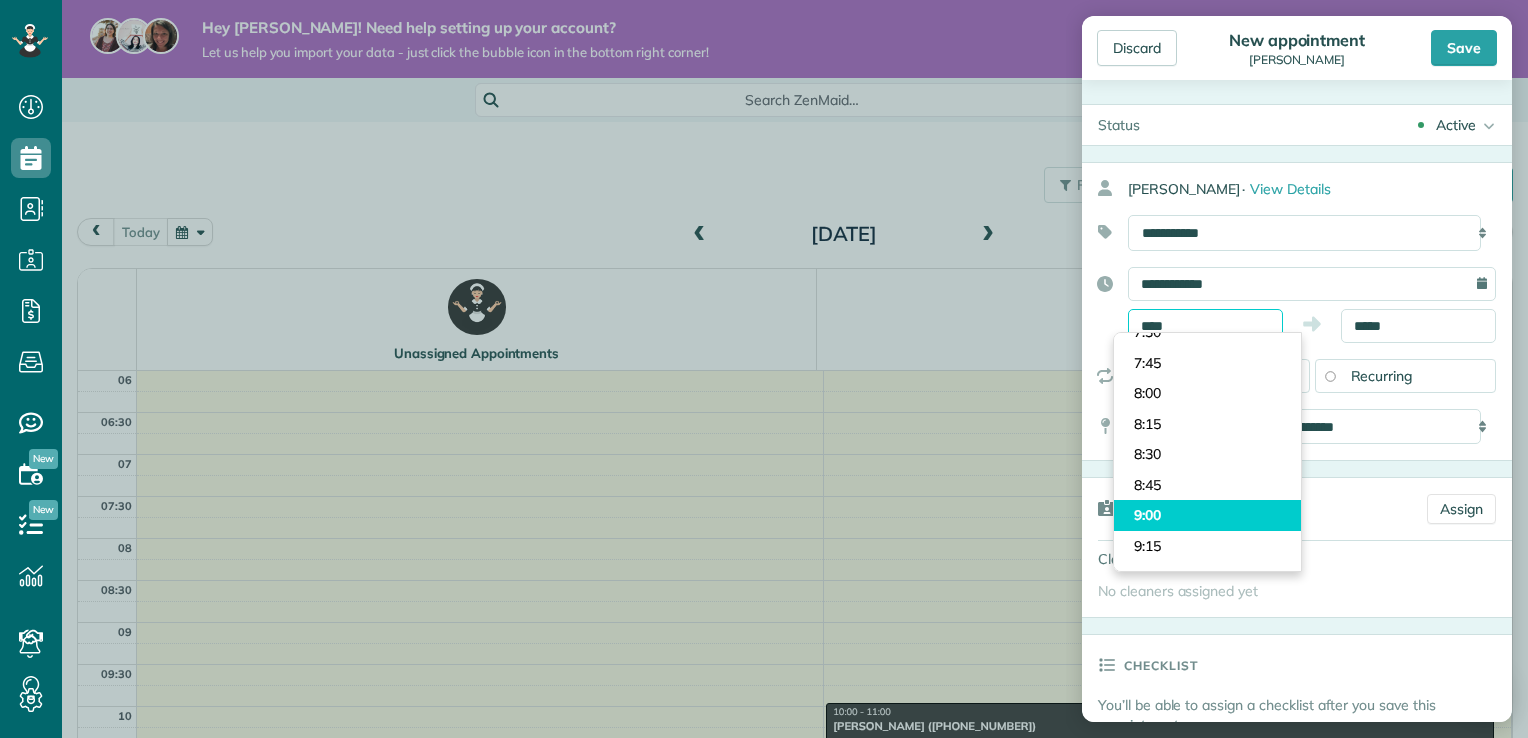 scroll, scrollTop: 900, scrollLeft: 0, axis: vertical 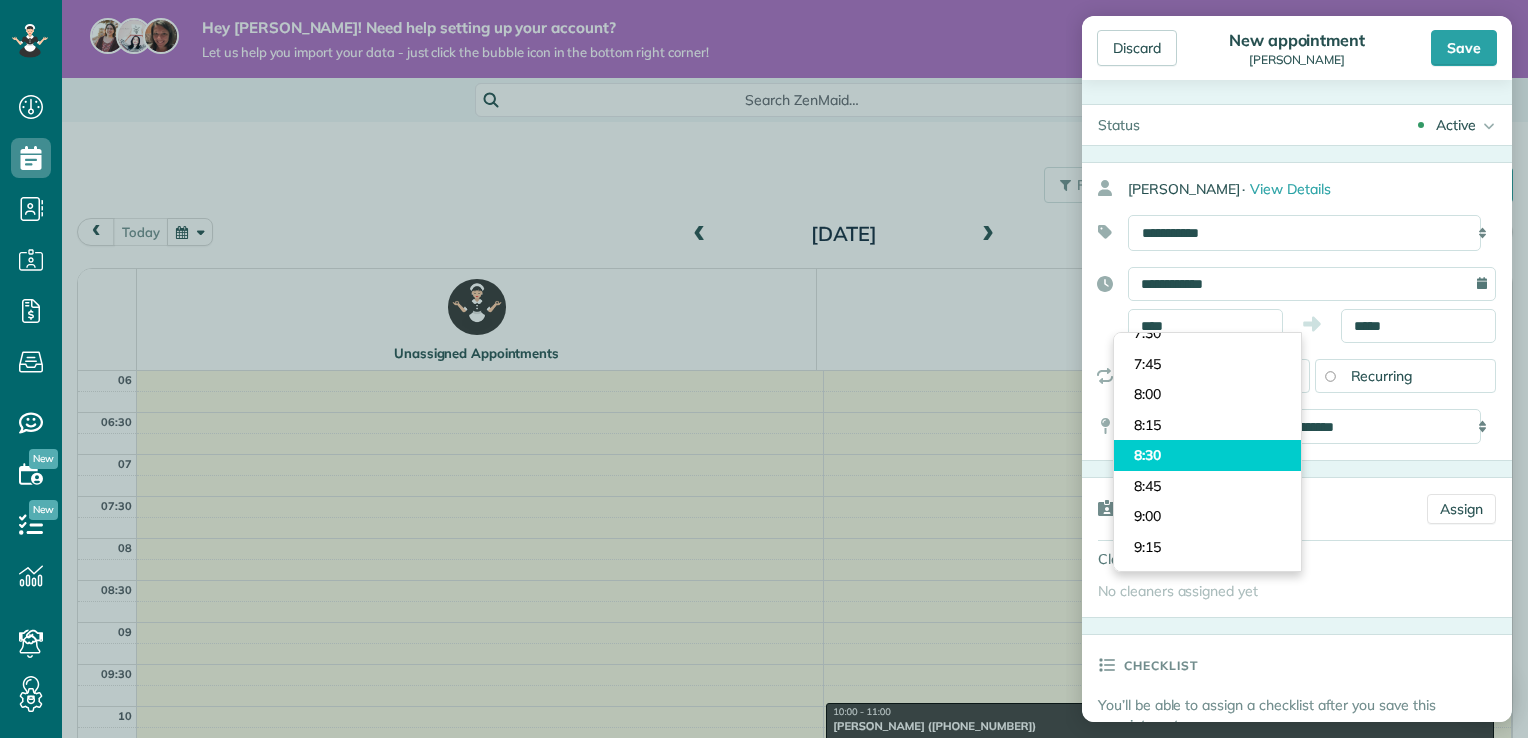 type on "****" 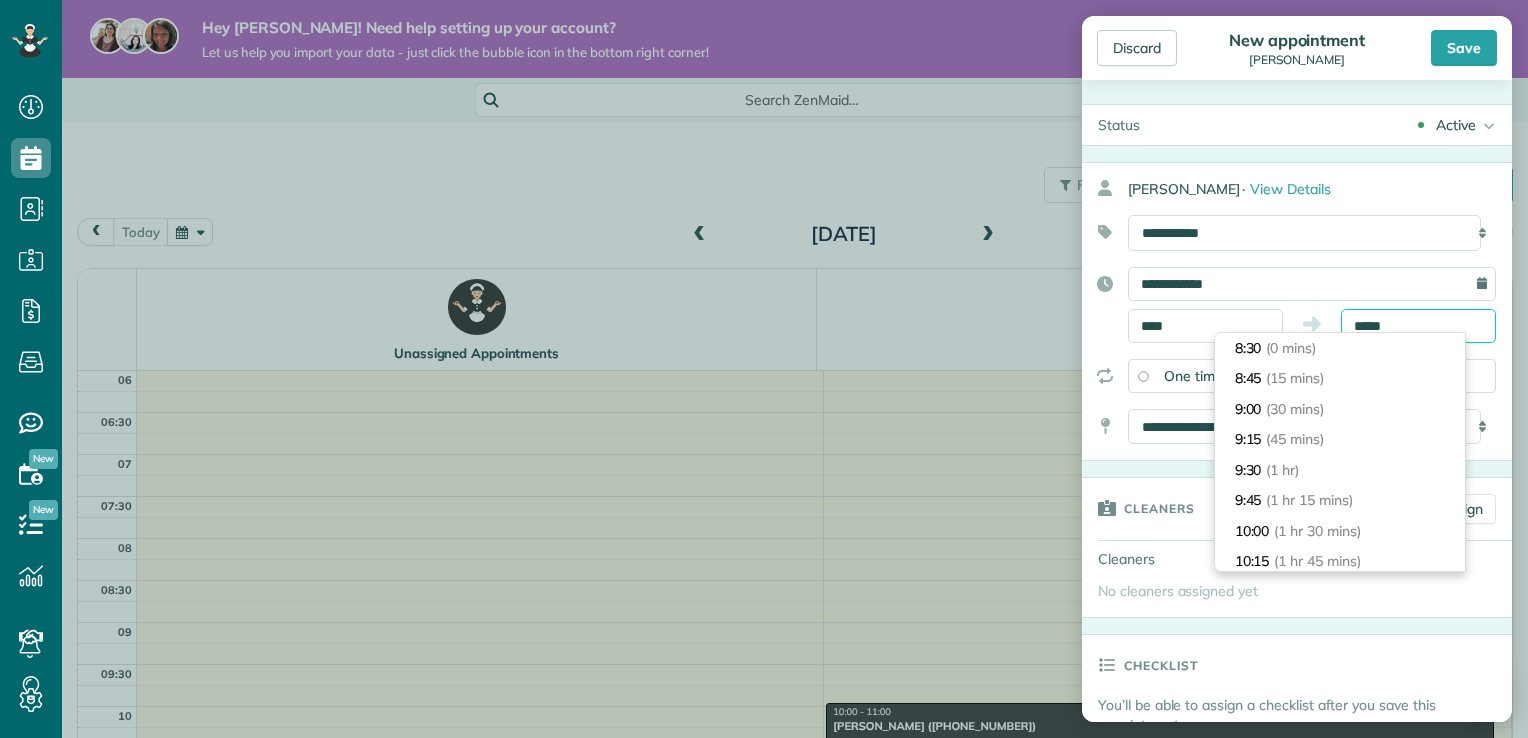 click on "Dashboard
Scheduling
Calendar View
List View
Dispatch View - Weekly scheduling (Beta)" at bounding box center [764, 369] 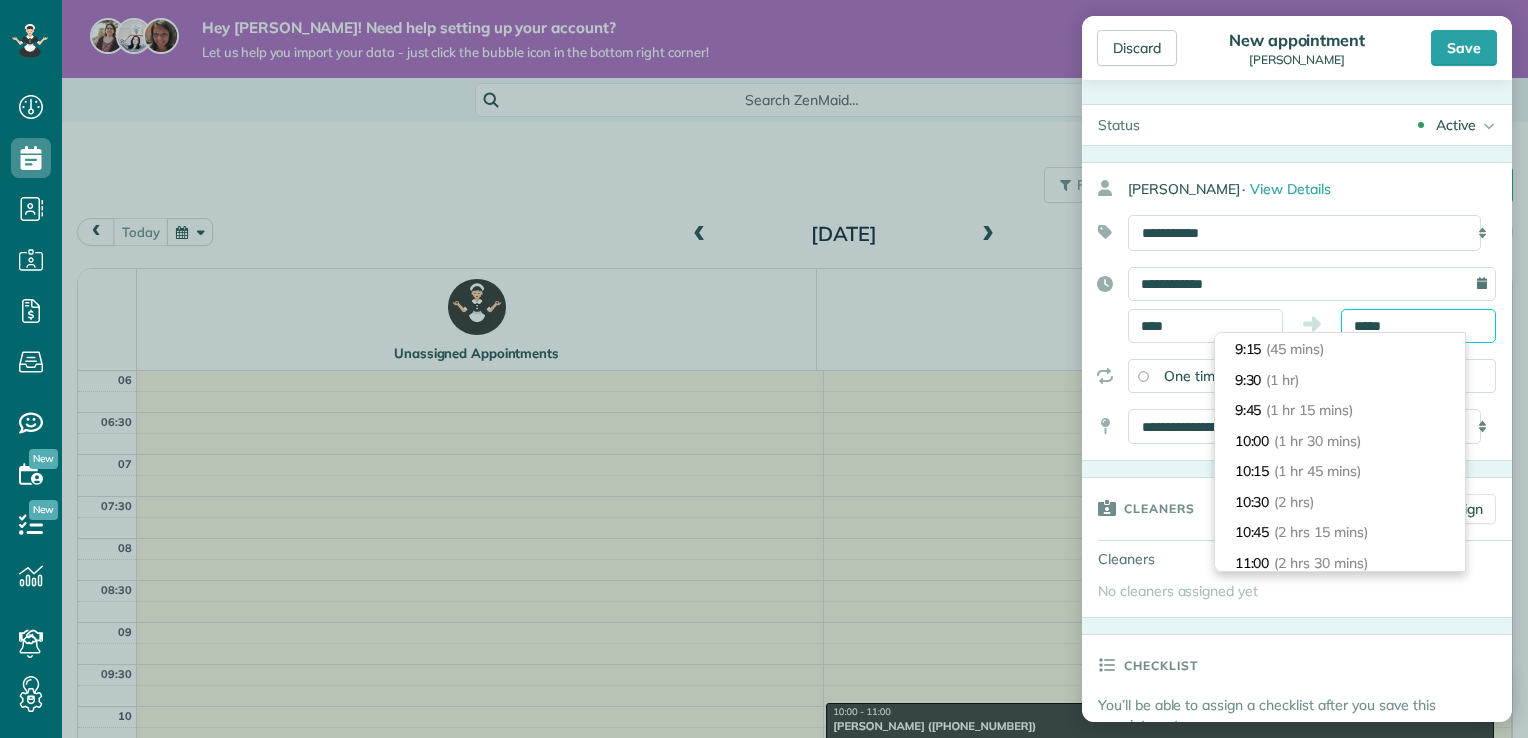 scroll, scrollTop: 0, scrollLeft: 0, axis: both 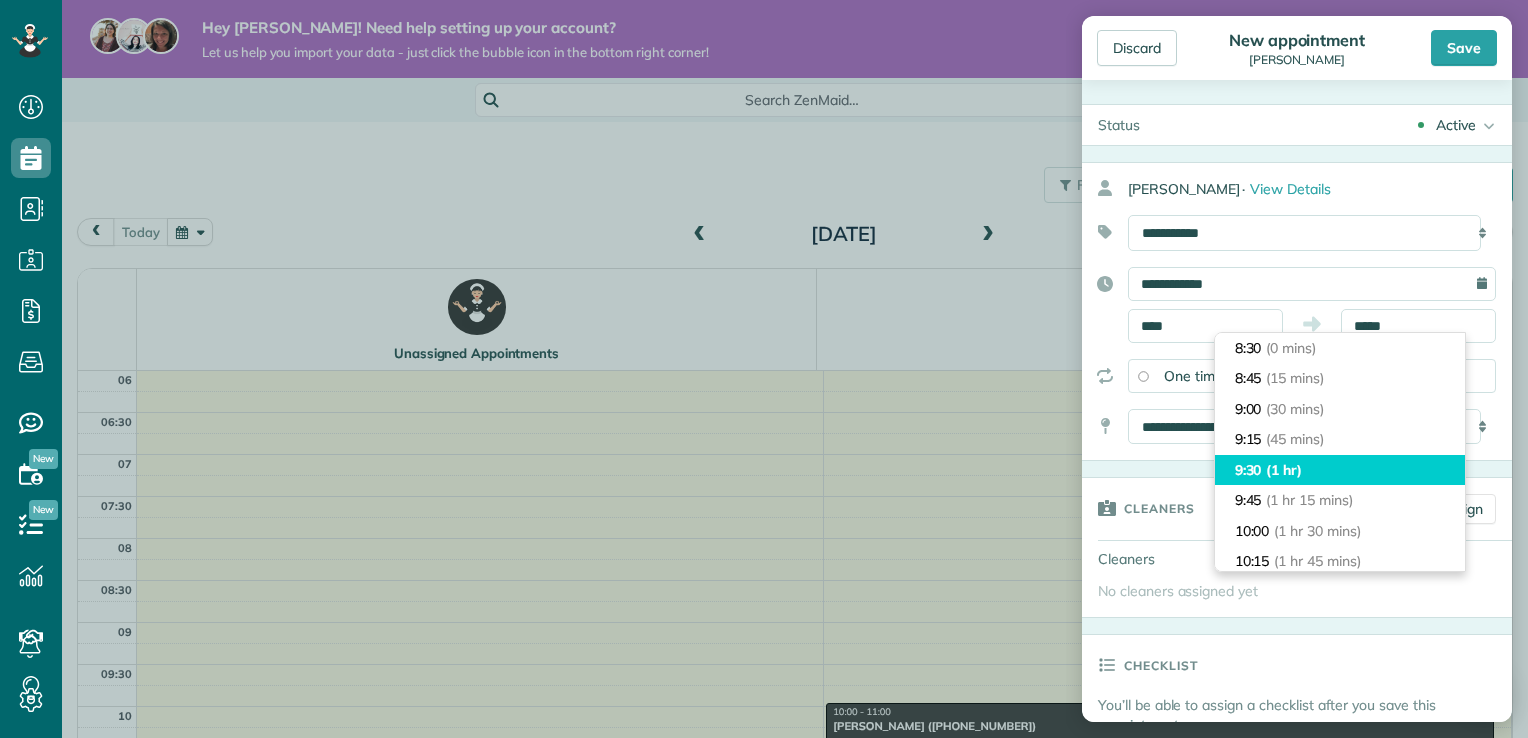 type on "****" 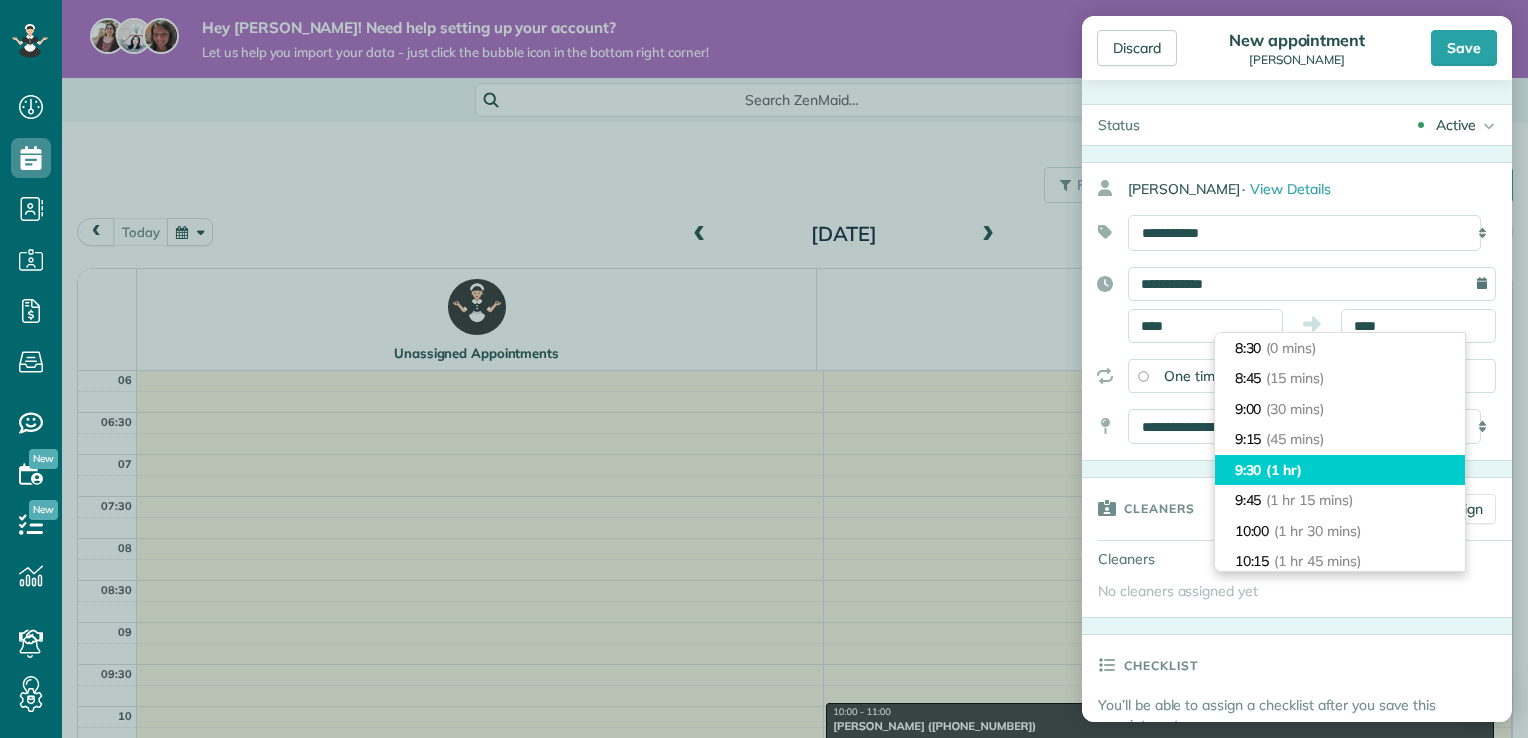 click on "(1 hr)" at bounding box center (1284, 470) 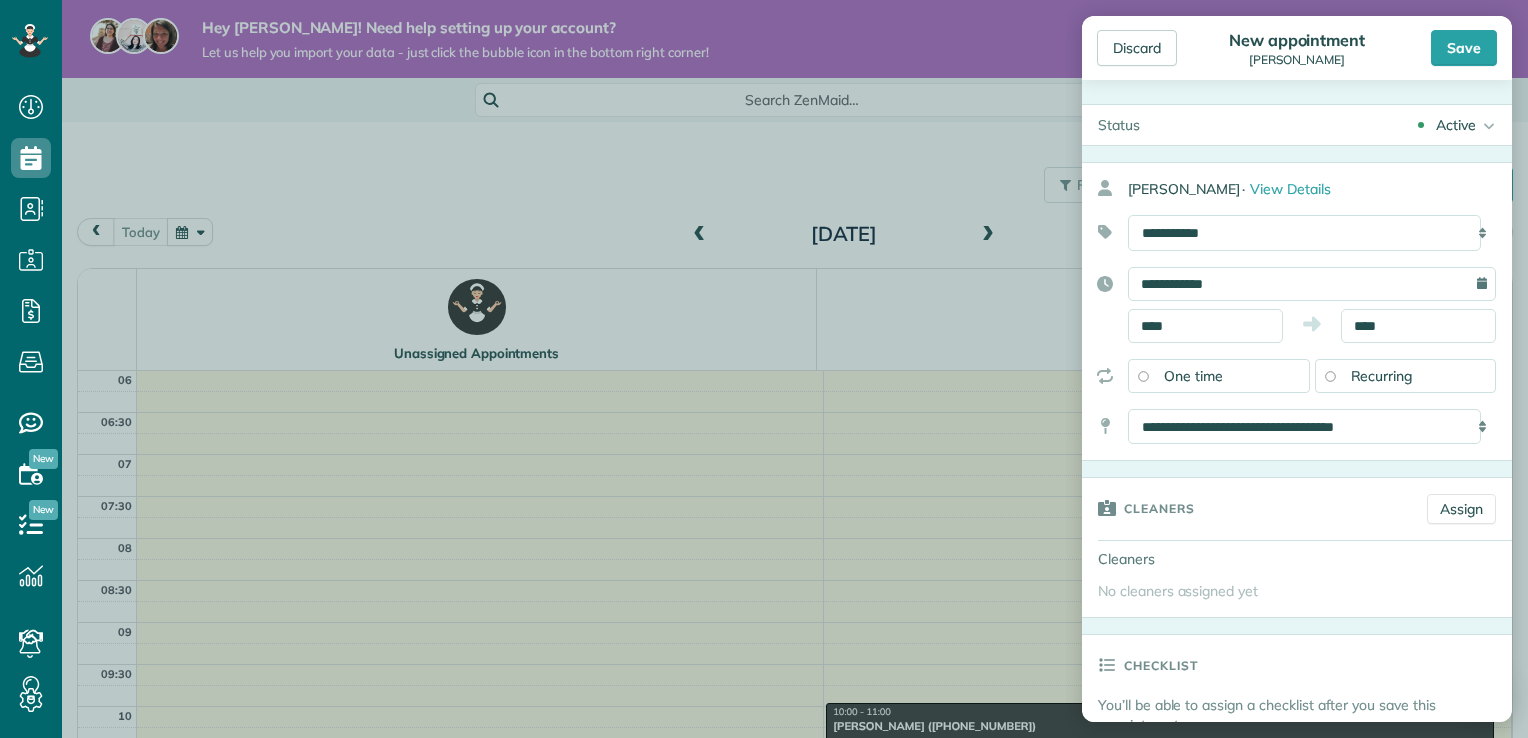click on "Recurring" at bounding box center [1382, 376] 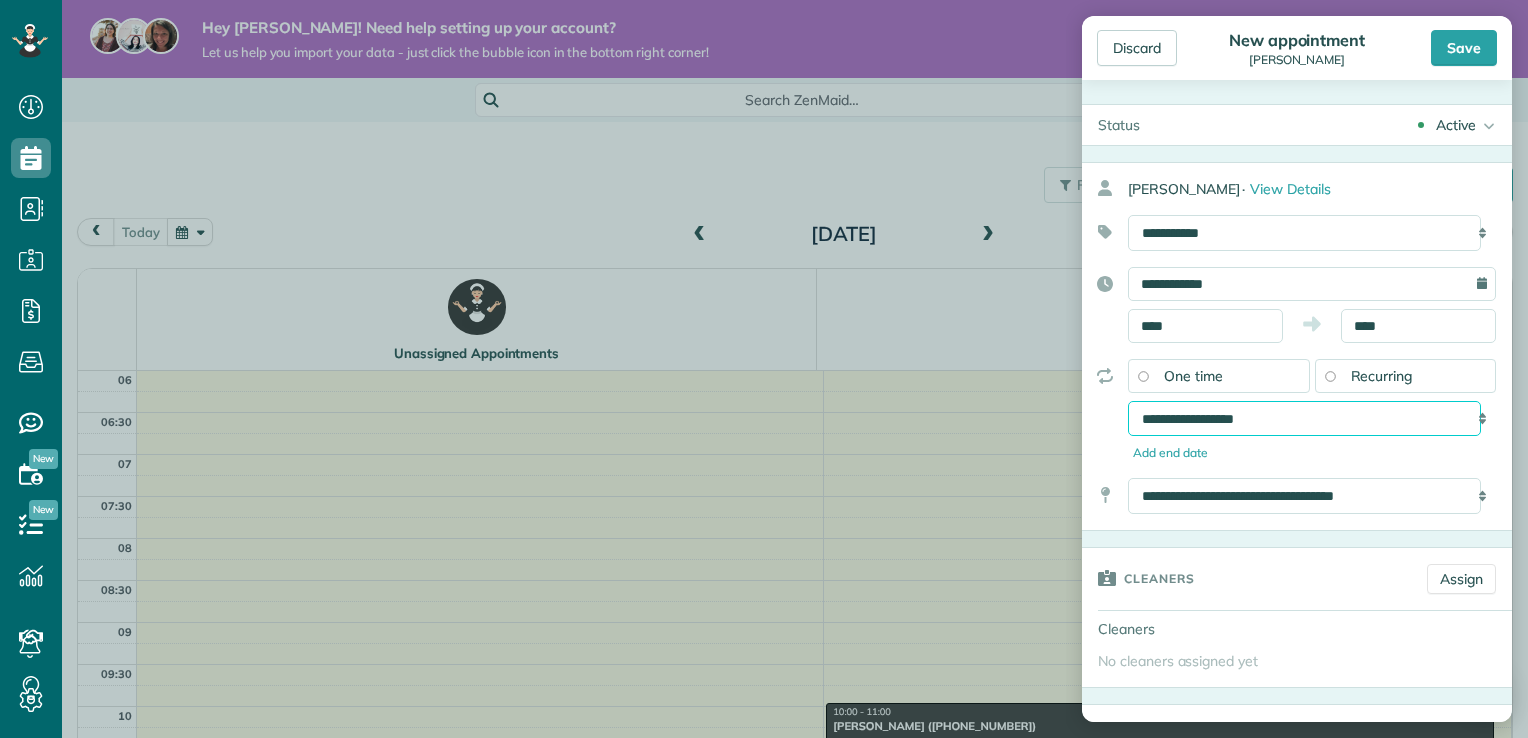 click on "**********" at bounding box center (1304, 419) 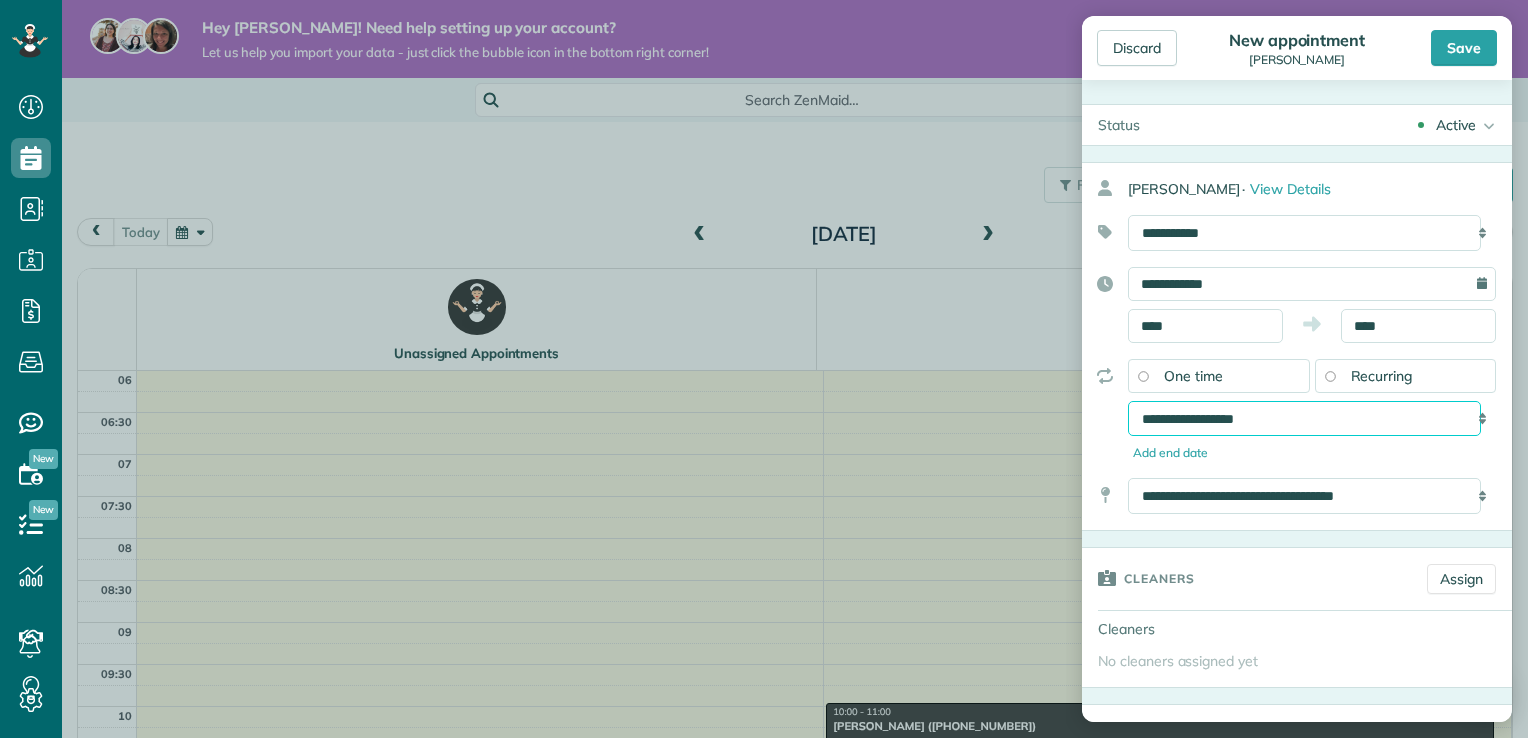 select on "**********" 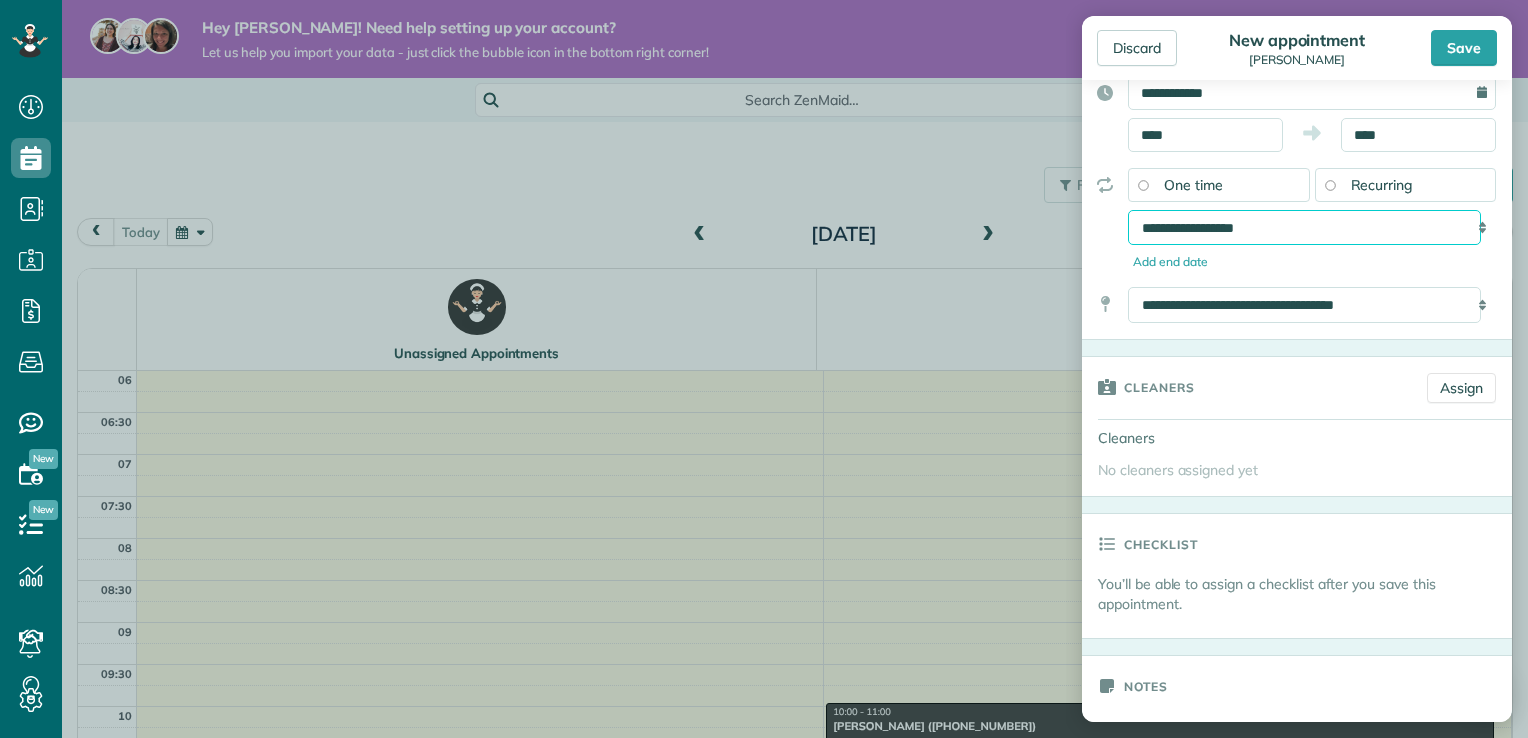 scroll, scrollTop: 192, scrollLeft: 0, axis: vertical 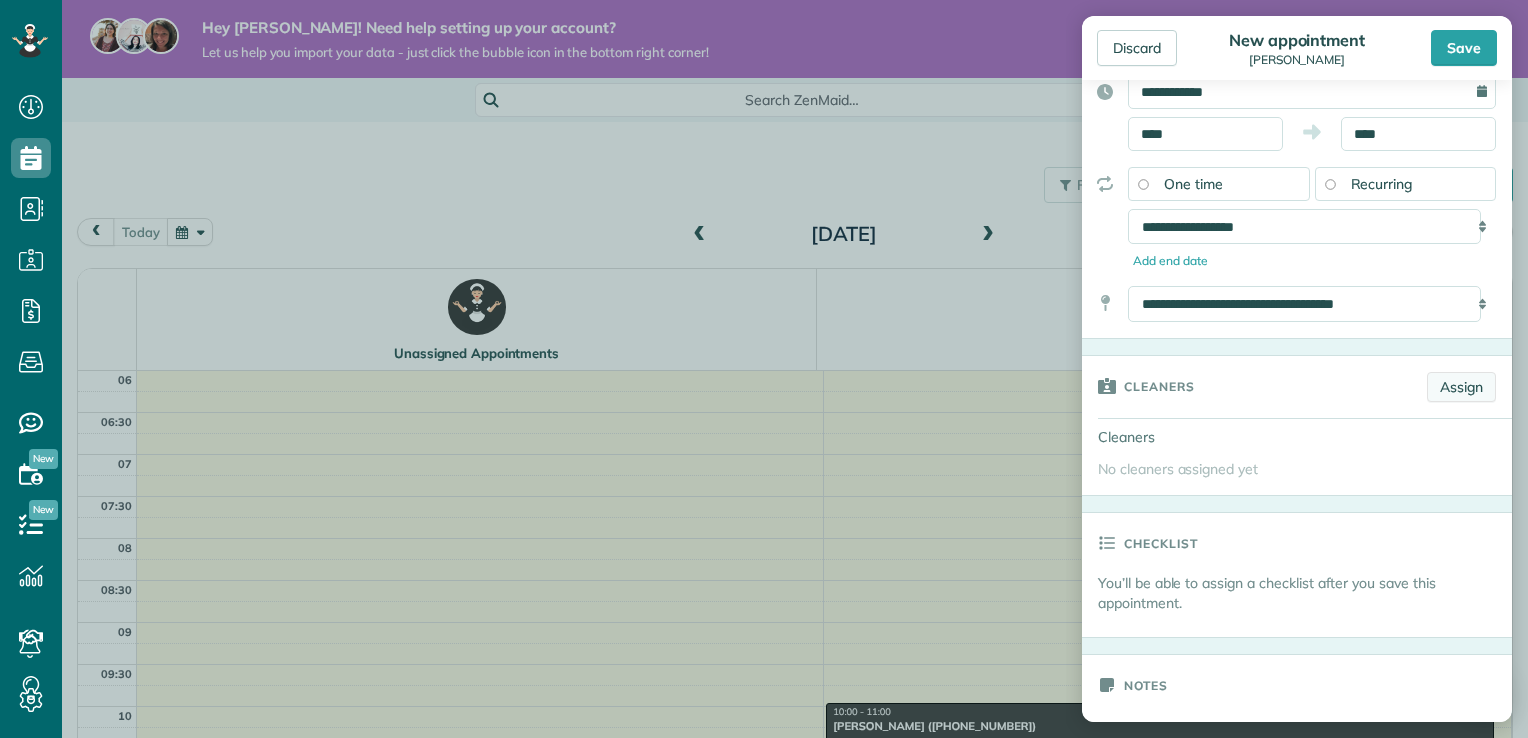 click on "Assign" at bounding box center [1461, 387] 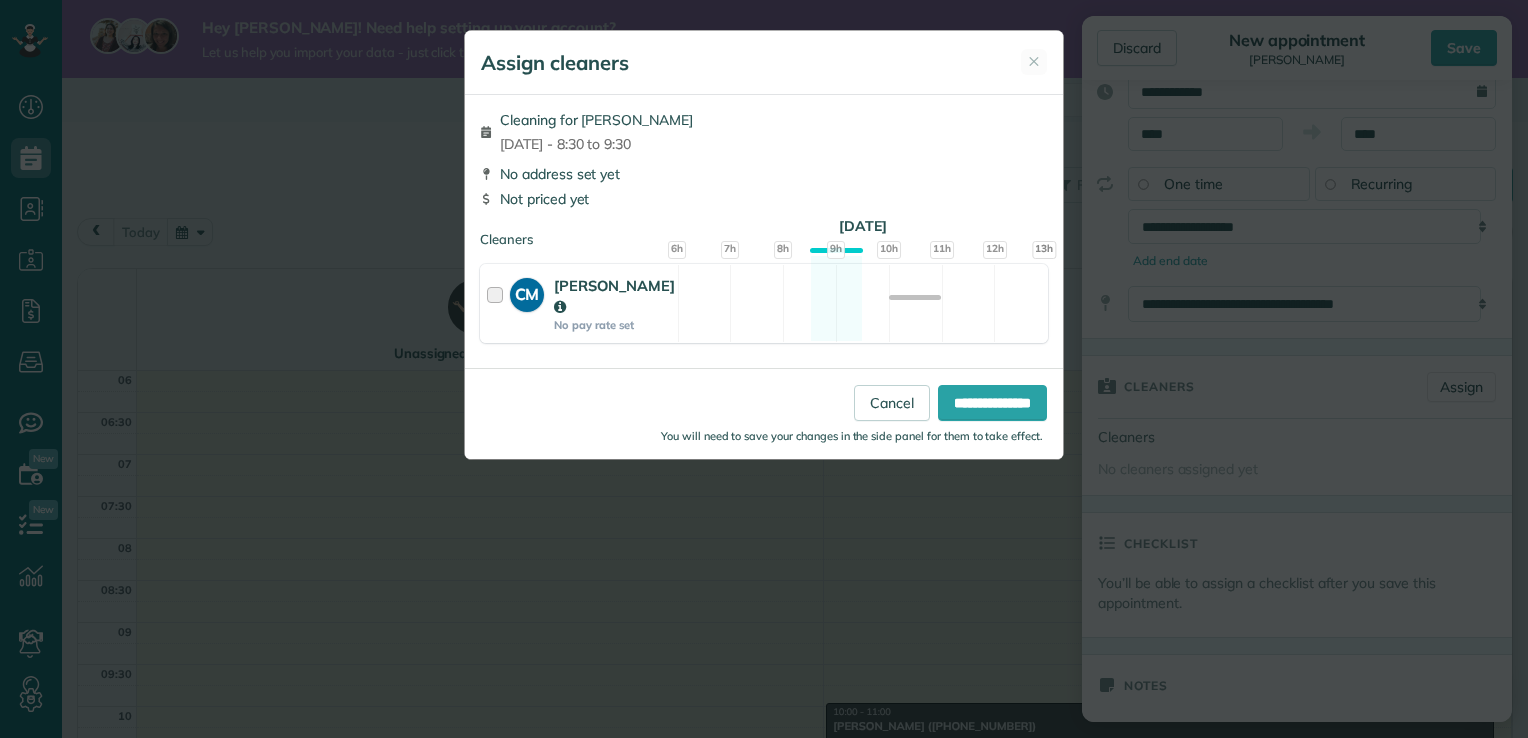 click at bounding box center [498, 303] 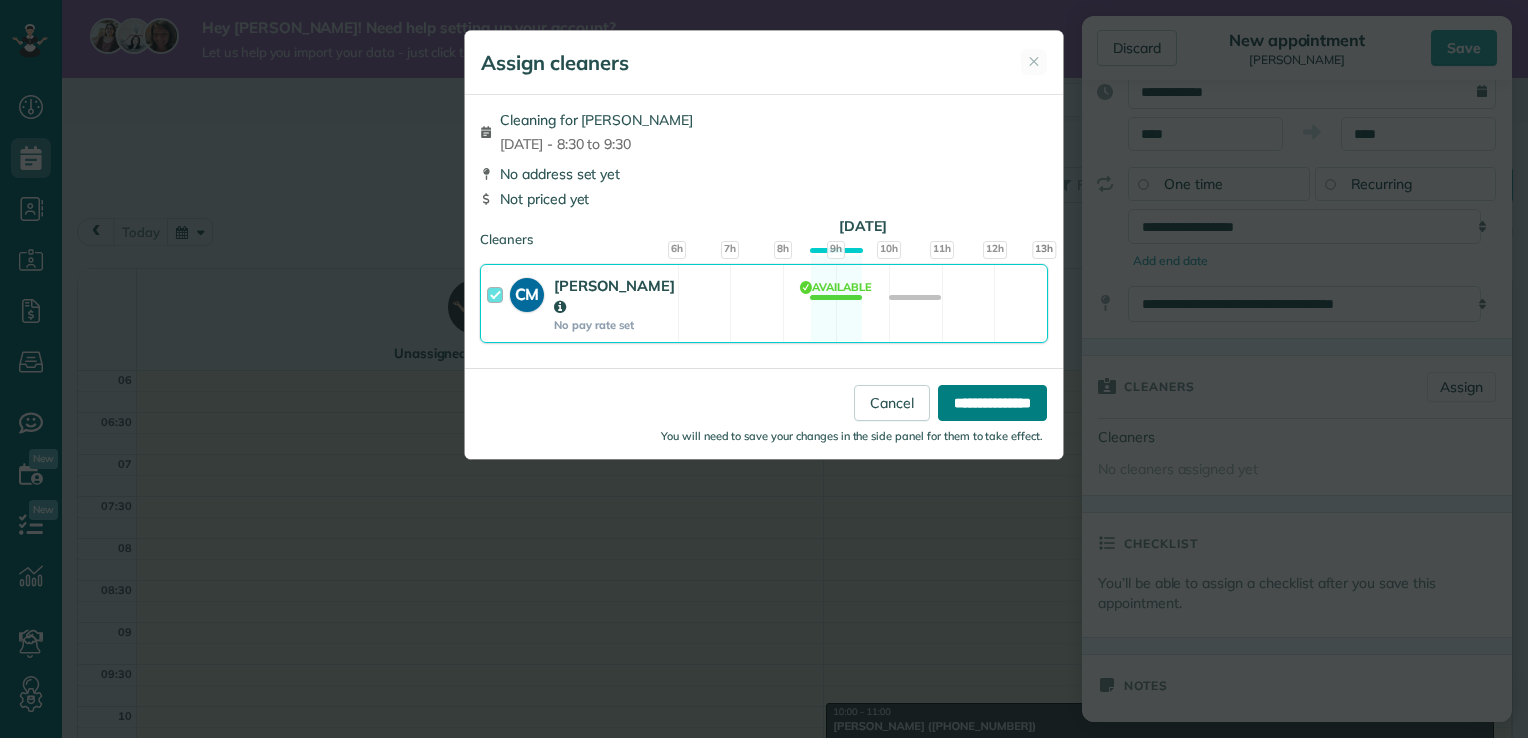 click on "**********" at bounding box center (992, 403) 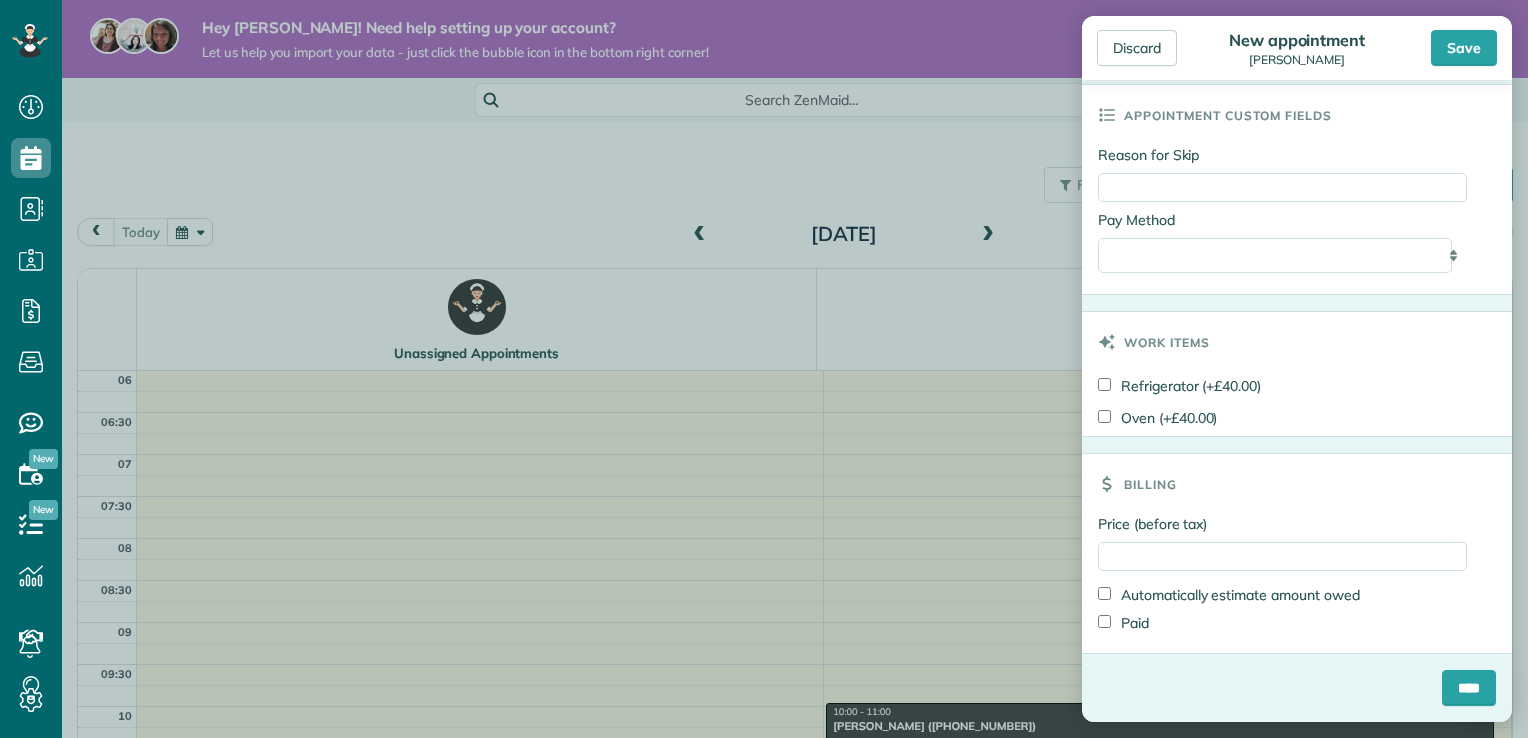 scroll, scrollTop: 1094, scrollLeft: 0, axis: vertical 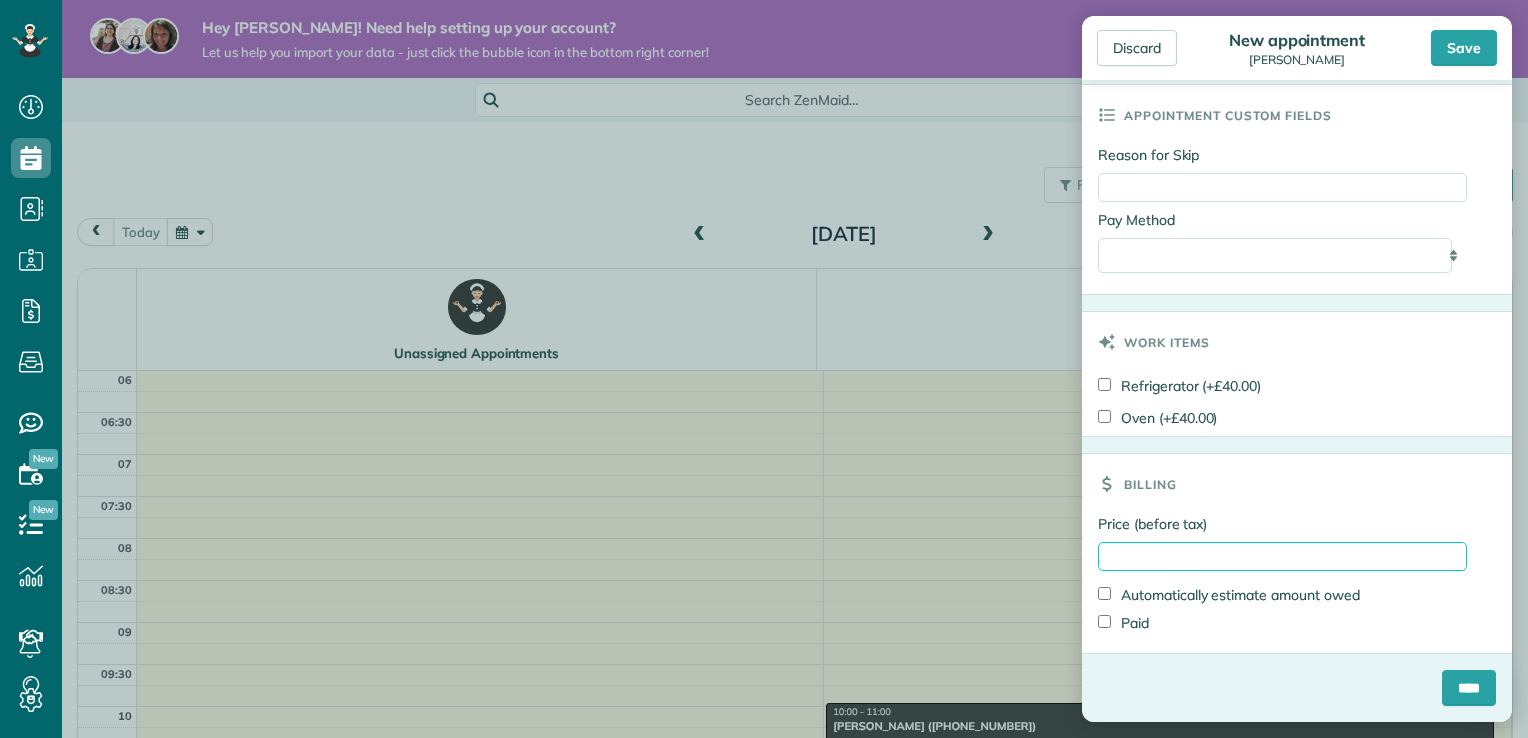 click on "Price (before tax)" at bounding box center [1282, 556] 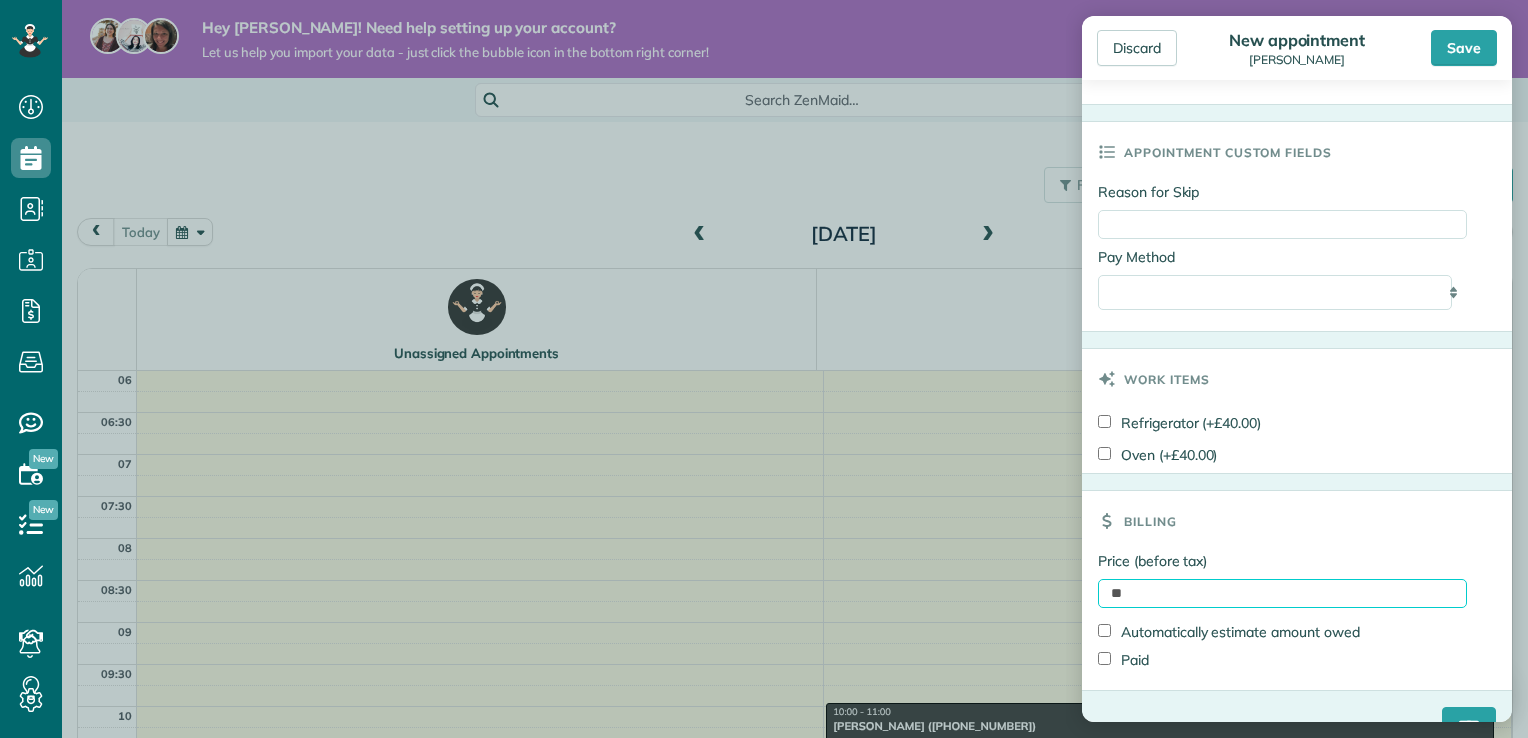 scroll, scrollTop: 1094, scrollLeft: 0, axis: vertical 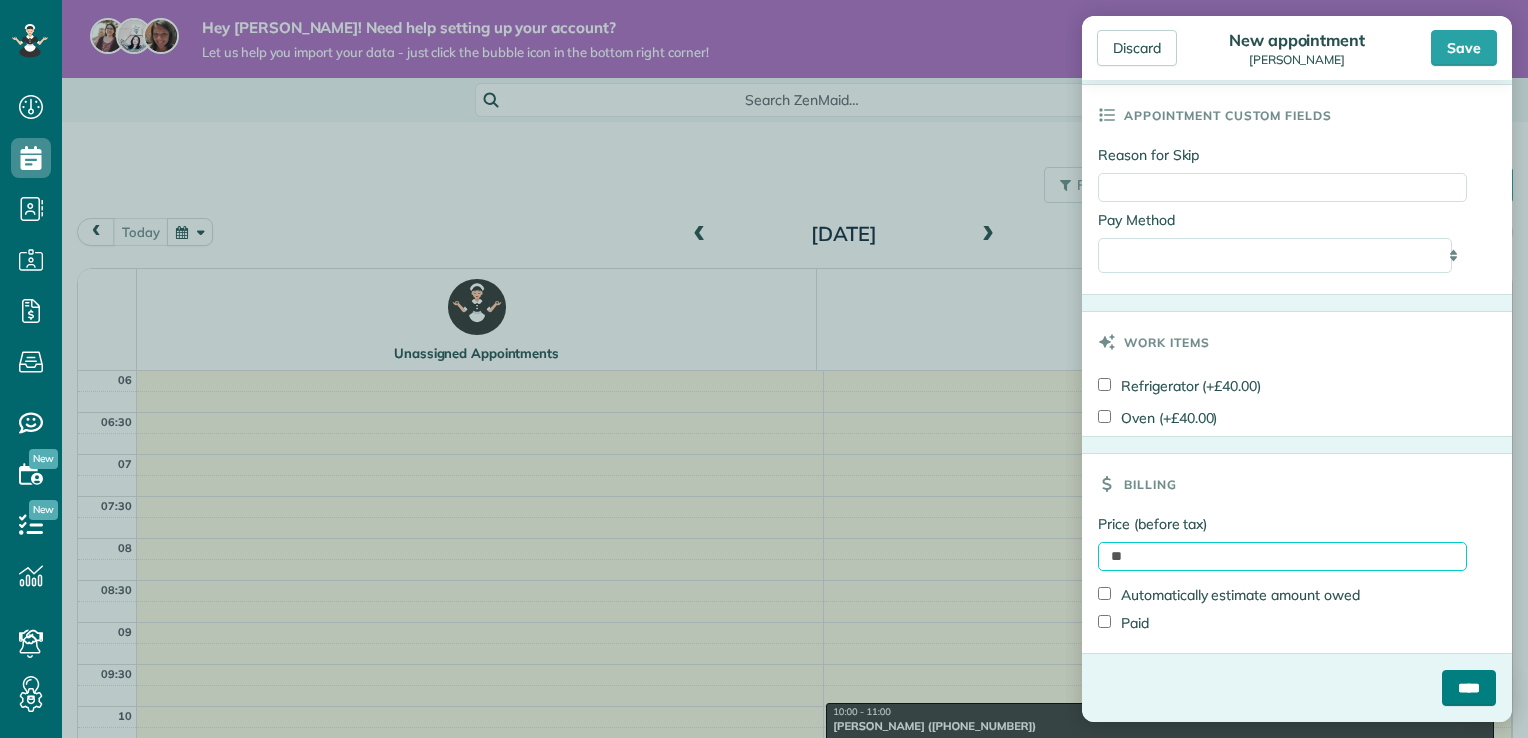 type on "**" 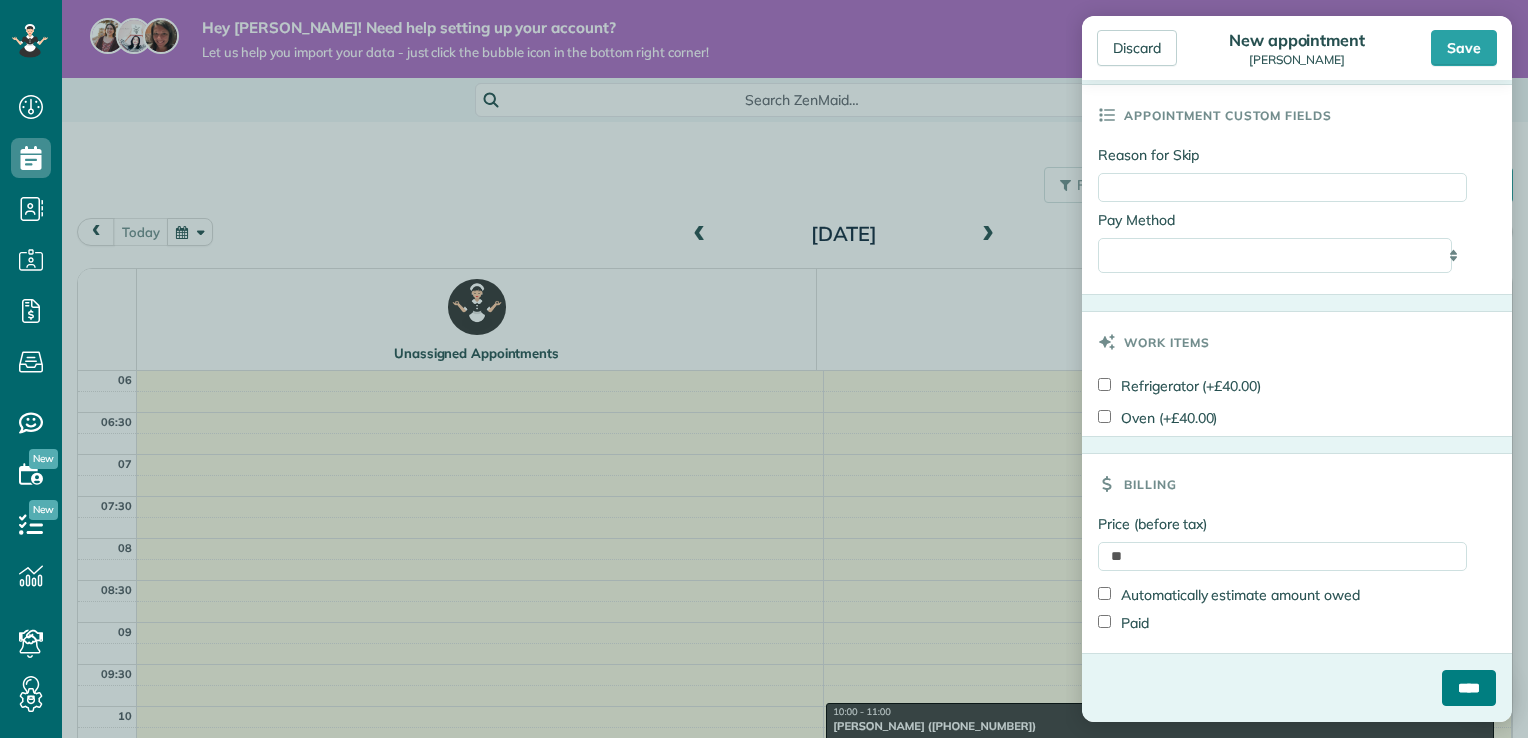 click on "****" at bounding box center [1469, 688] 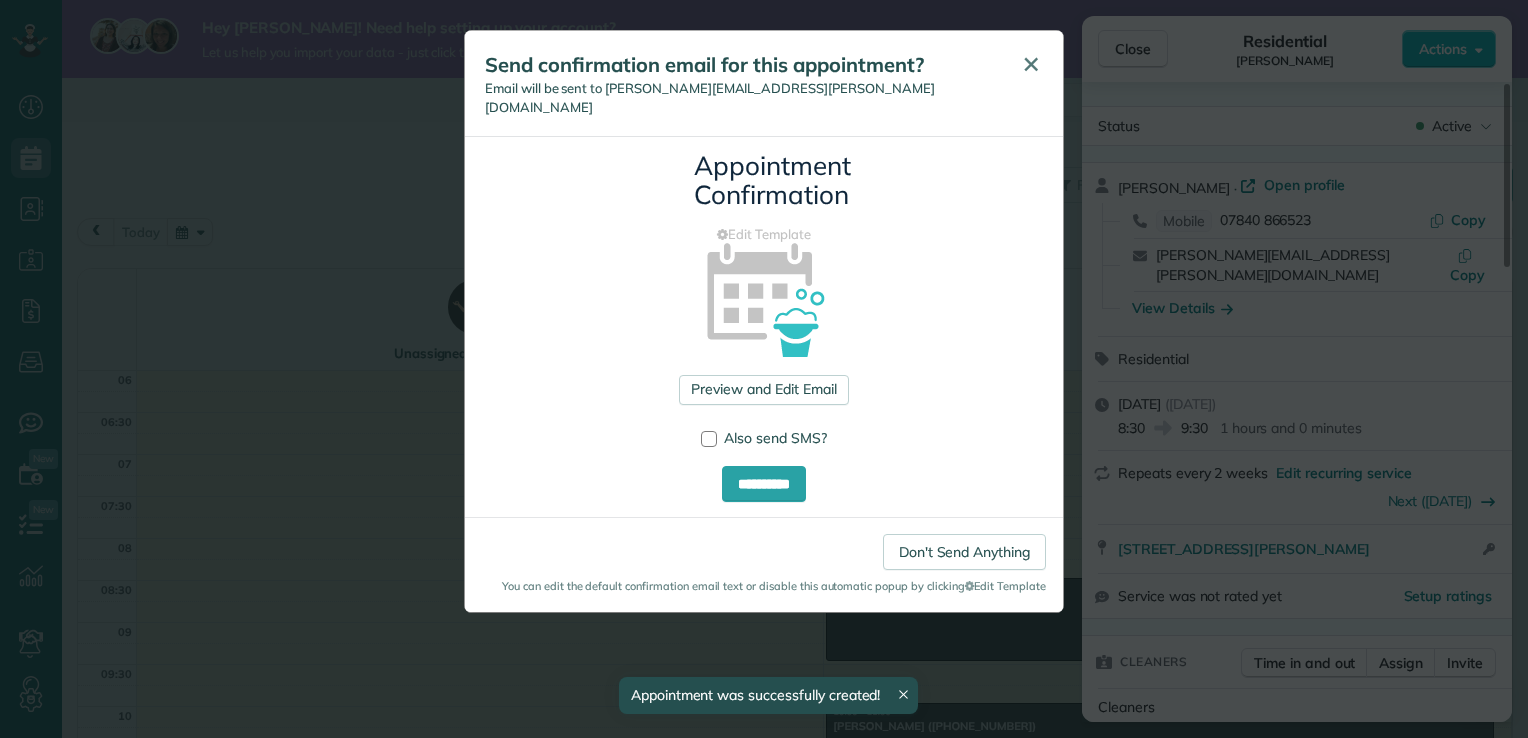 click on "✕" at bounding box center (1031, 64) 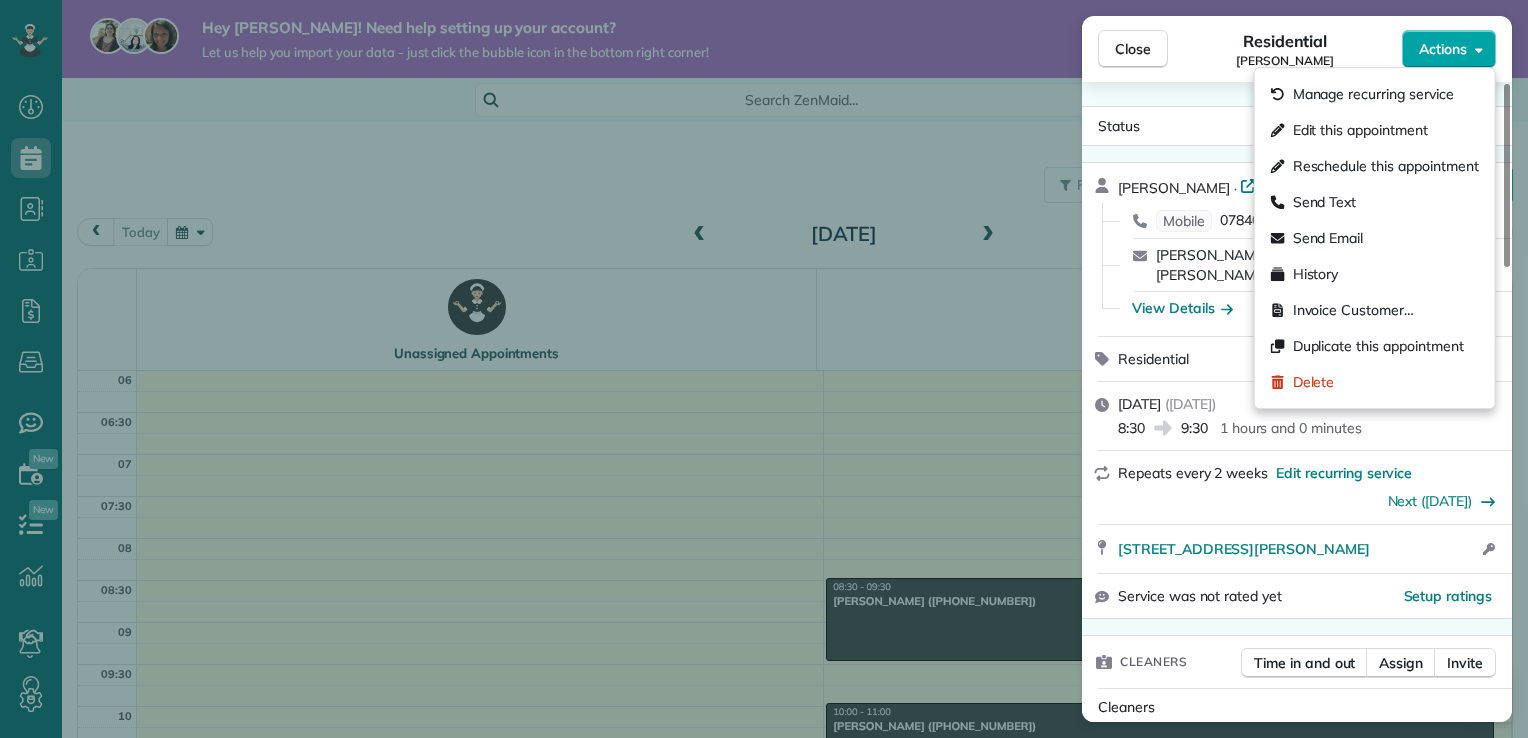 click on "Actions" at bounding box center (1443, 49) 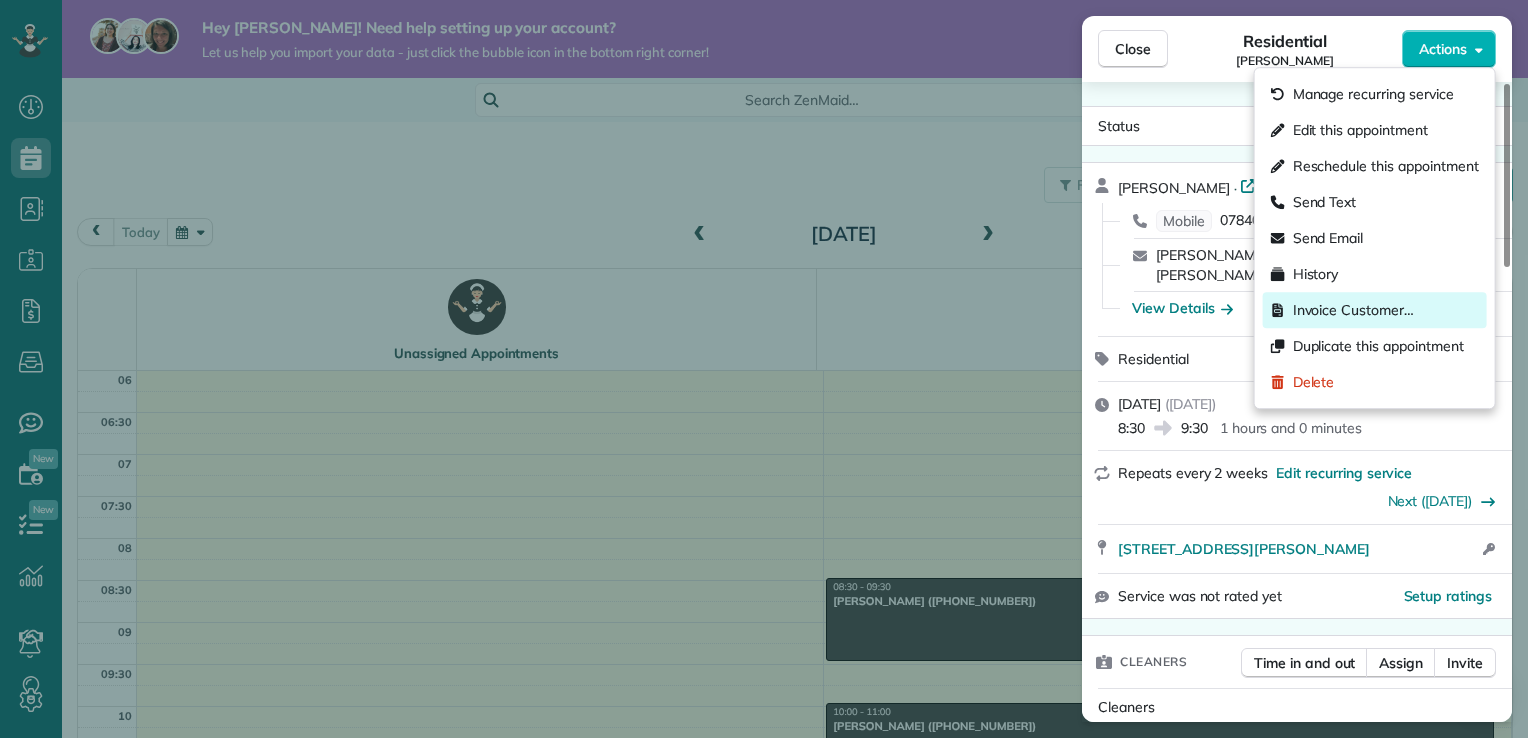 click on "Invoice Customer…" at bounding box center [1353, 310] 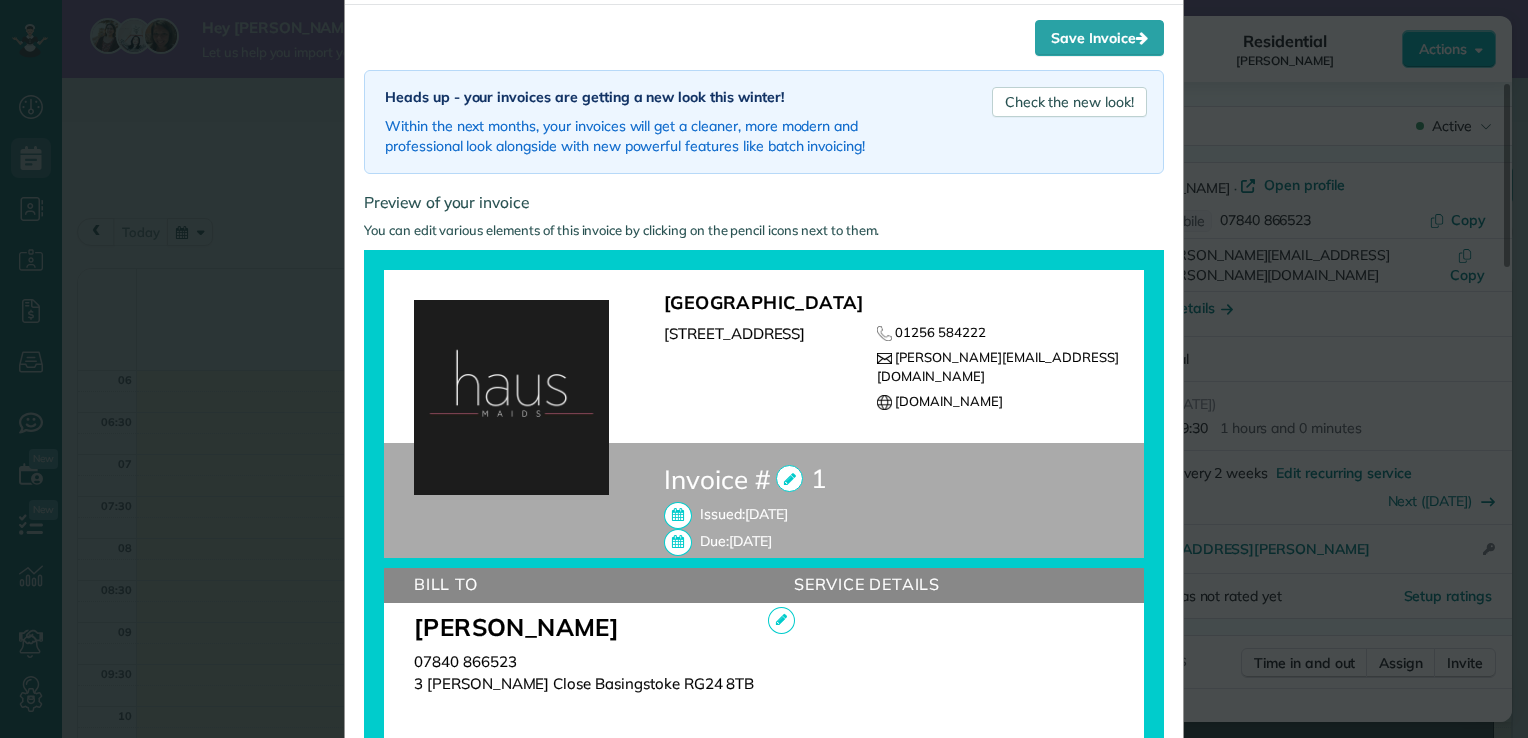 scroll, scrollTop: 0, scrollLeft: 0, axis: both 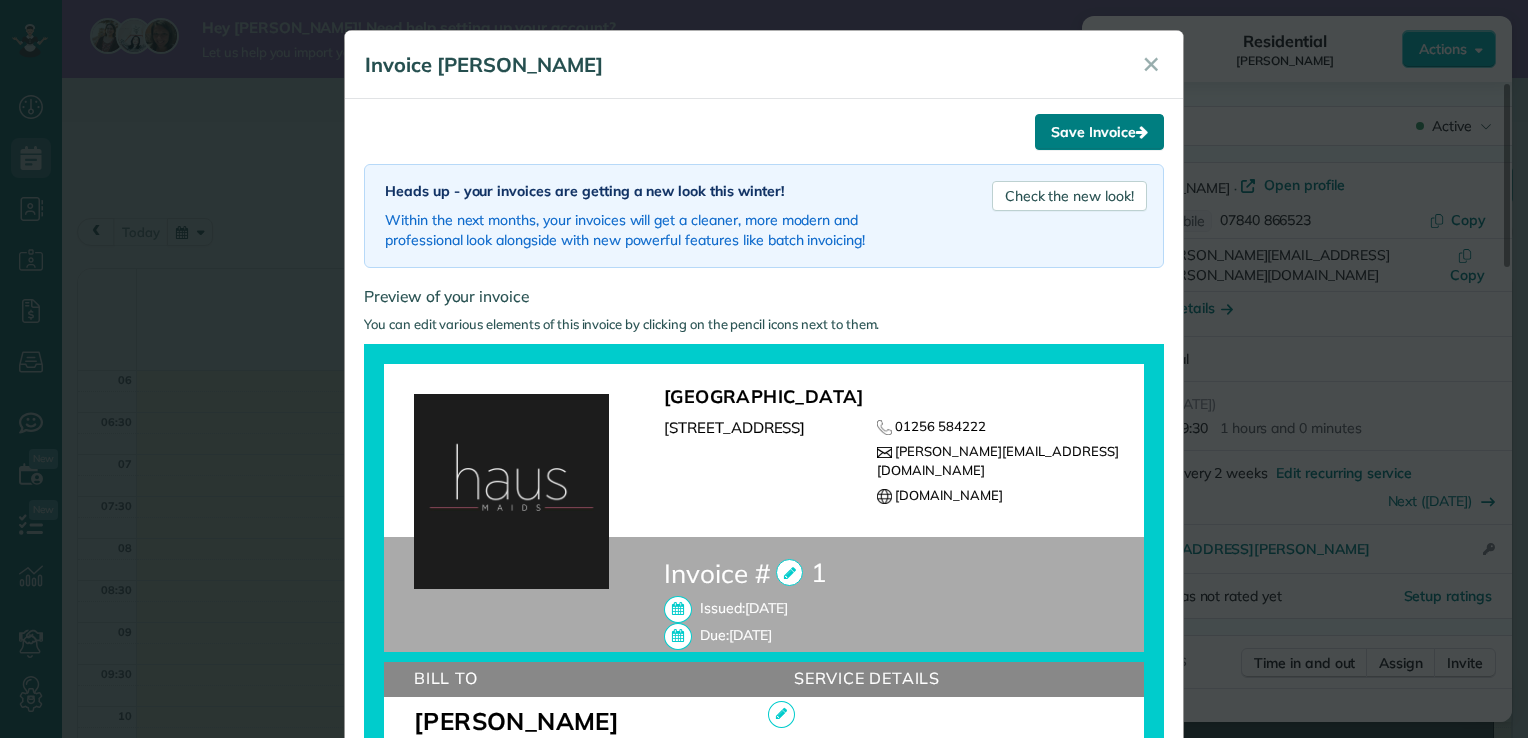 click on "Save Invoice" at bounding box center (1099, 132) 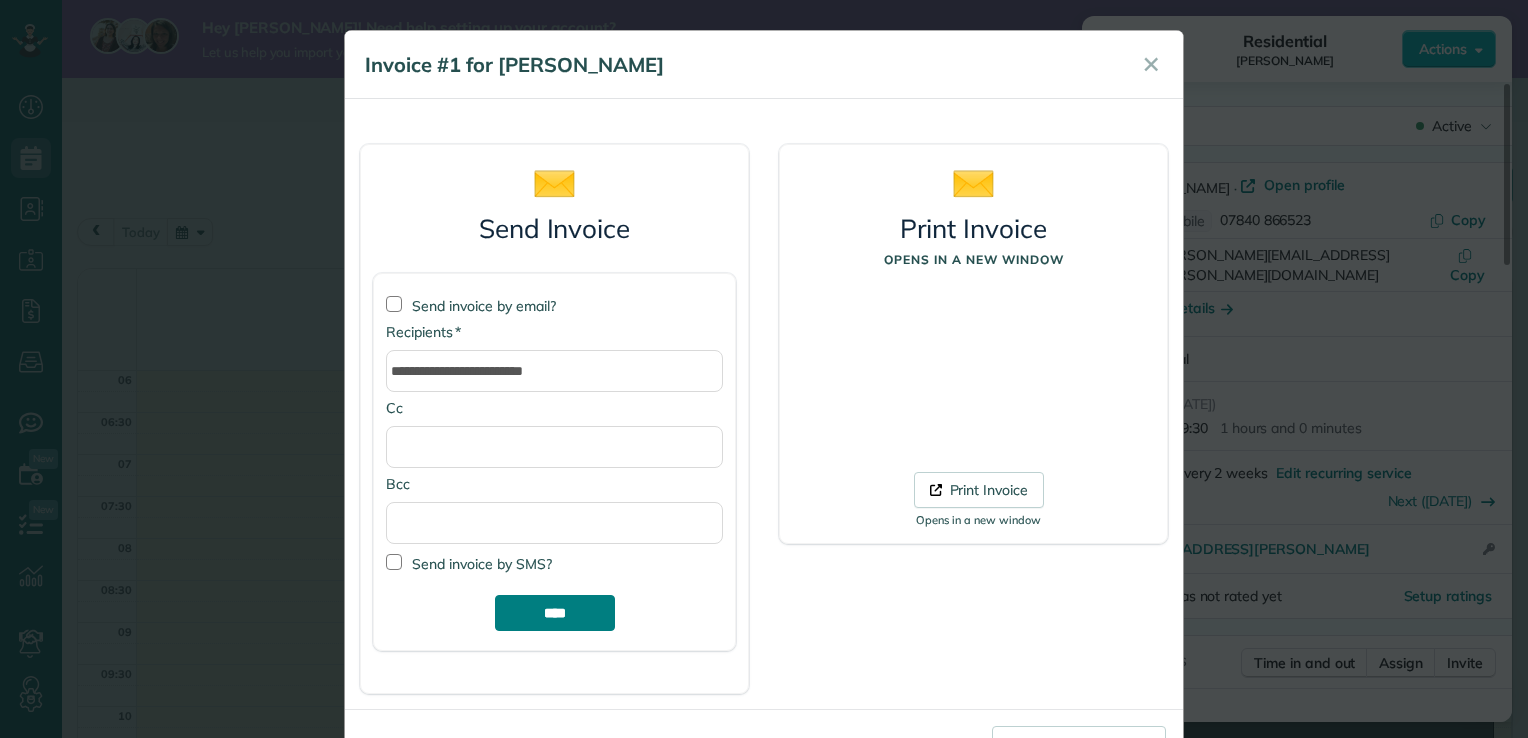 click on "****" at bounding box center [555, 613] 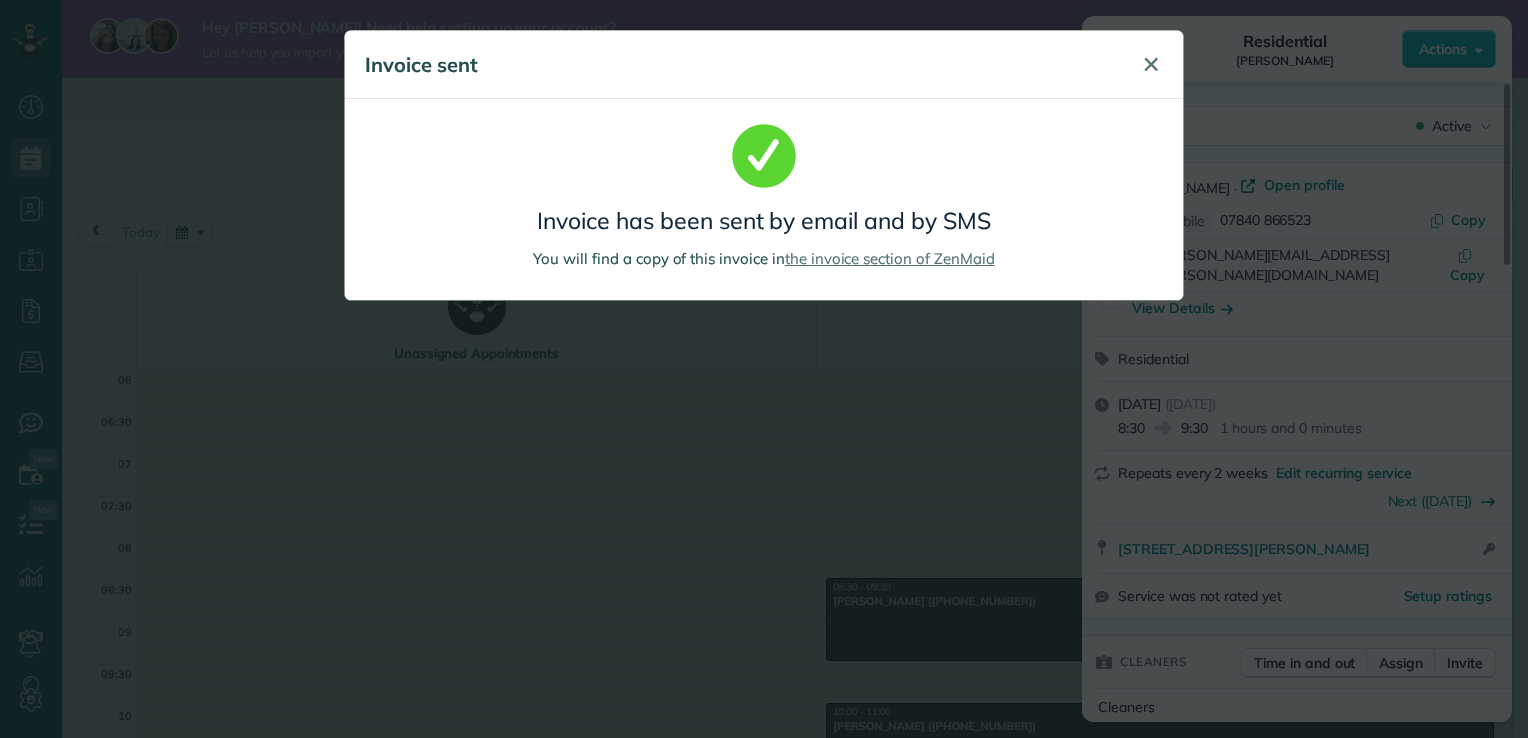 click on "✕" at bounding box center (1151, 64) 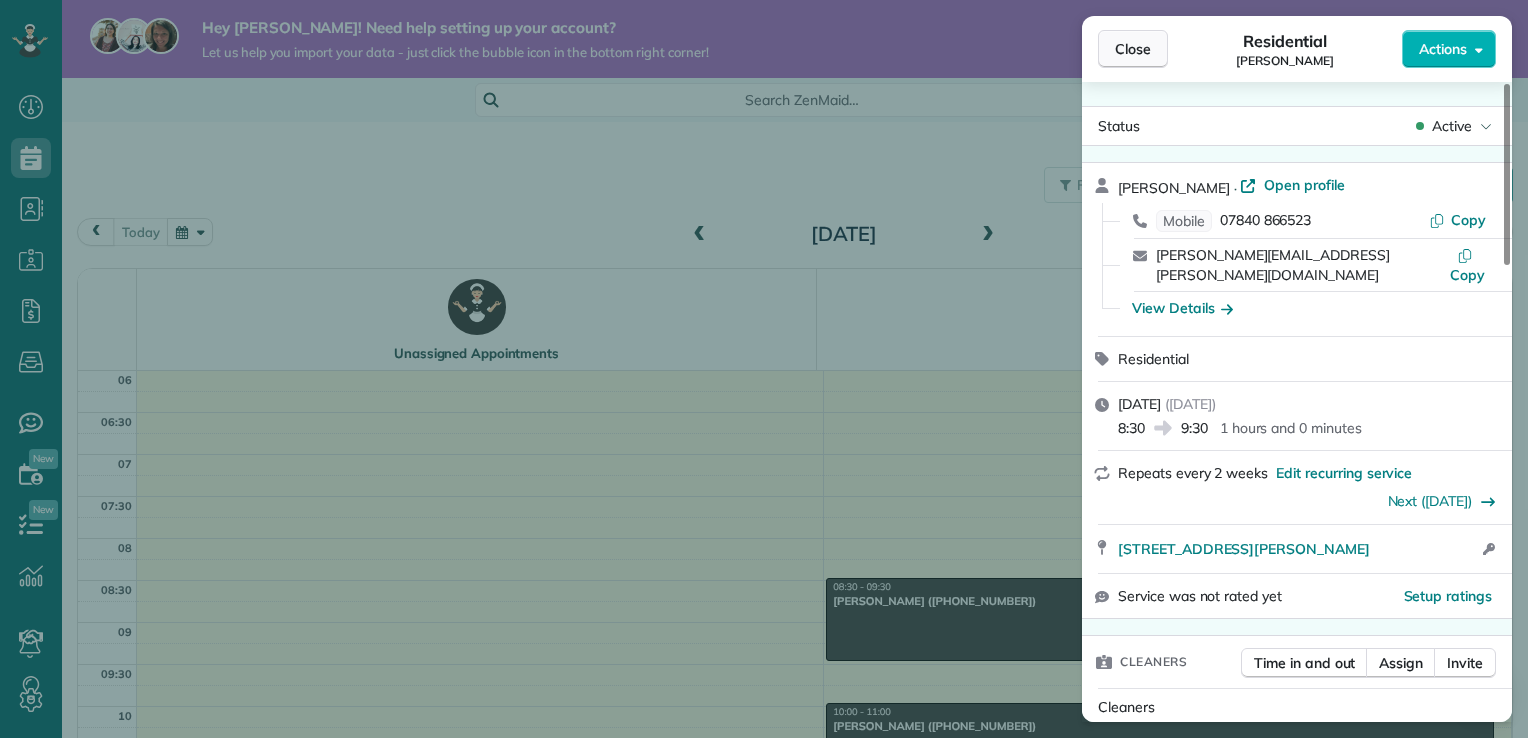 click on "Close" at bounding box center (1133, 49) 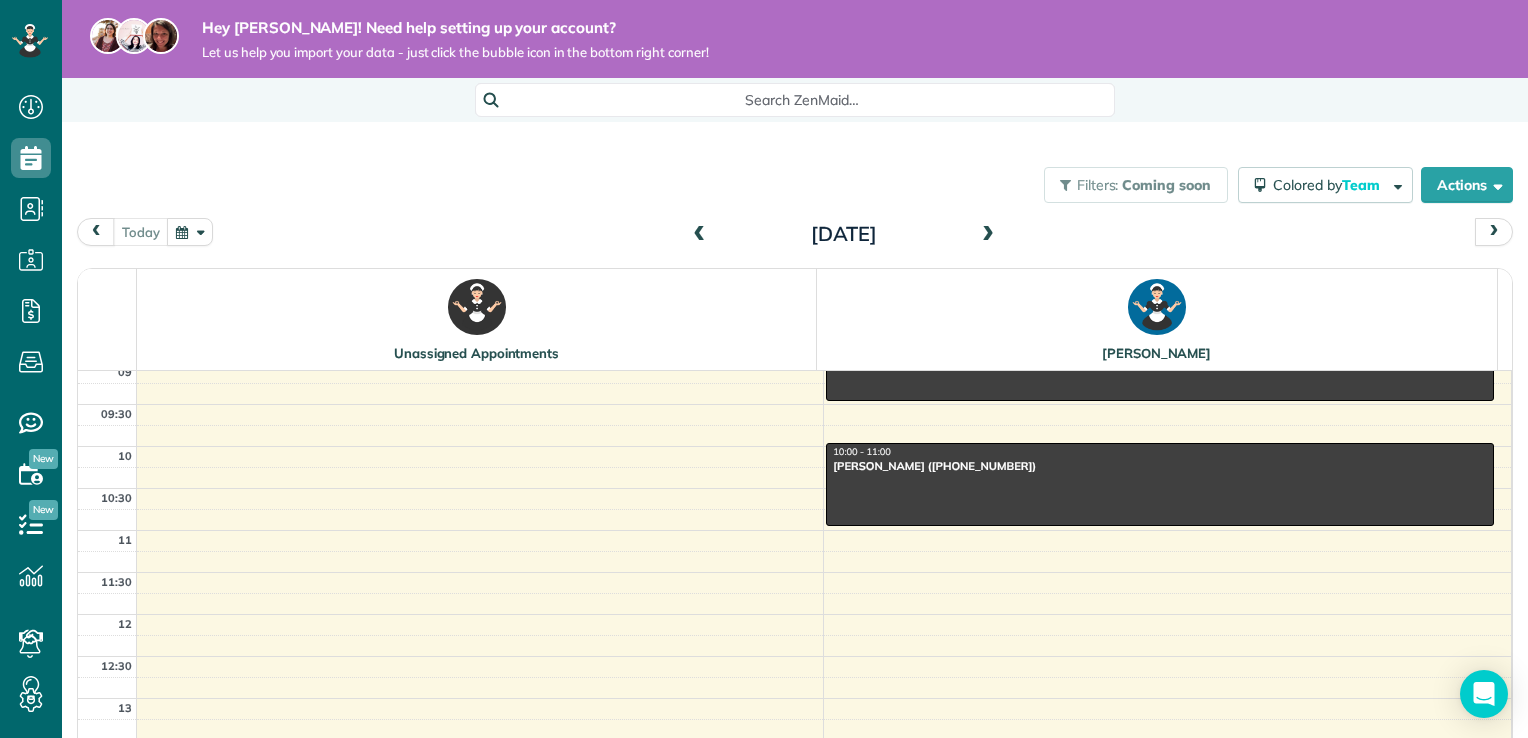 scroll, scrollTop: 271, scrollLeft: 0, axis: vertical 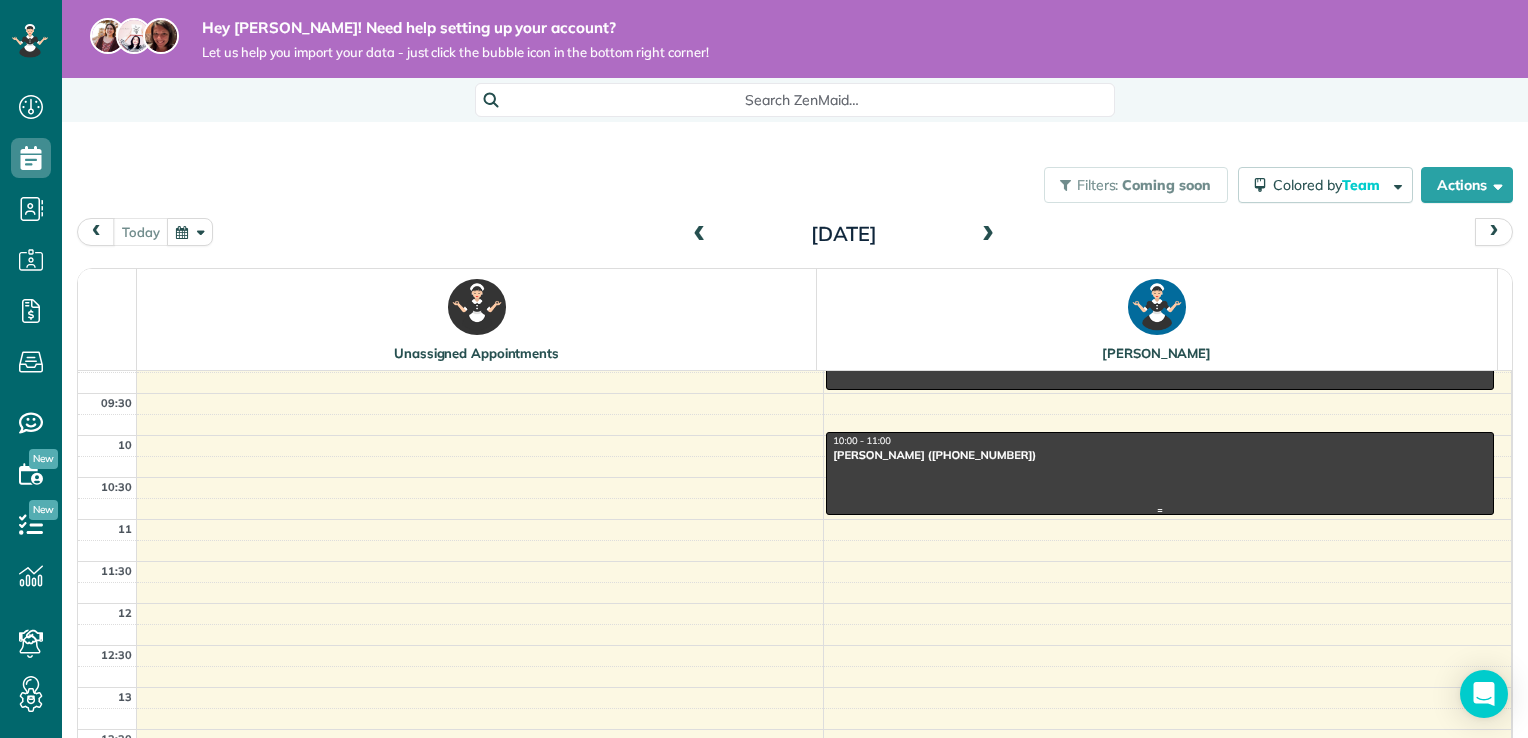 click at bounding box center [1160, 473] 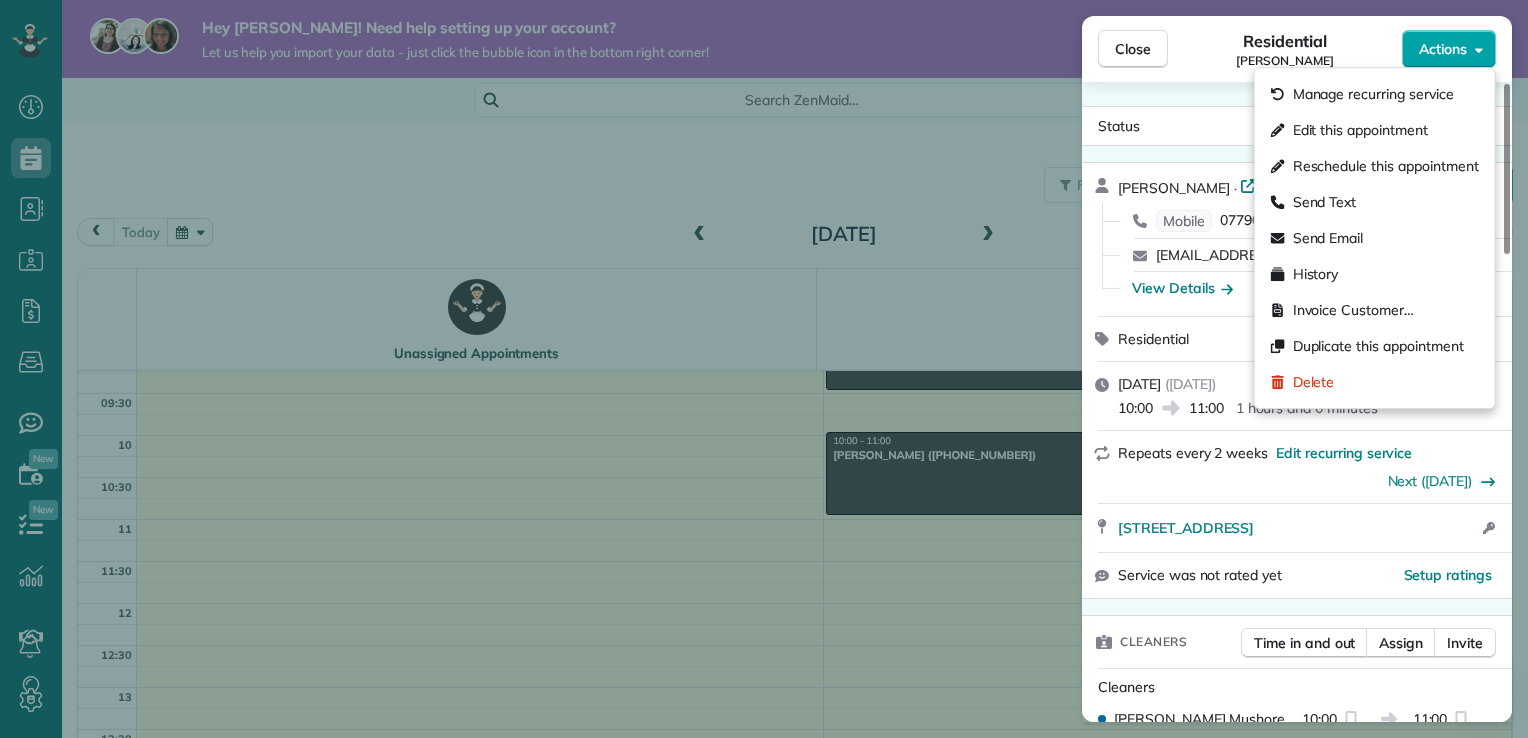 click on "Actions" at bounding box center (1443, 49) 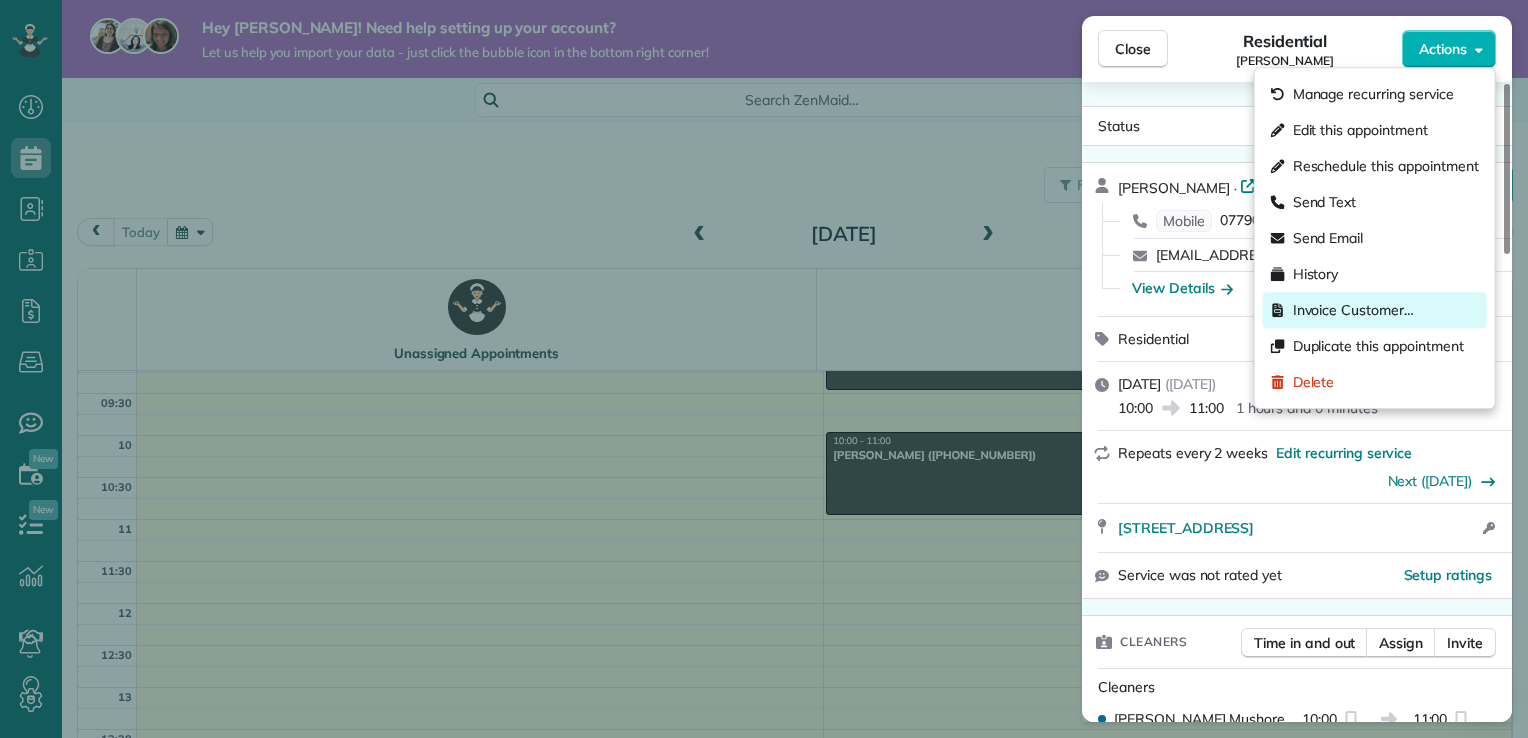 click on "Invoice Customer…" at bounding box center [1353, 310] 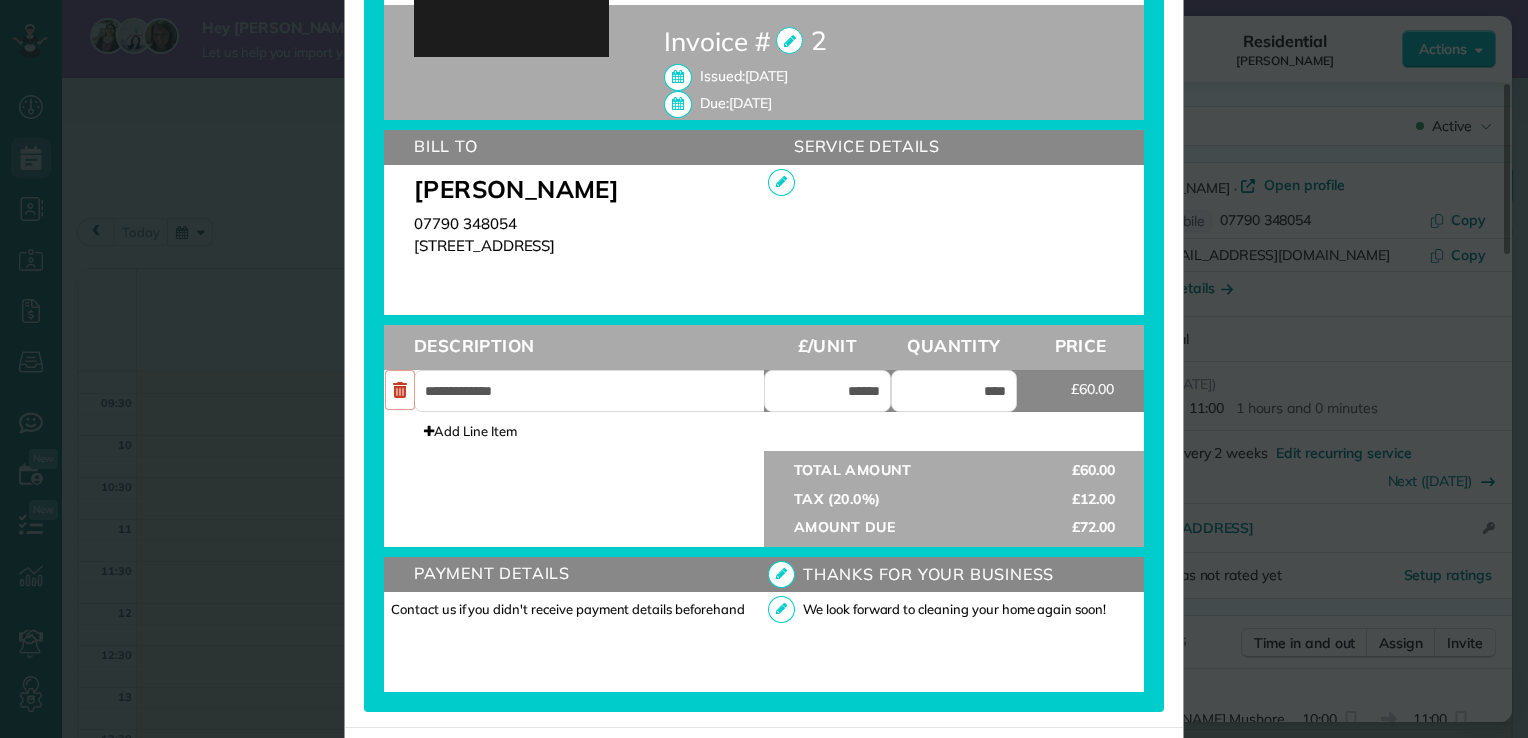 scroll, scrollTop: 630, scrollLeft: 0, axis: vertical 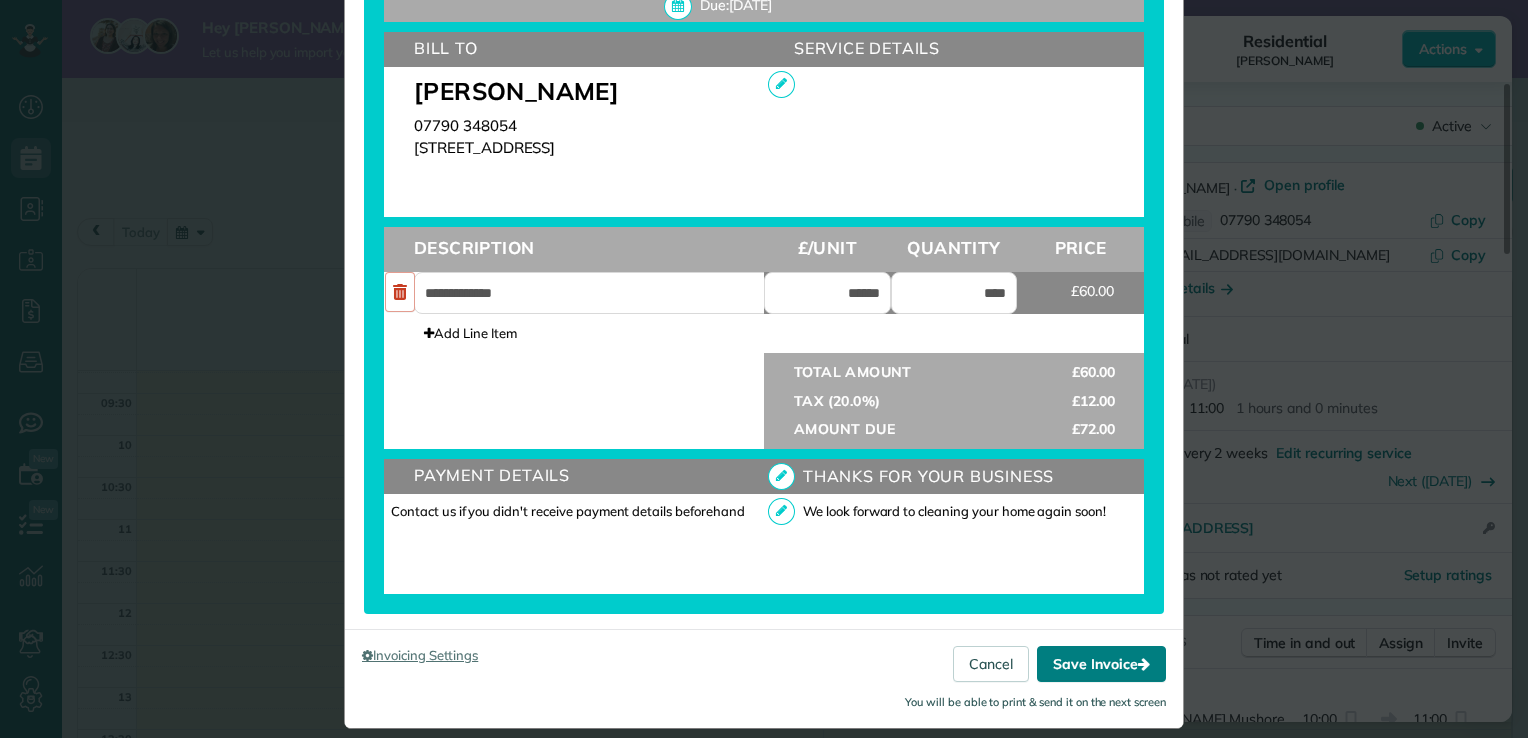 click on "Save Invoice" at bounding box center (1101, 664) 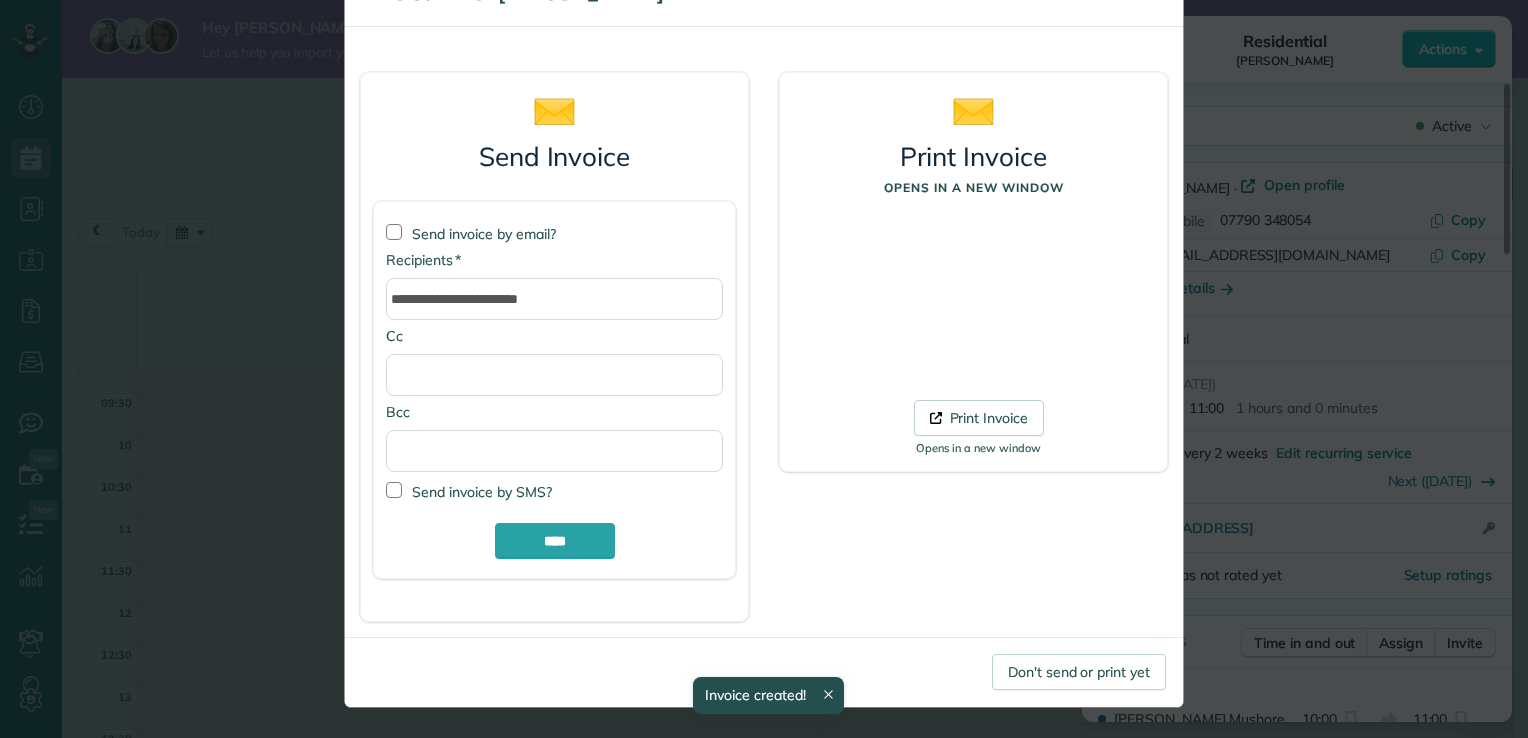 scroll, scrollTop: 71, scrollLeft: 0, axis: vertical 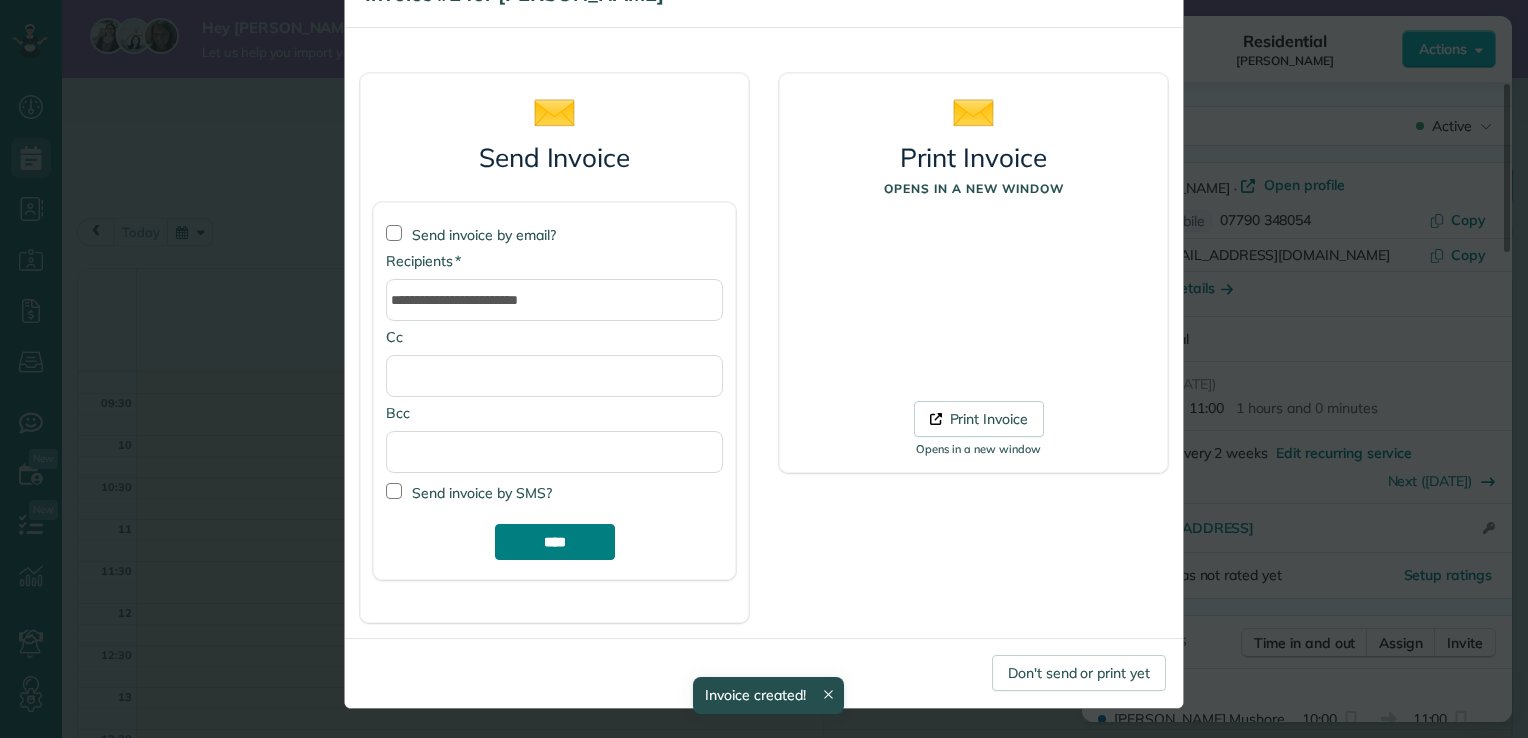 click on "****" at bounding box center (555, 542) 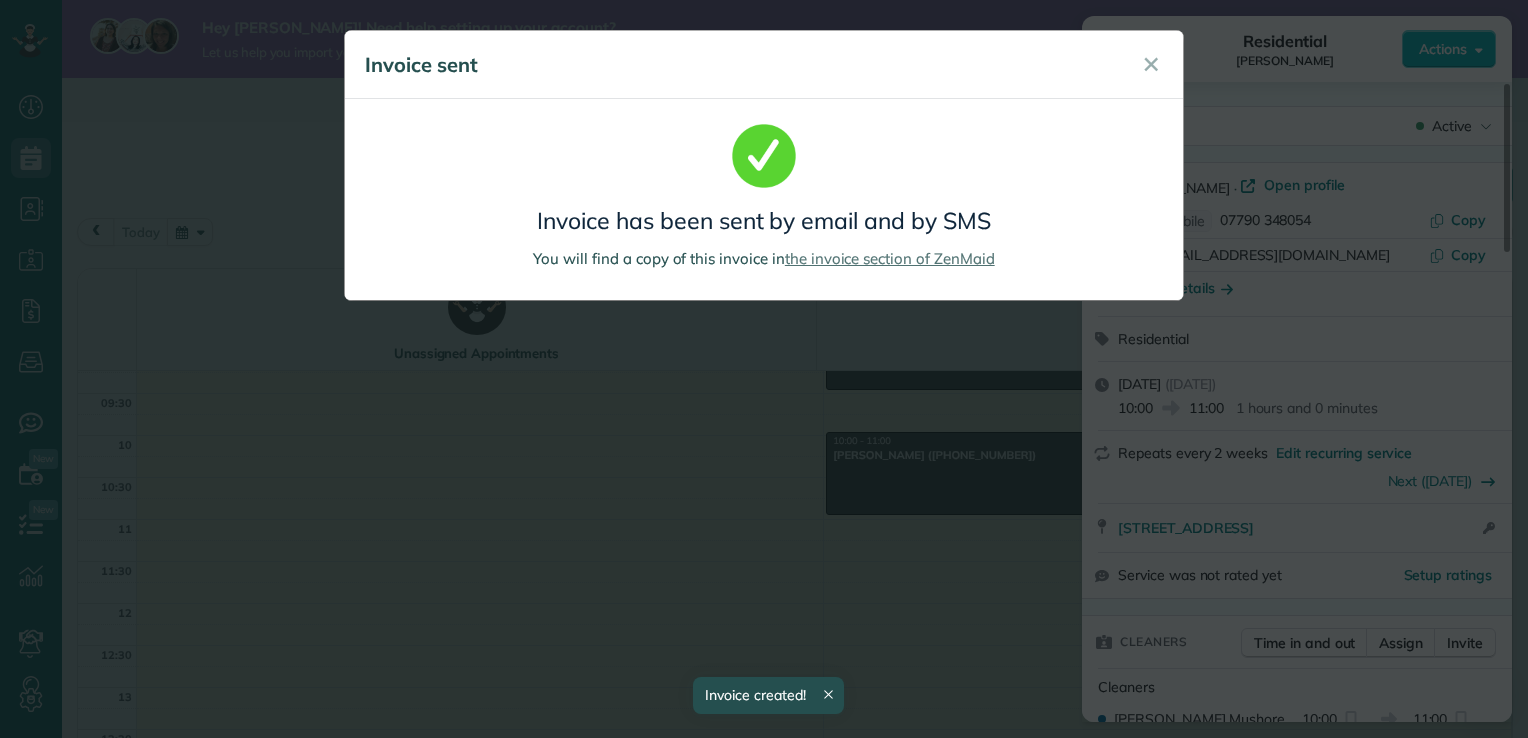 scroll, scrollTop: 0, scrollLeft: 0, axis: both 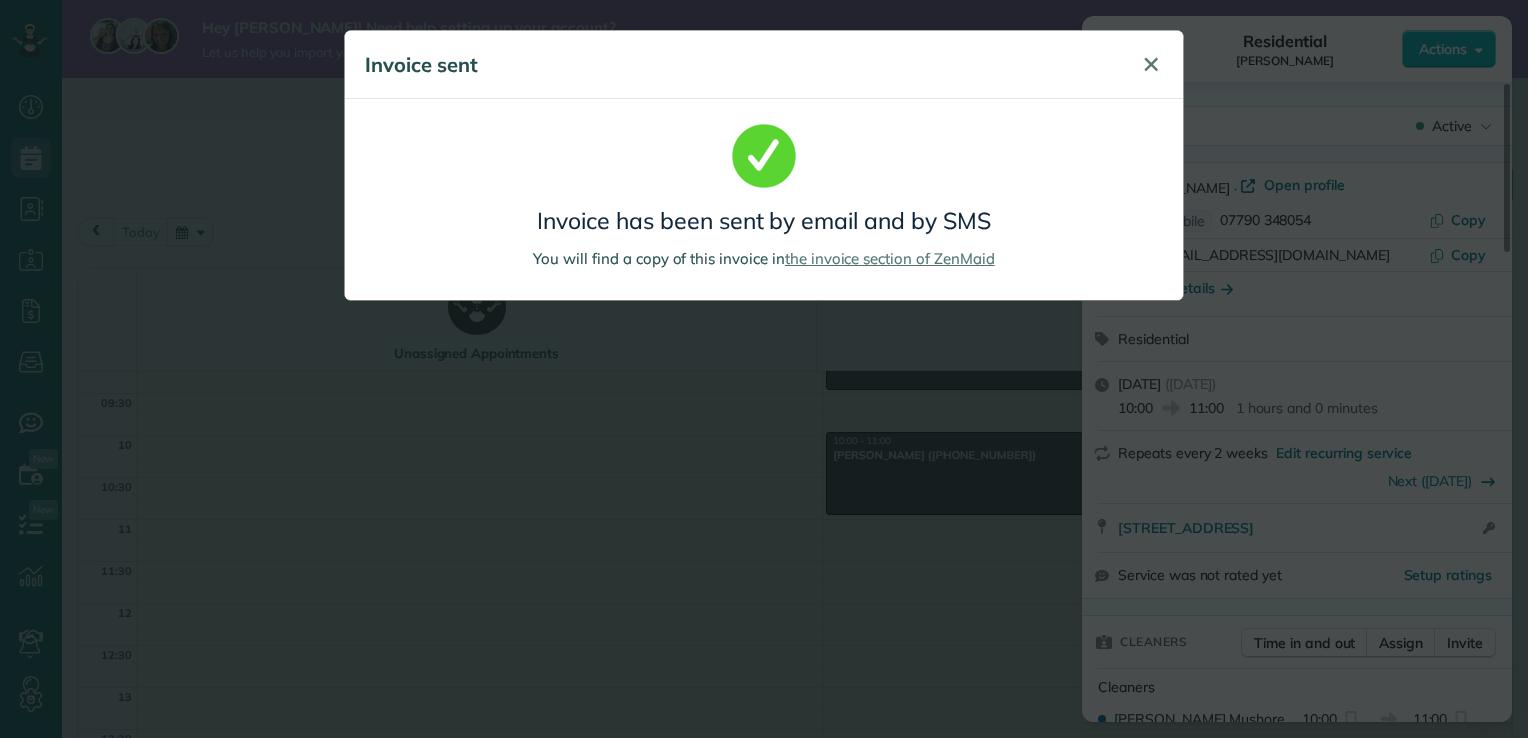 click on "✕" at bounding box center (1151, 64) 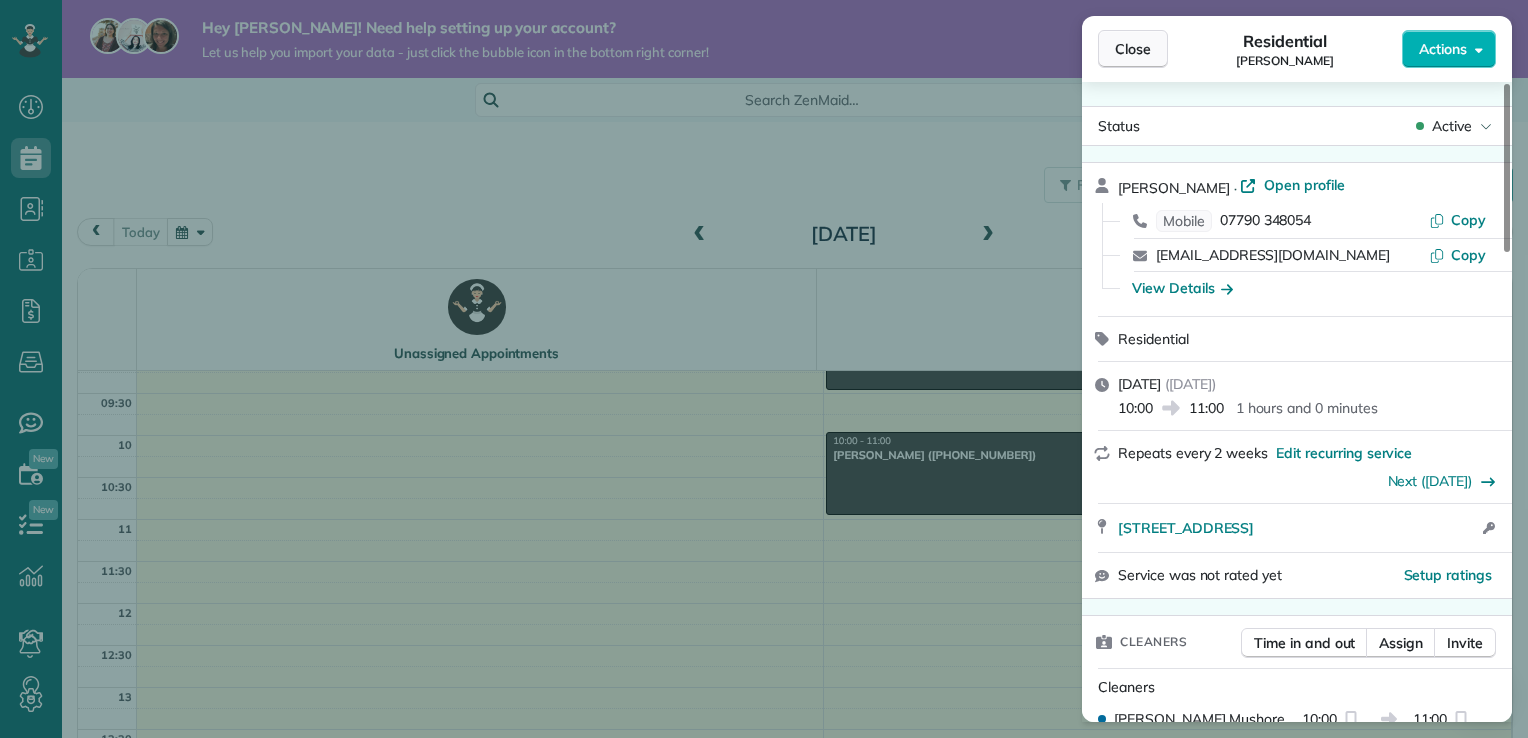 click on "Close" at bounding box center [1133, 49] 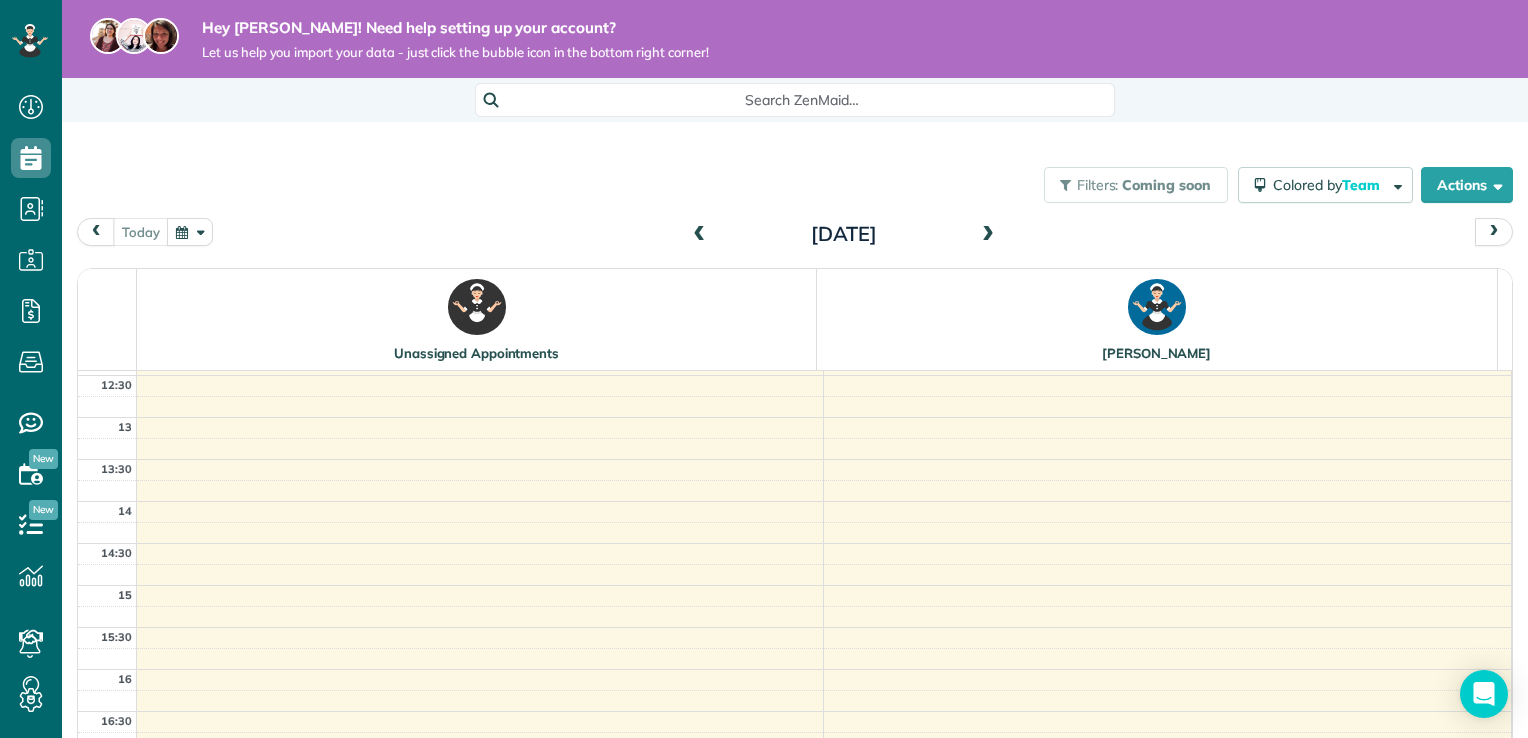 scroll, scrollTop: 0, scrollLeft: 0, axis: both 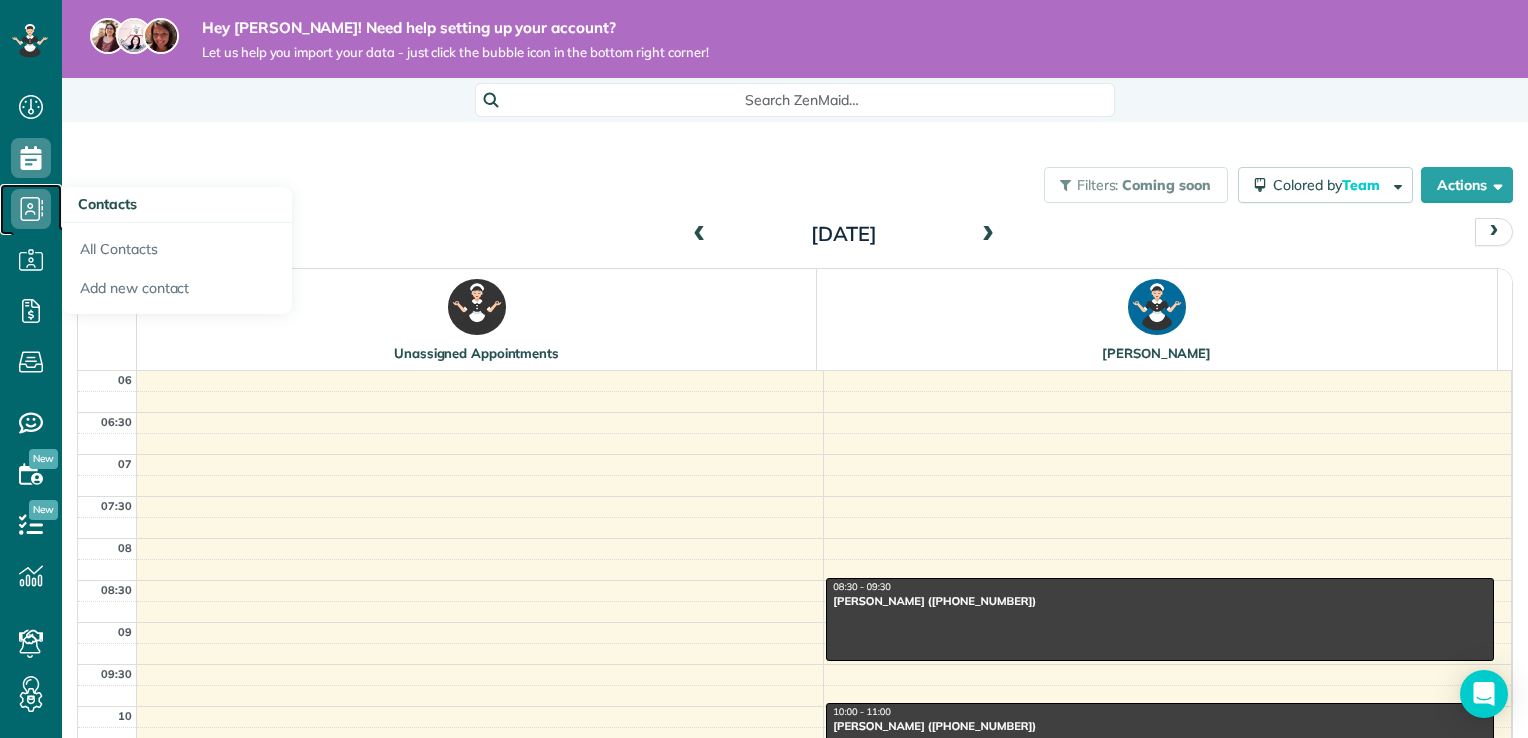 click 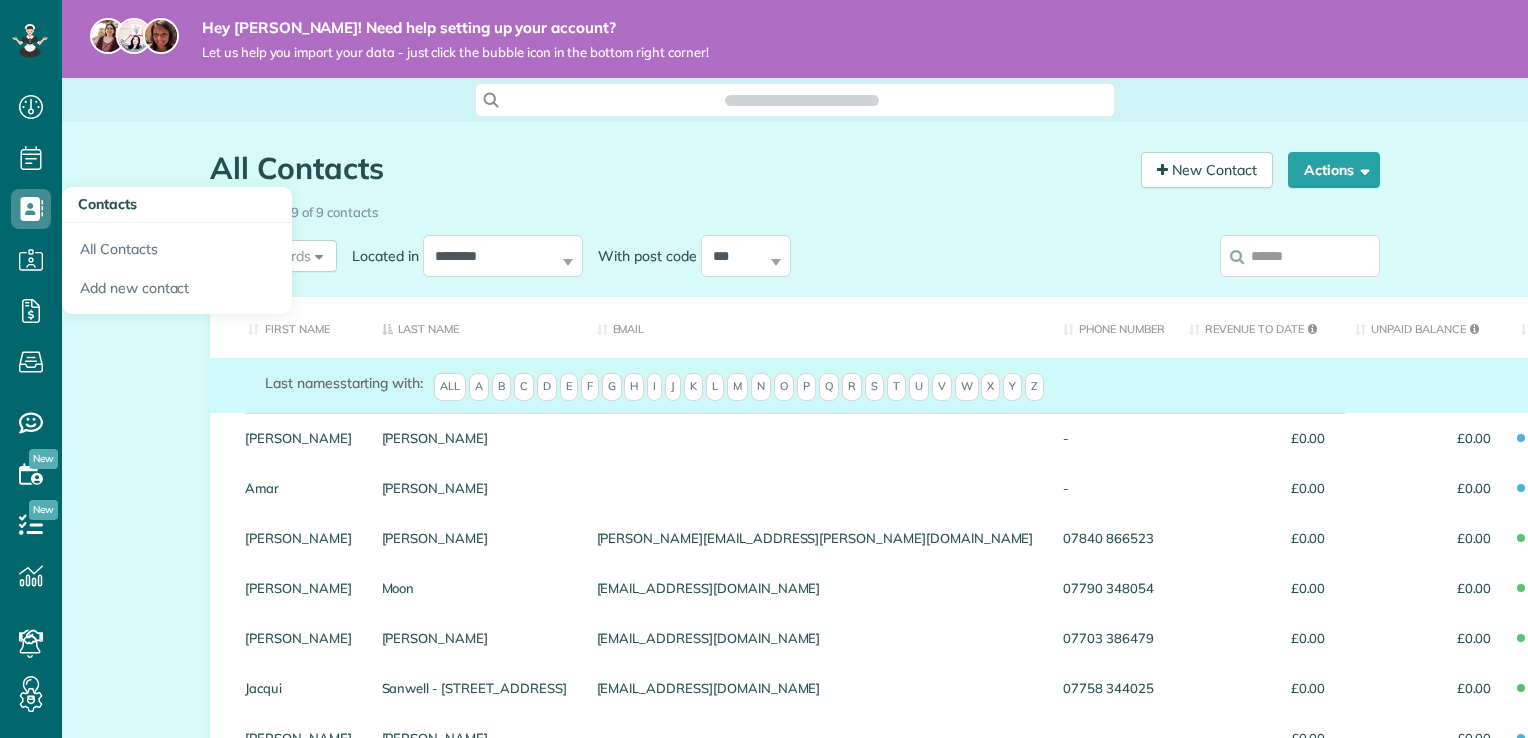 scroll, scrollTop: 0, scrollLeft: 0, axis: both 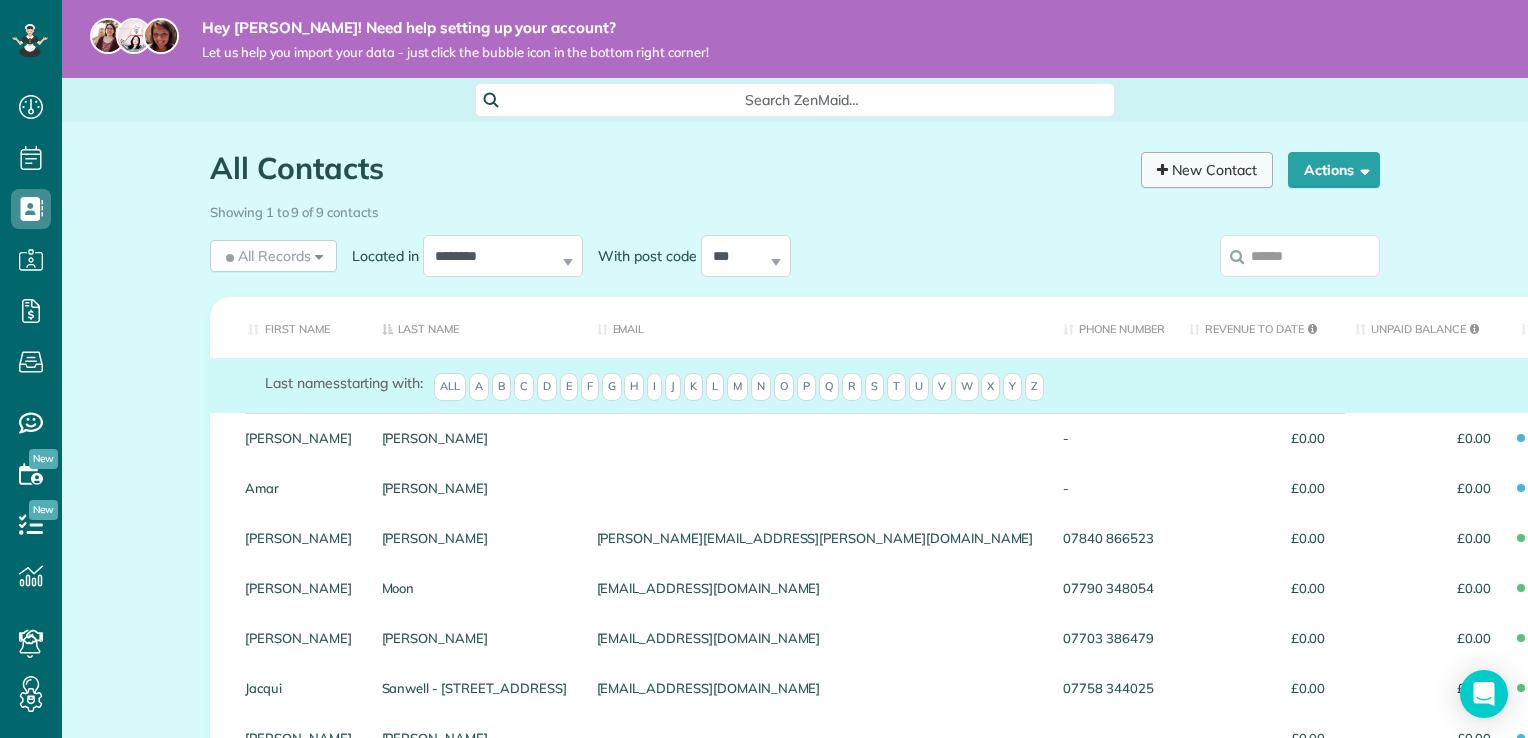 click on "New Contact" at bounding box center (1207, 170) 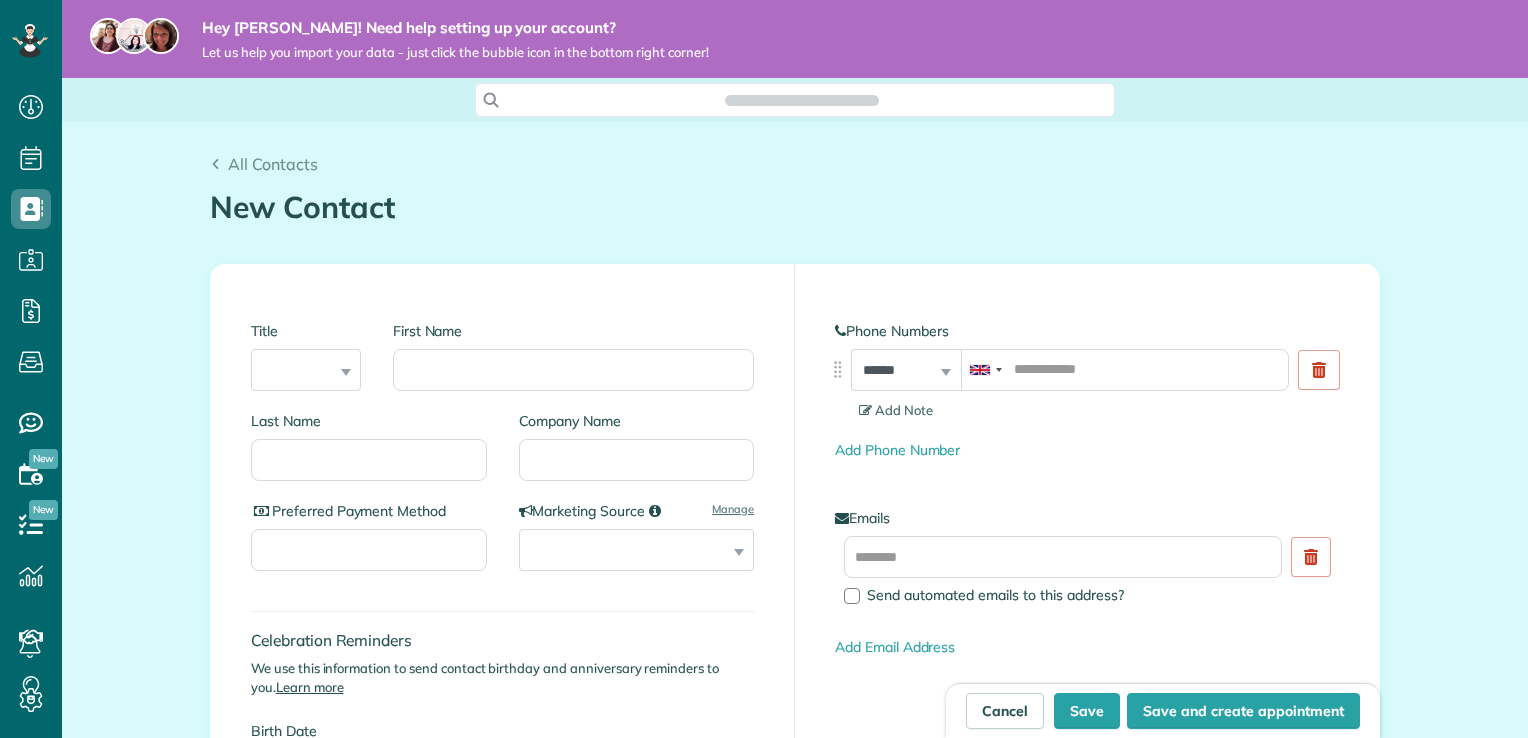scroll, scrollTop: 0, scrollLeft: 0, axis: both 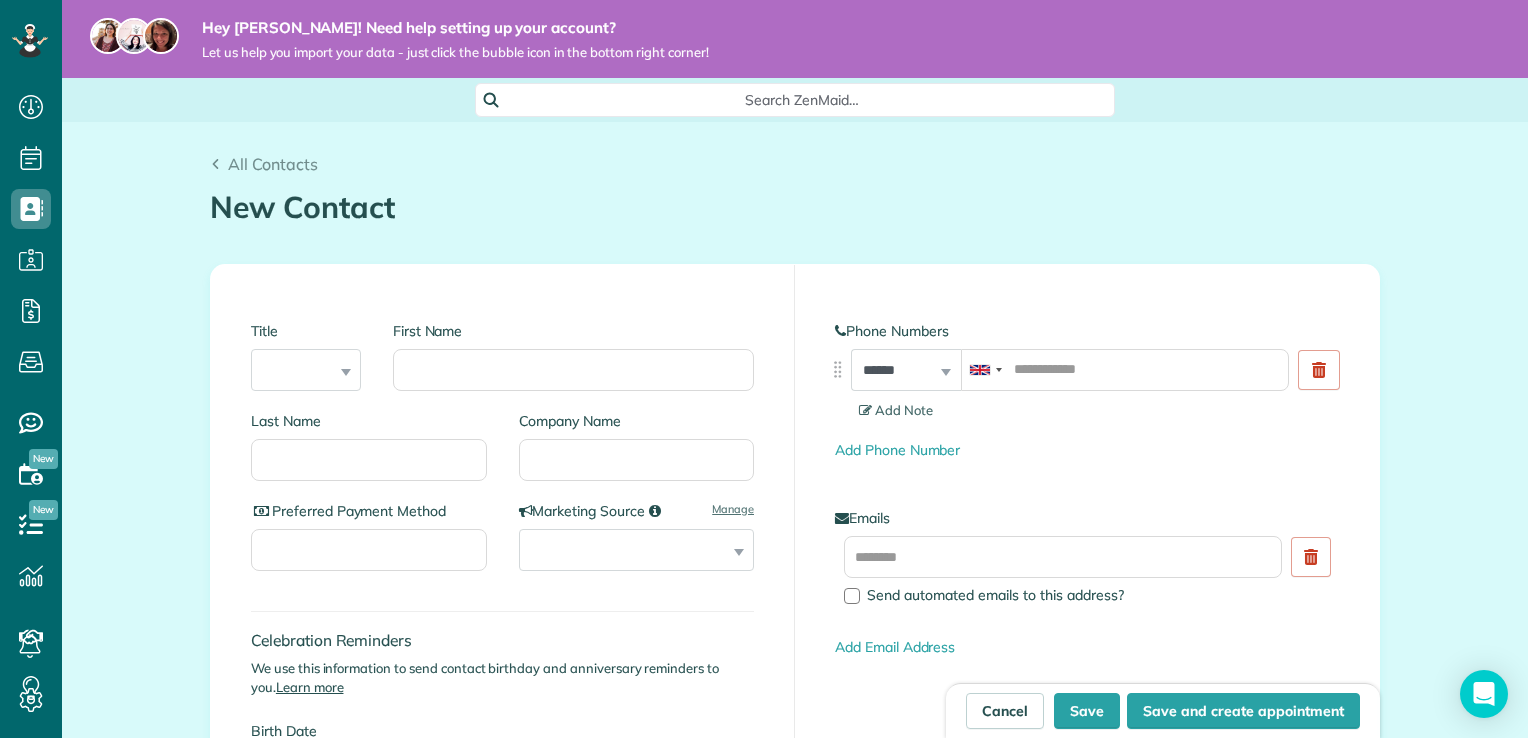 click on "Title
***
****
***
***" at bounding box center [306, 356] 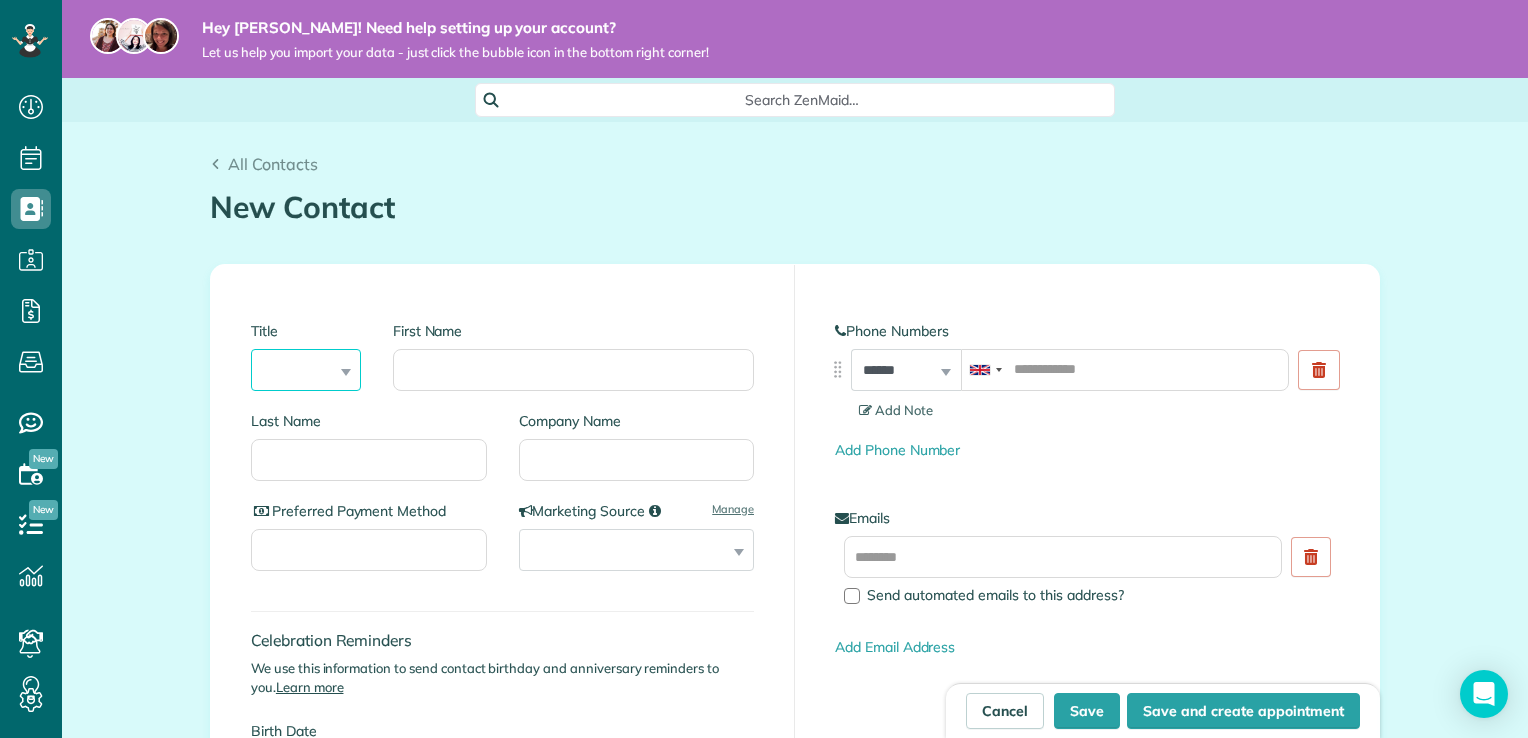 click on "***
****
***
***" at bounding box center (306, 370) 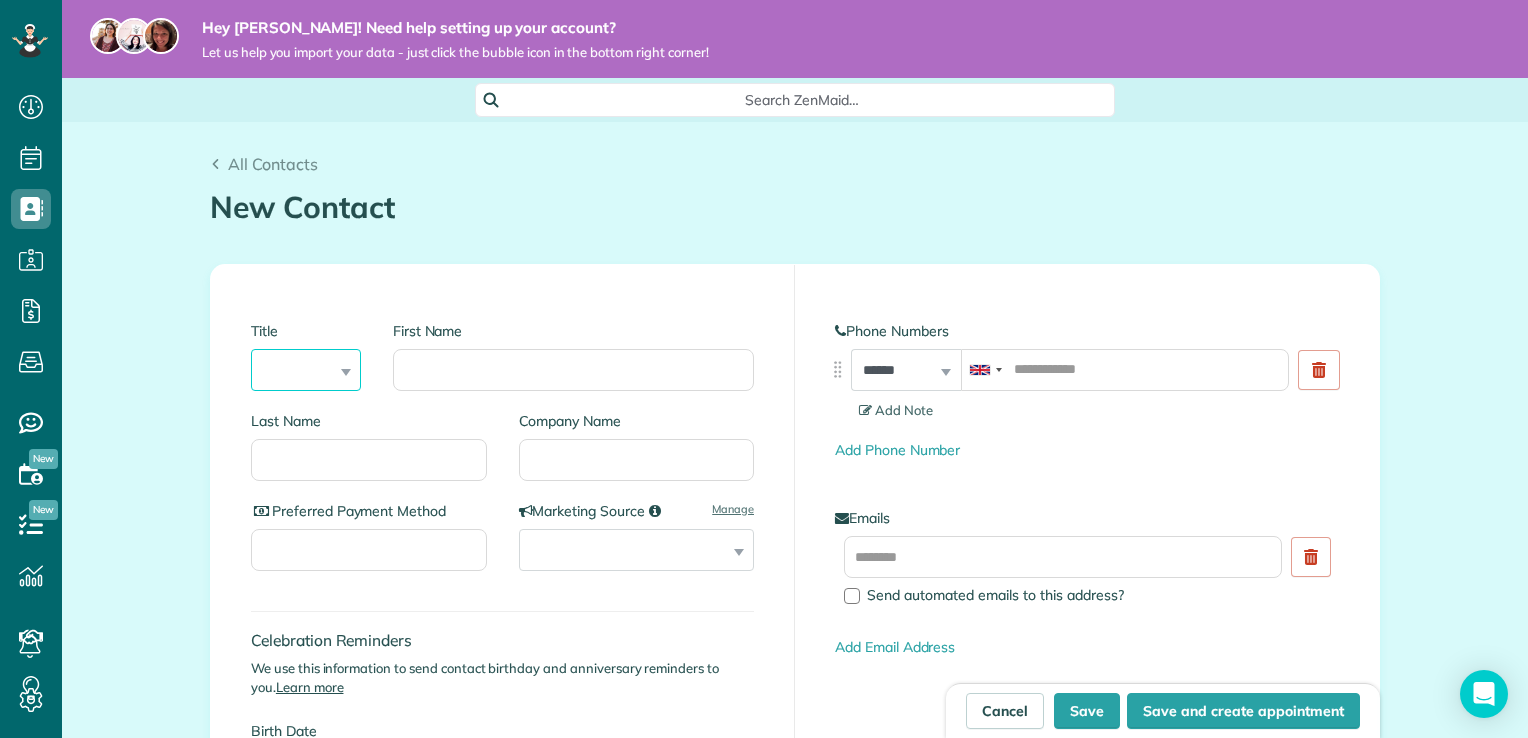 select on "****" 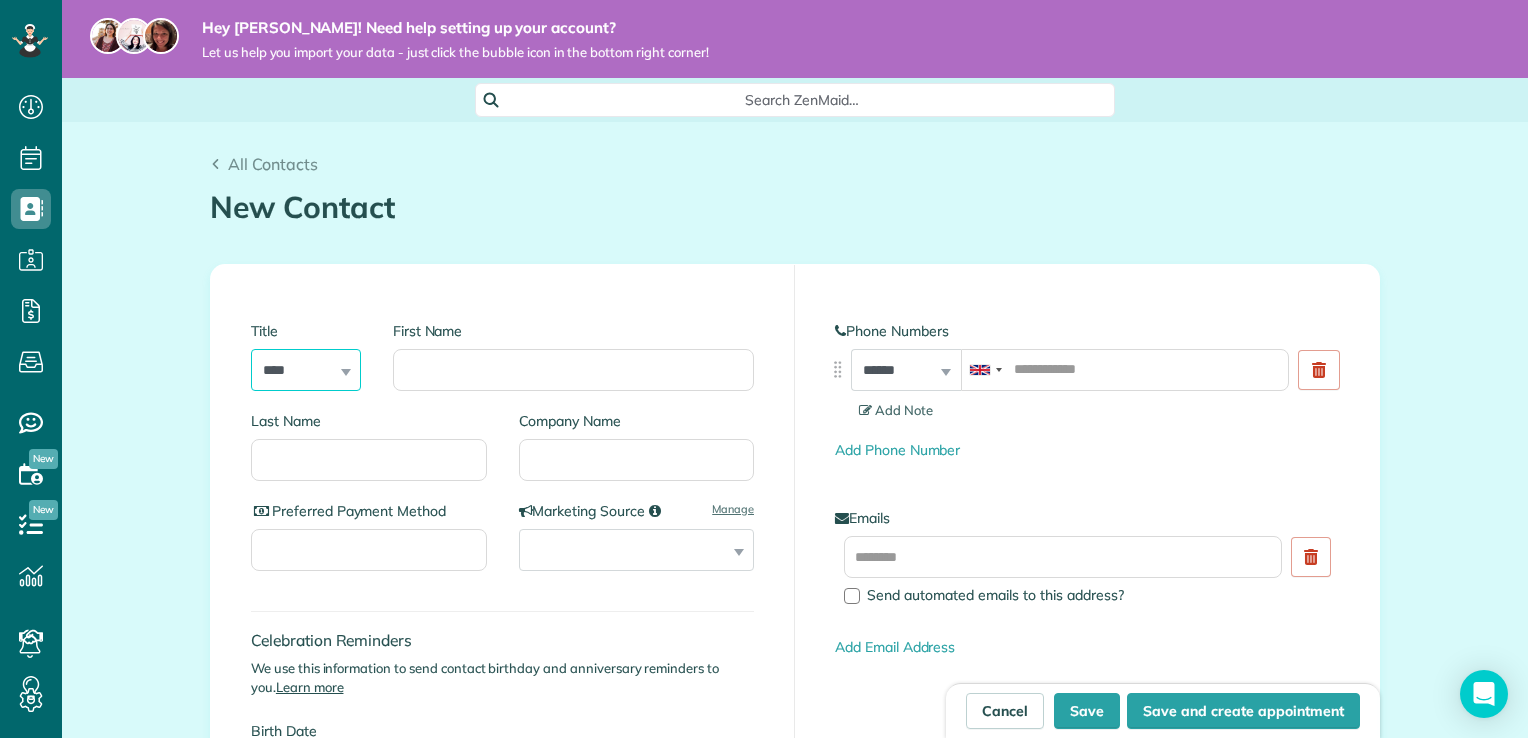 click on "***
****
***
***" at bounding box center [306, 370] 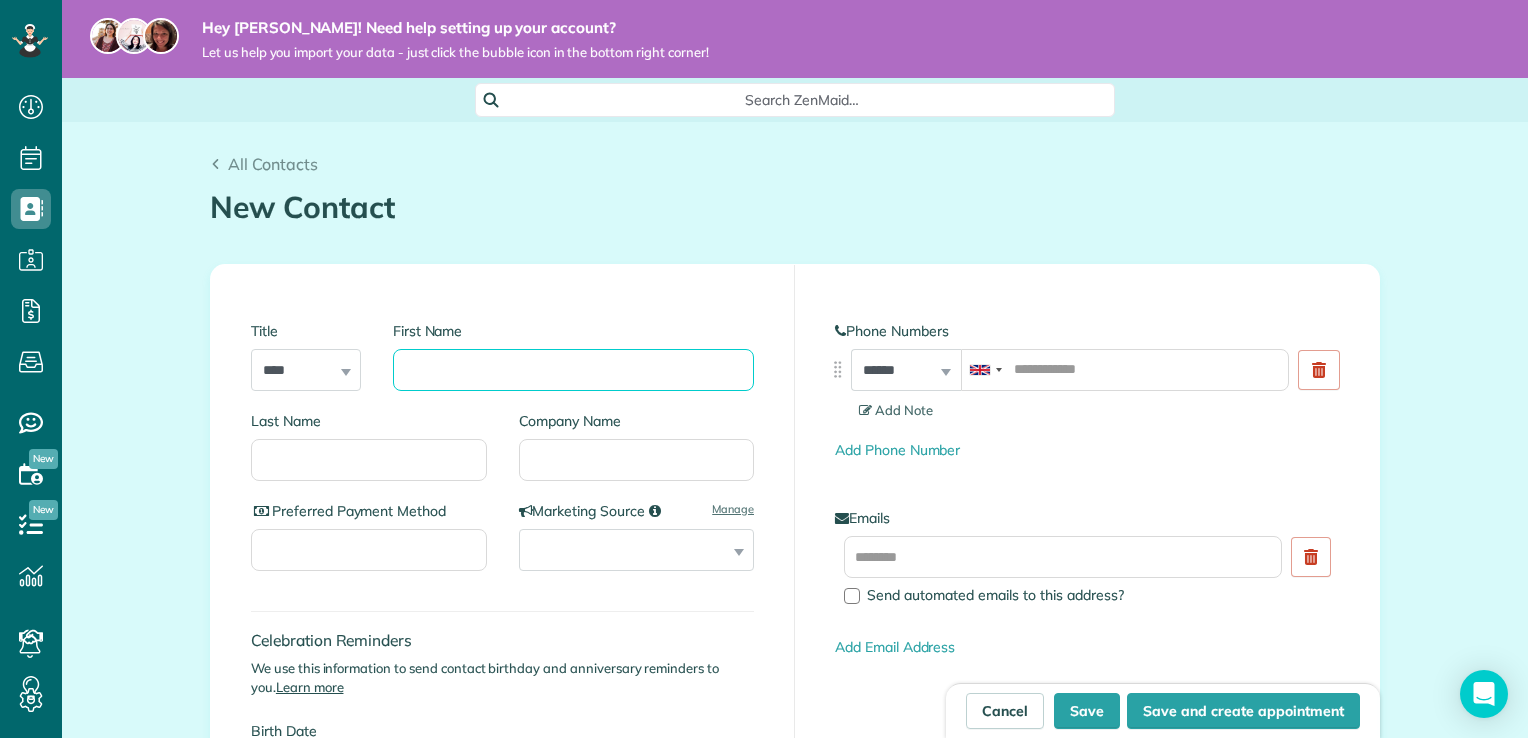 click on "First Name" at bounding box center [573, 370] 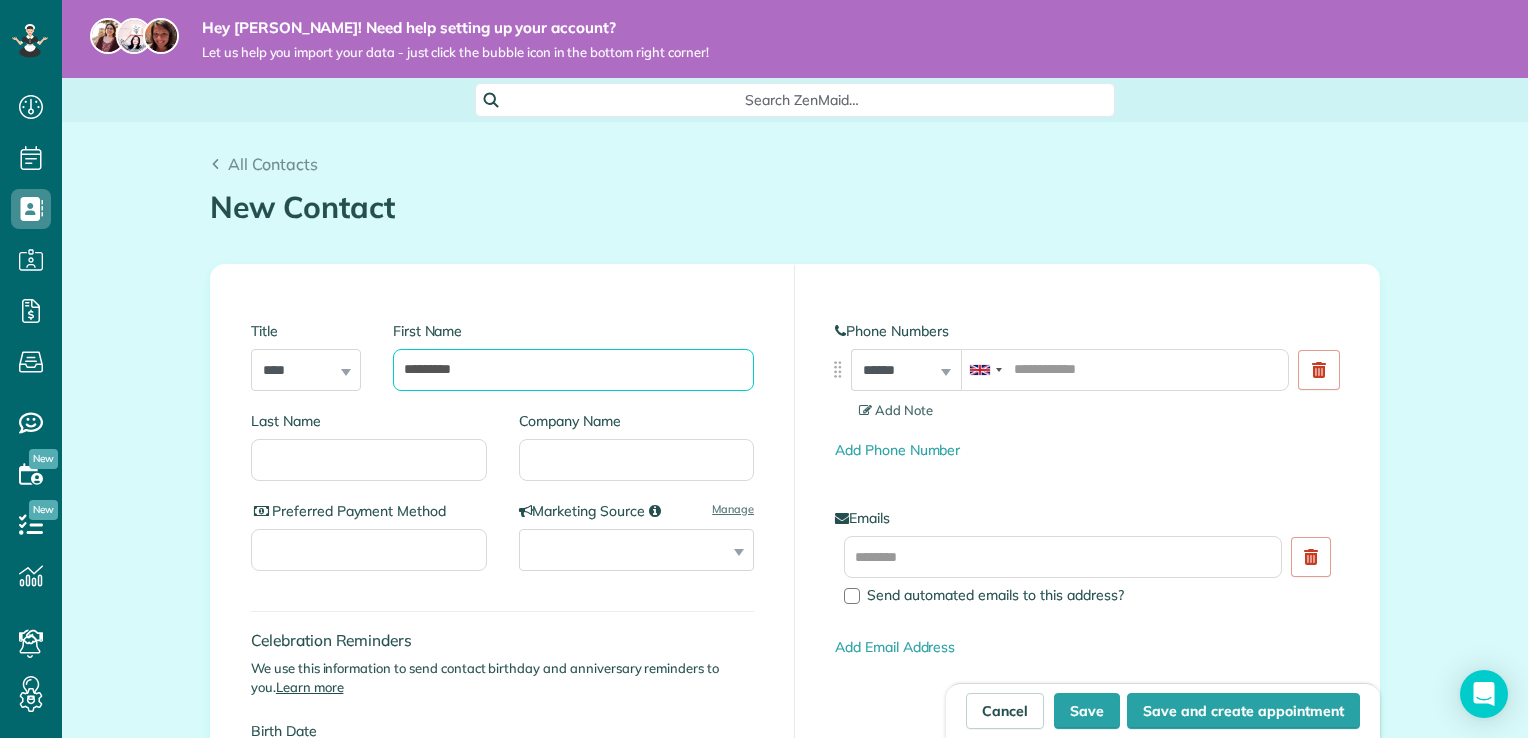 type on "********" 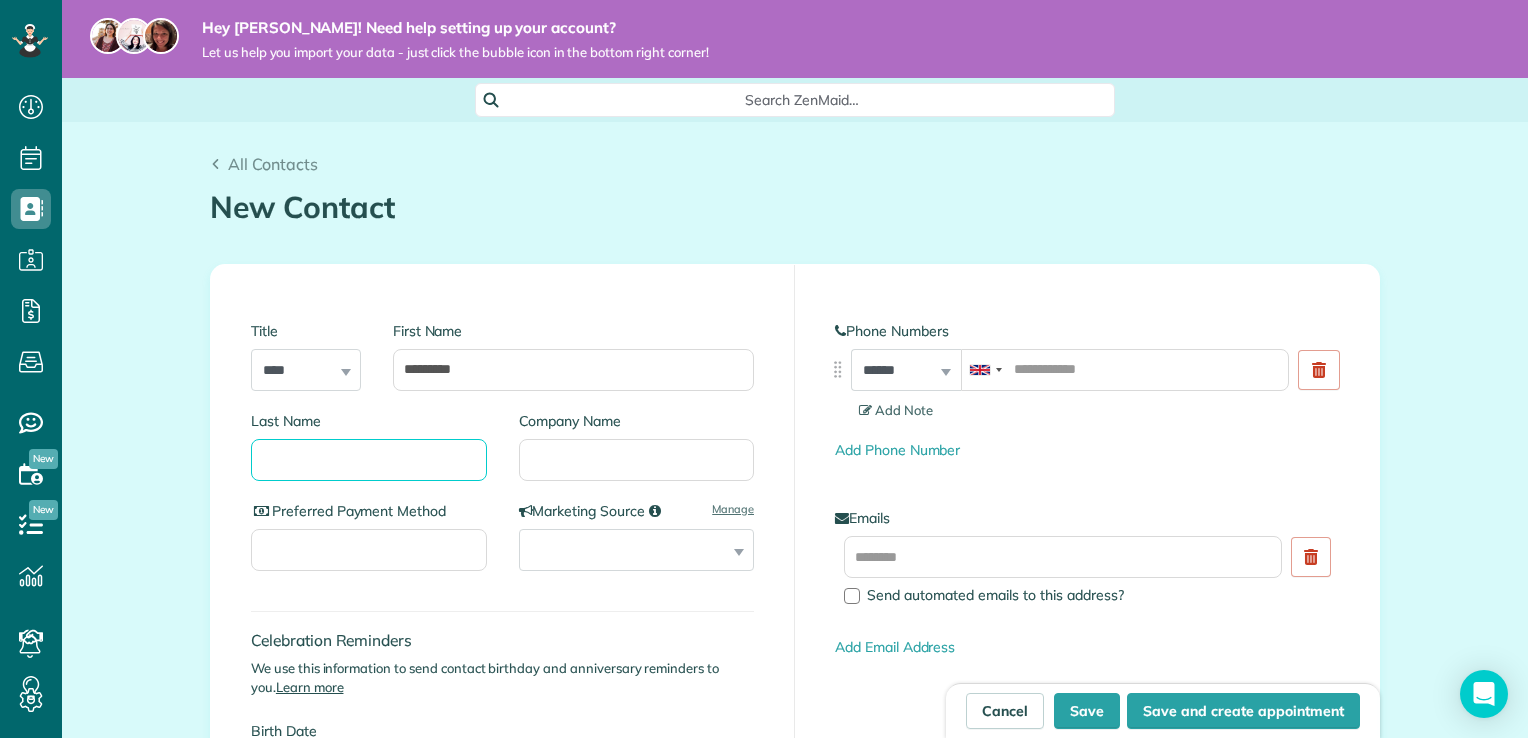 click on "Last Name" at bounding box center [369, 460] 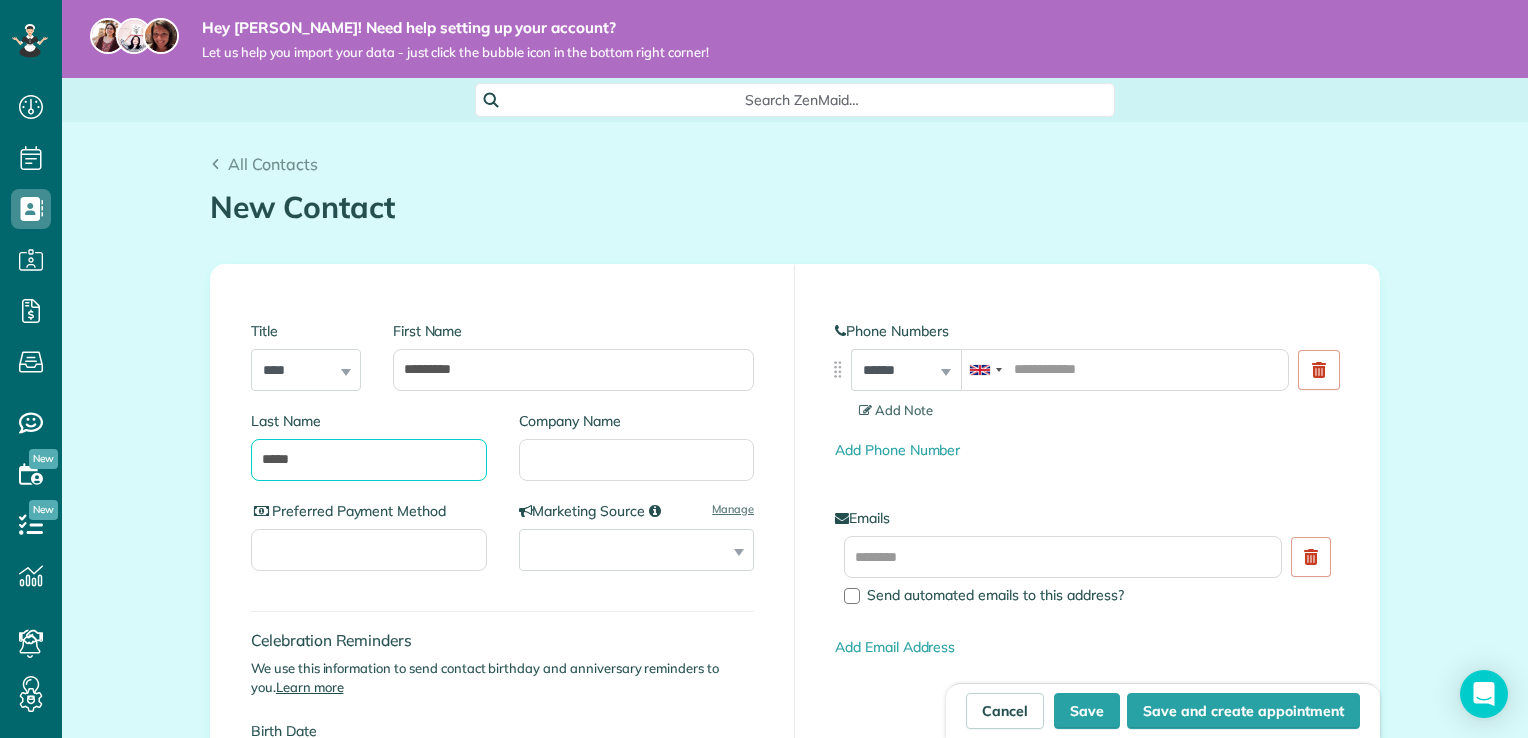 type on "*****" 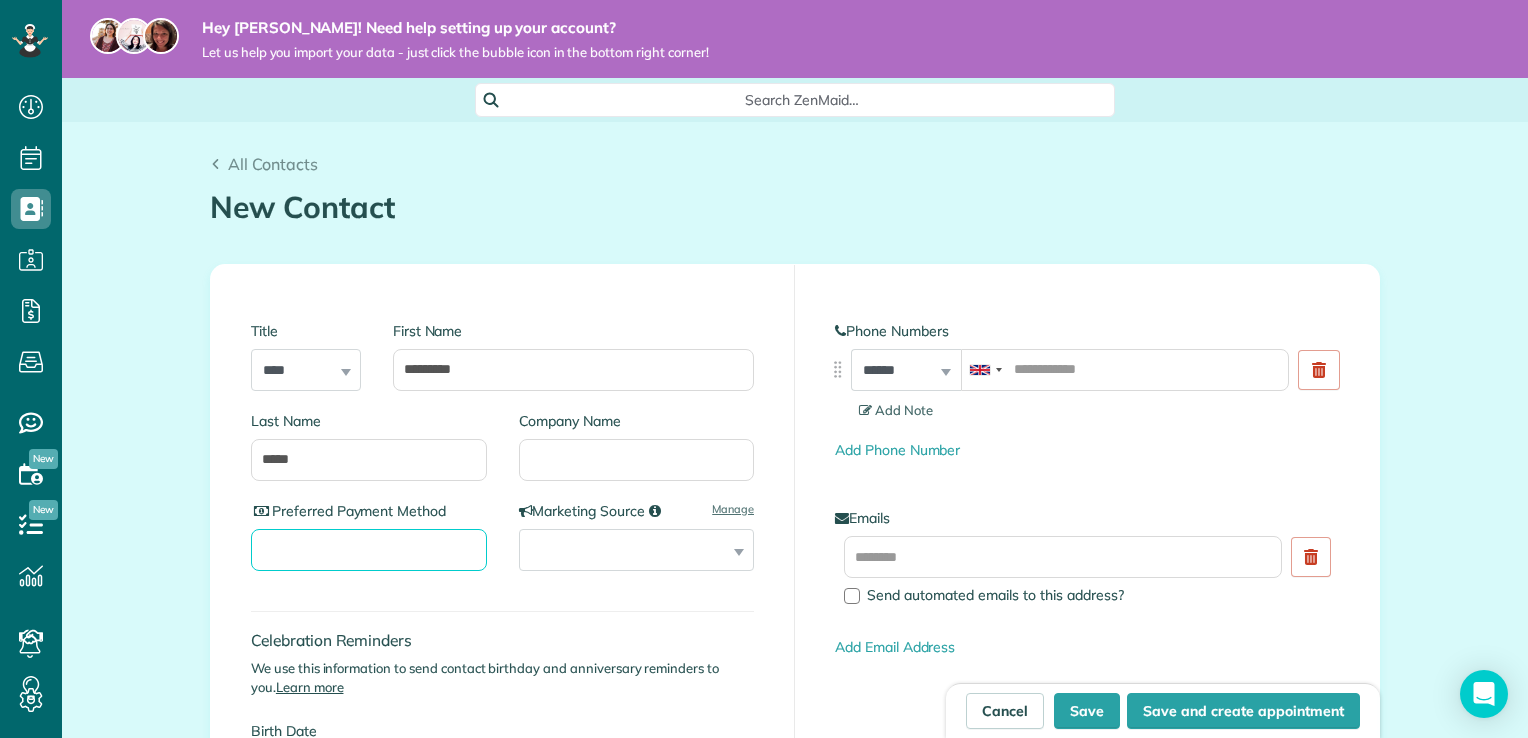 click on "Preferred Payment Method" at bounding box center [369, 550] 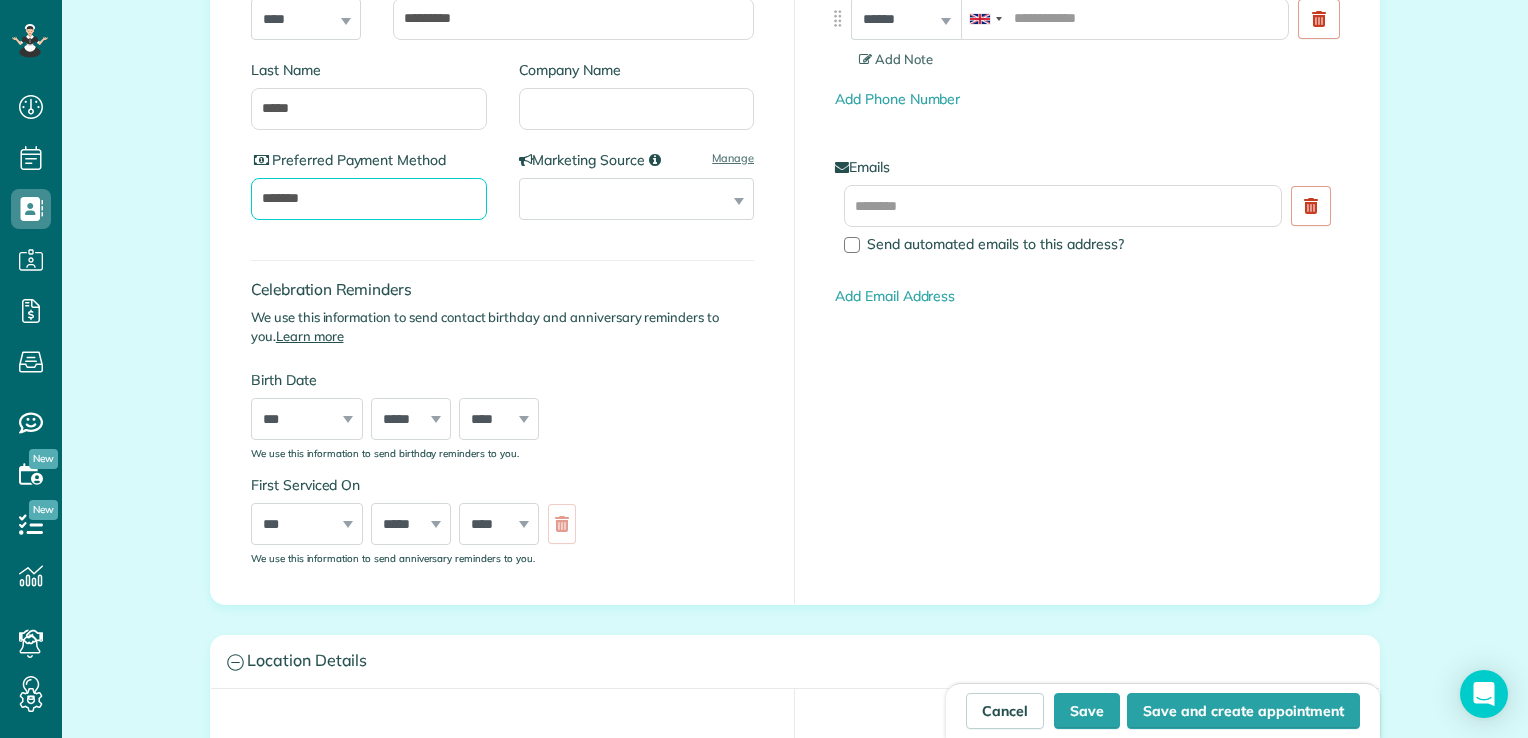 scroll, scrollTop: 354, scrollLeft: 0, axis: vertical 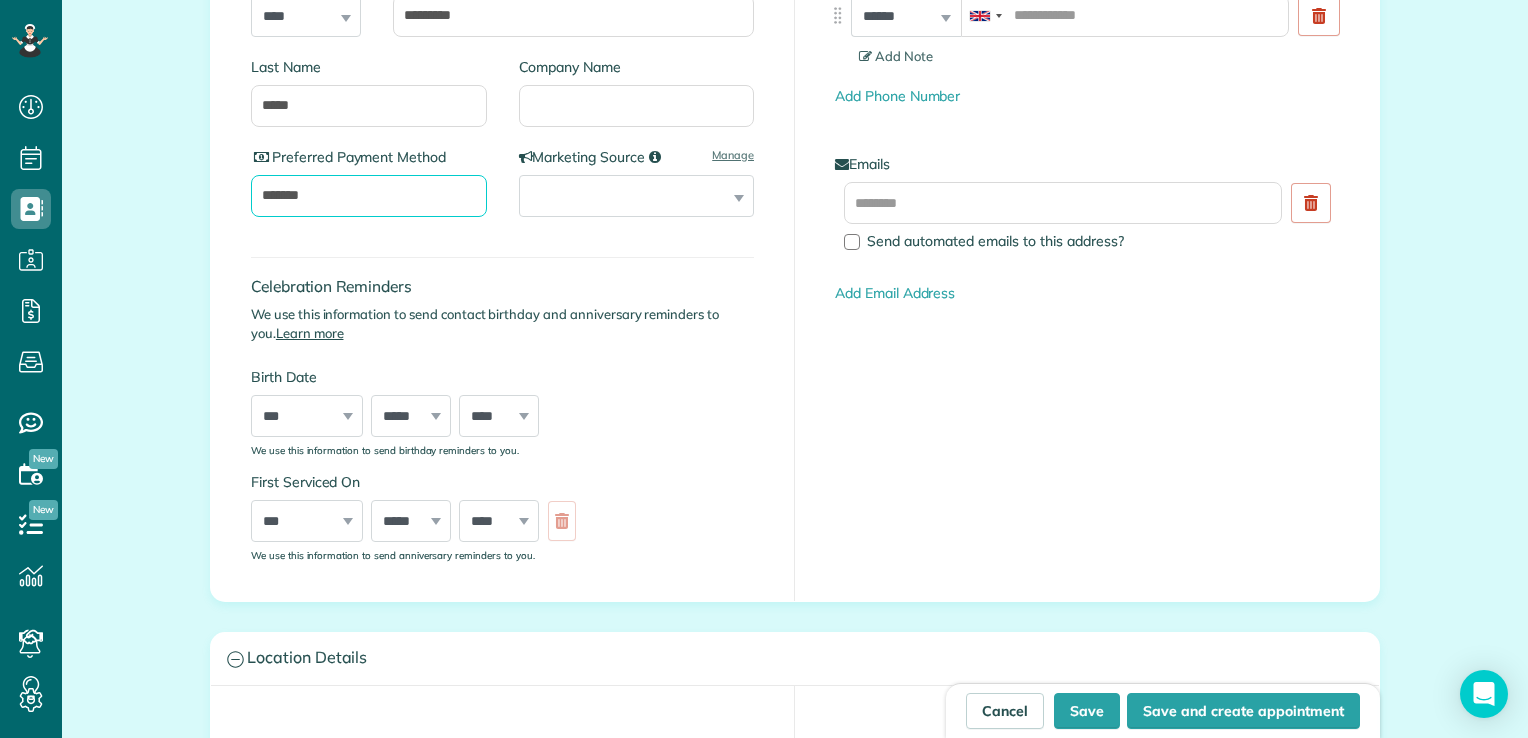 type on "*******" 